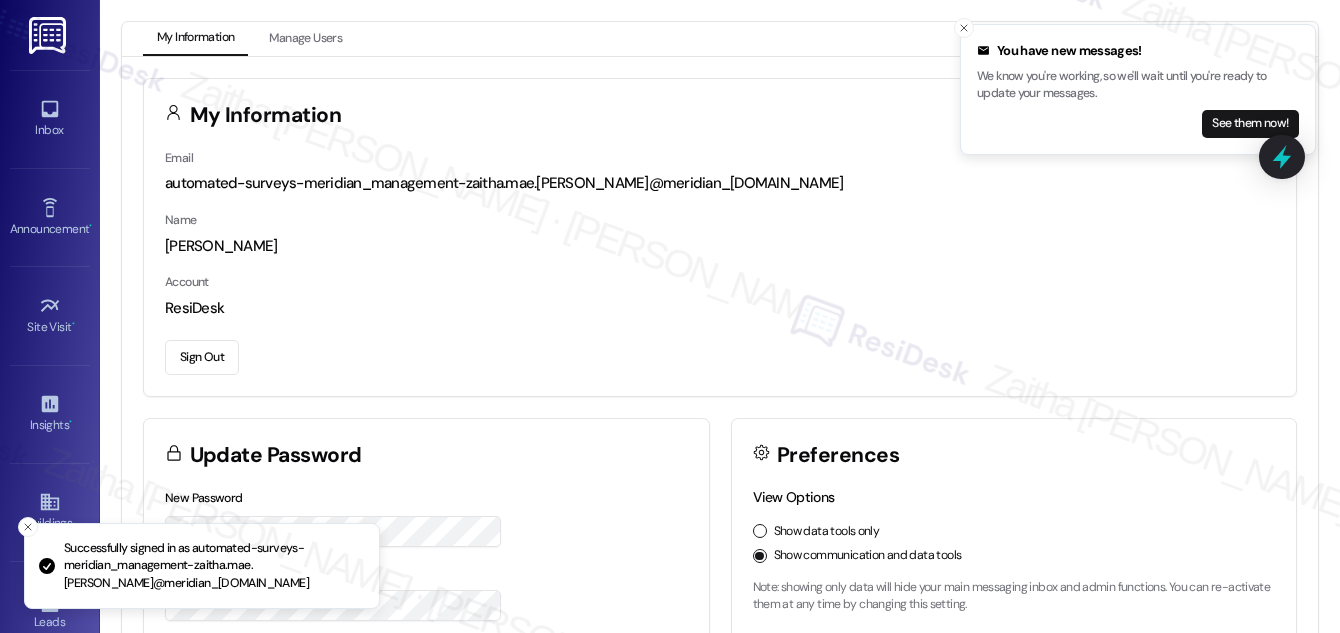 scroll, scrollTop: 0, scrollLeft: 0, axis: both 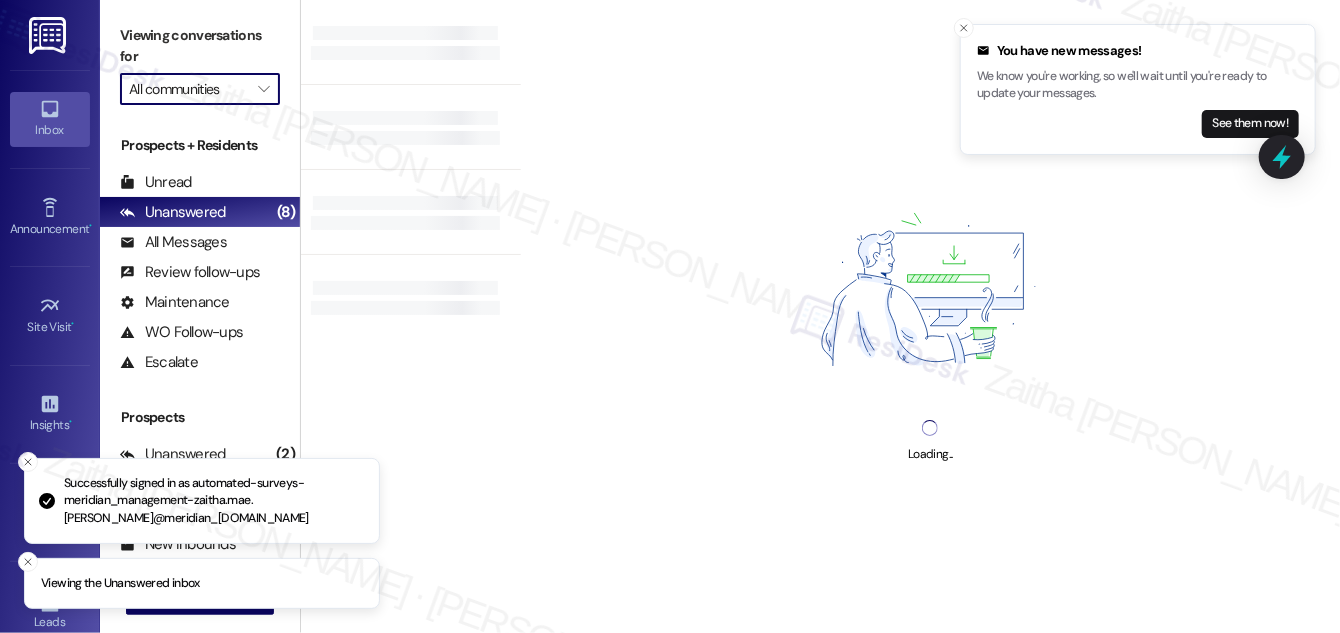 click on "All communities" at bounding box center (188, 89) 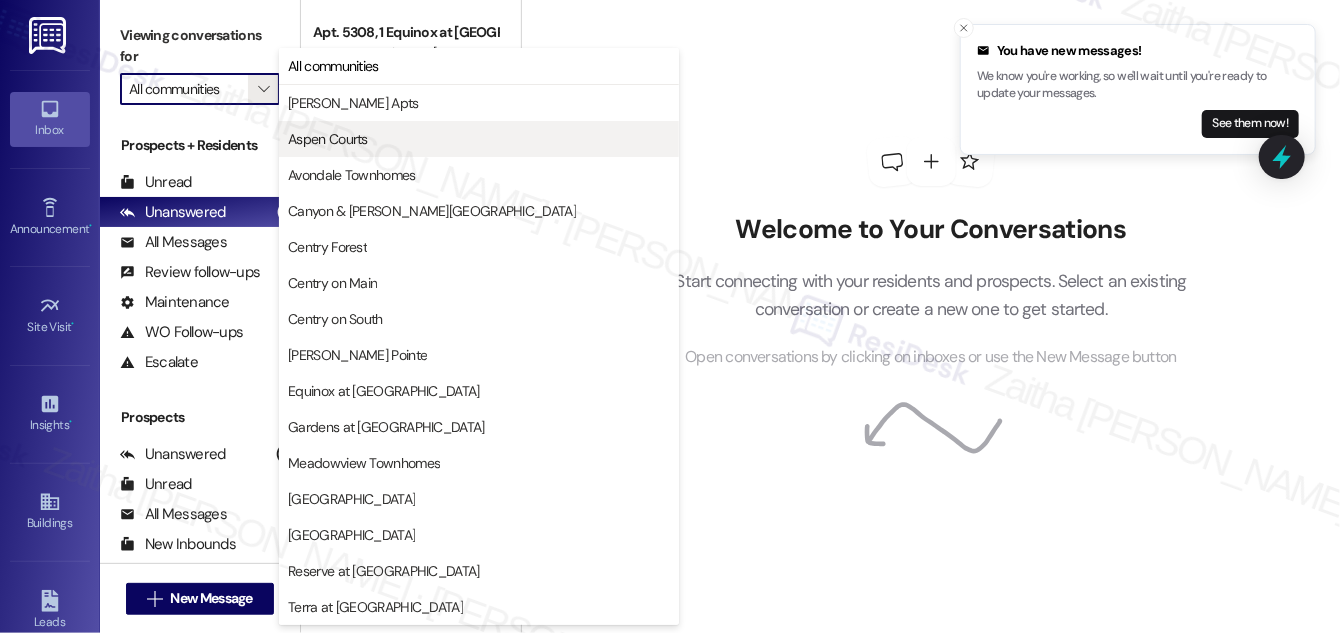 click on "Aspen Courts" at bounding box center (479, 139) 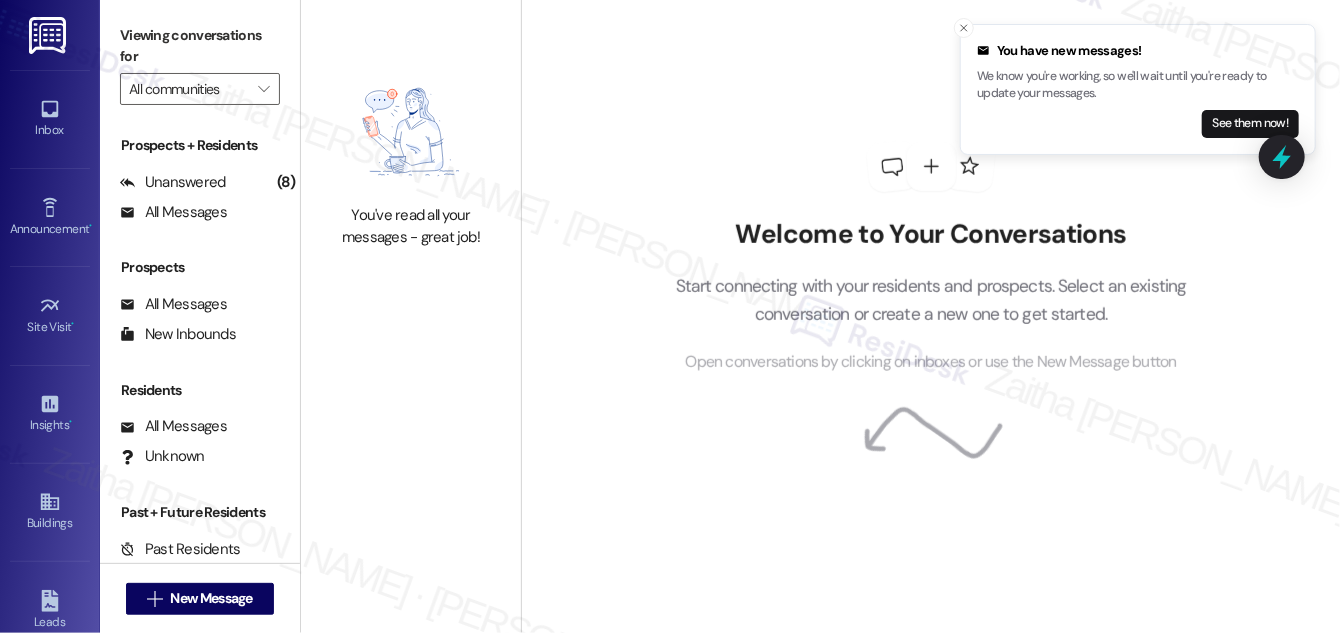 type on "Aspen Courts" 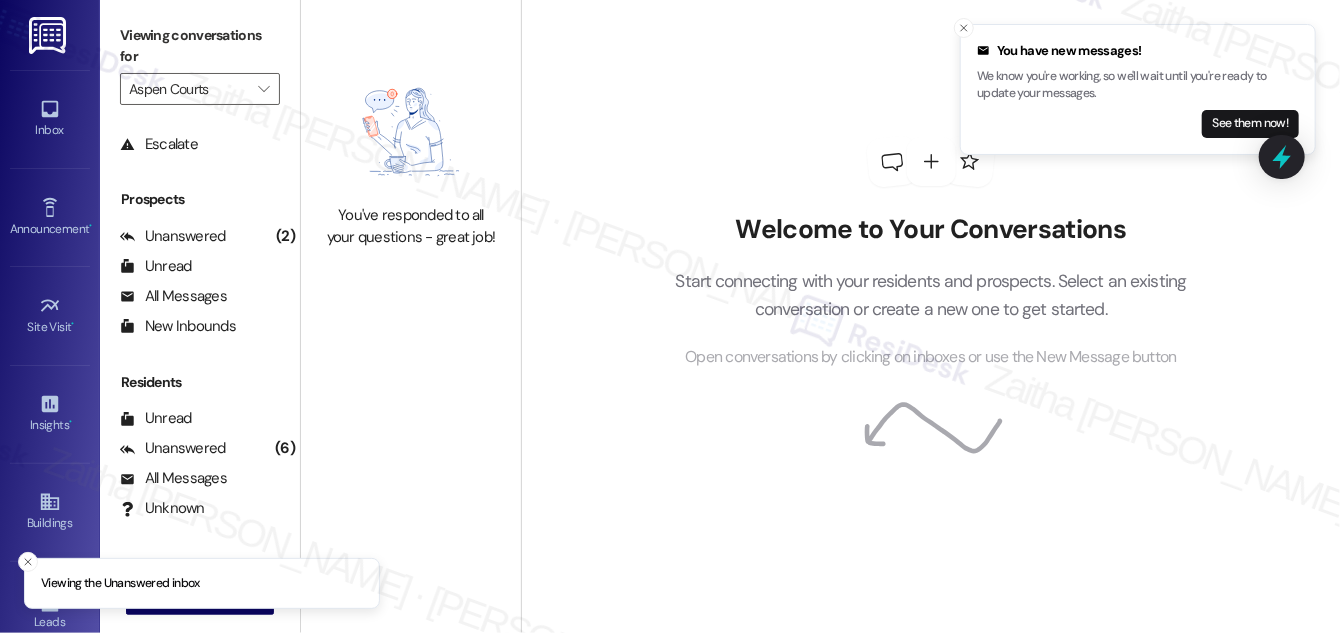 scroll, scrollTop: 263, scrollLeft: 0, axis: vertical 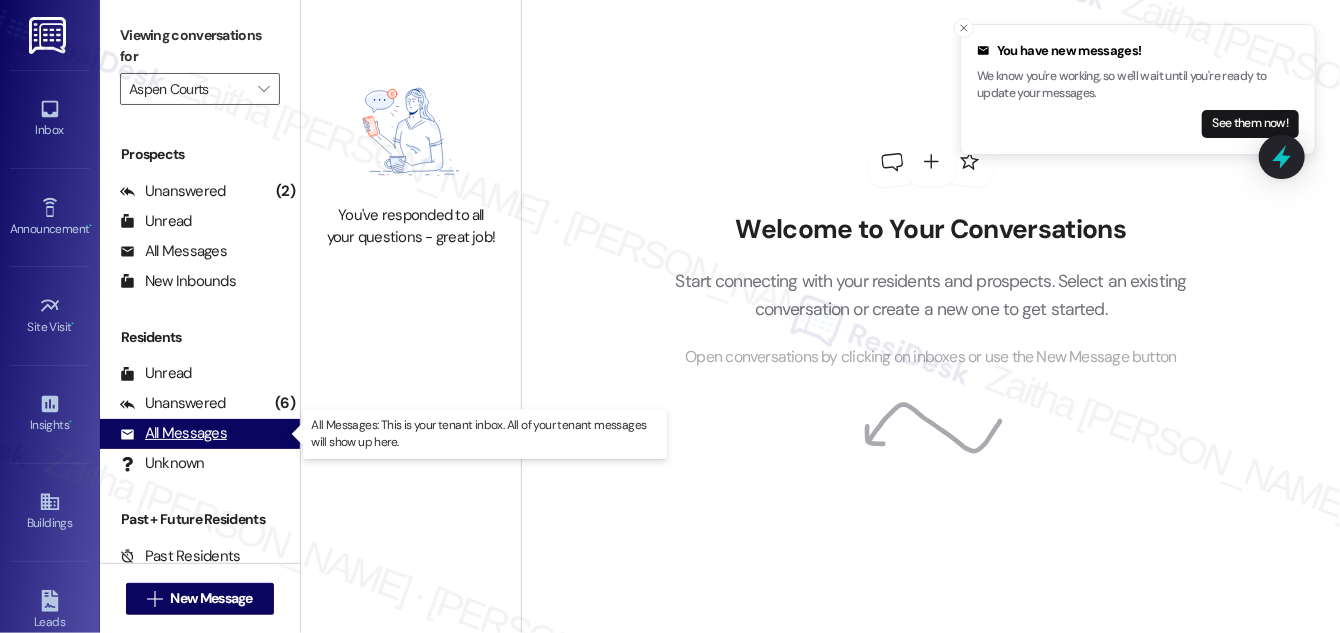 click on "All Messages" at bounding box center [173, 433] 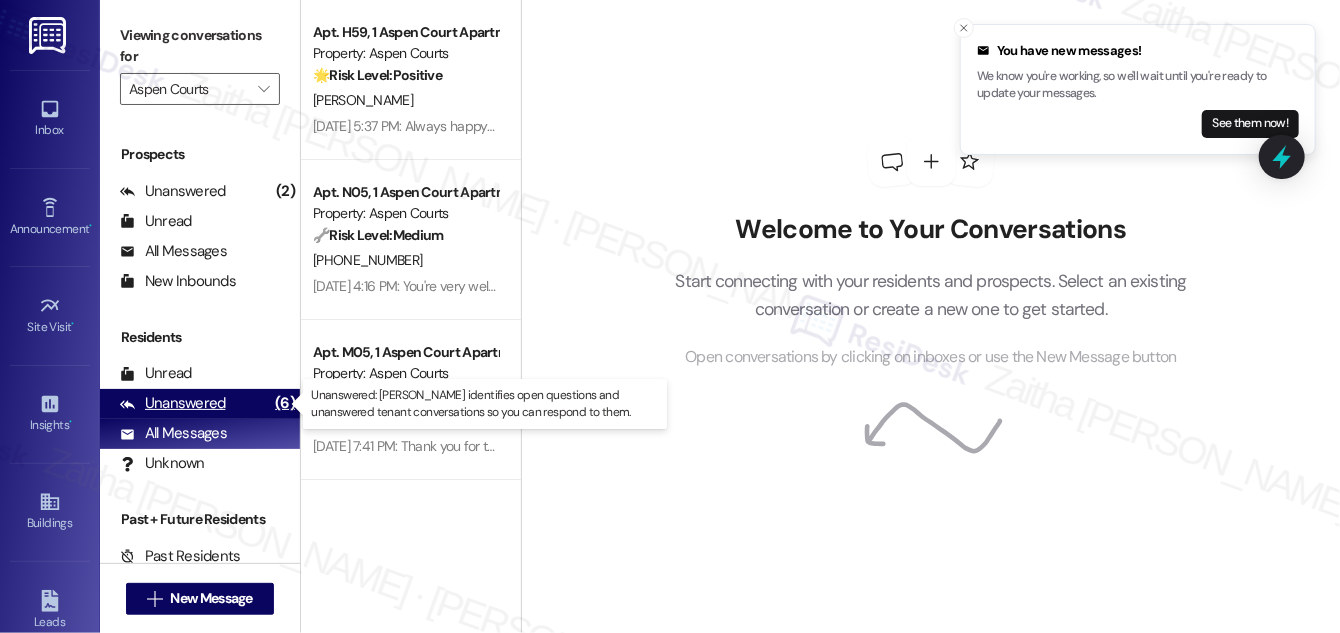 click on "Unanswered" at bounding box center (173, 403) 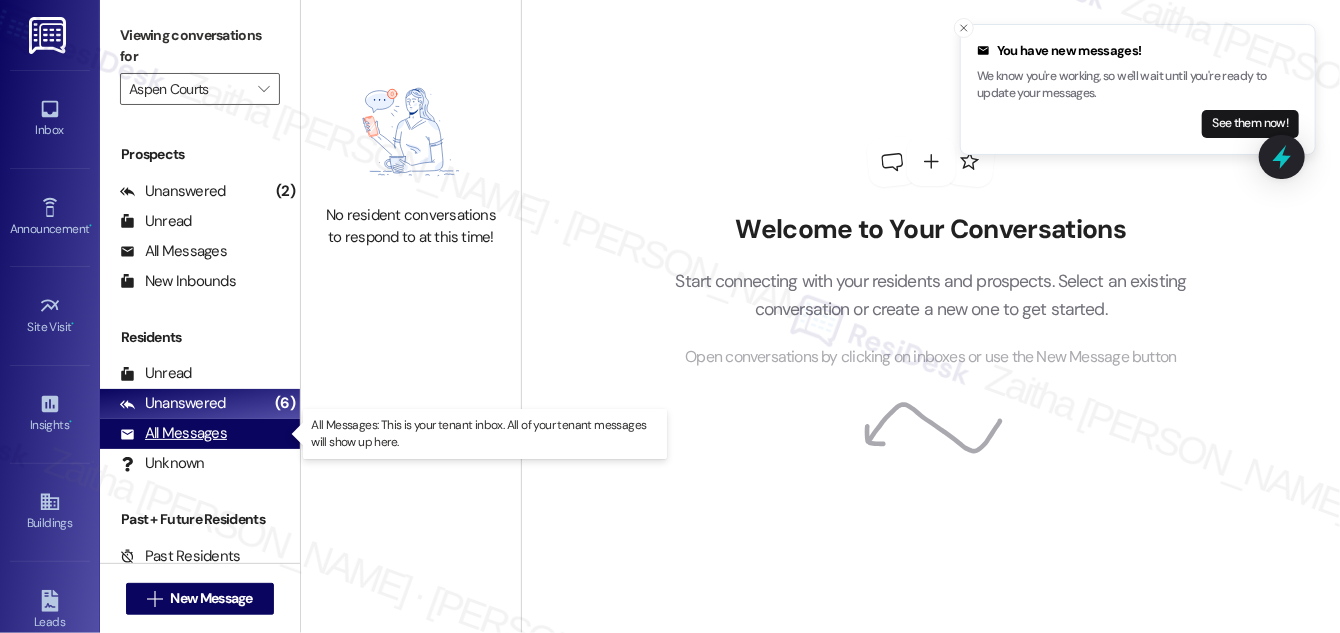 click on "All Messages" at bounding box center [173, 433] 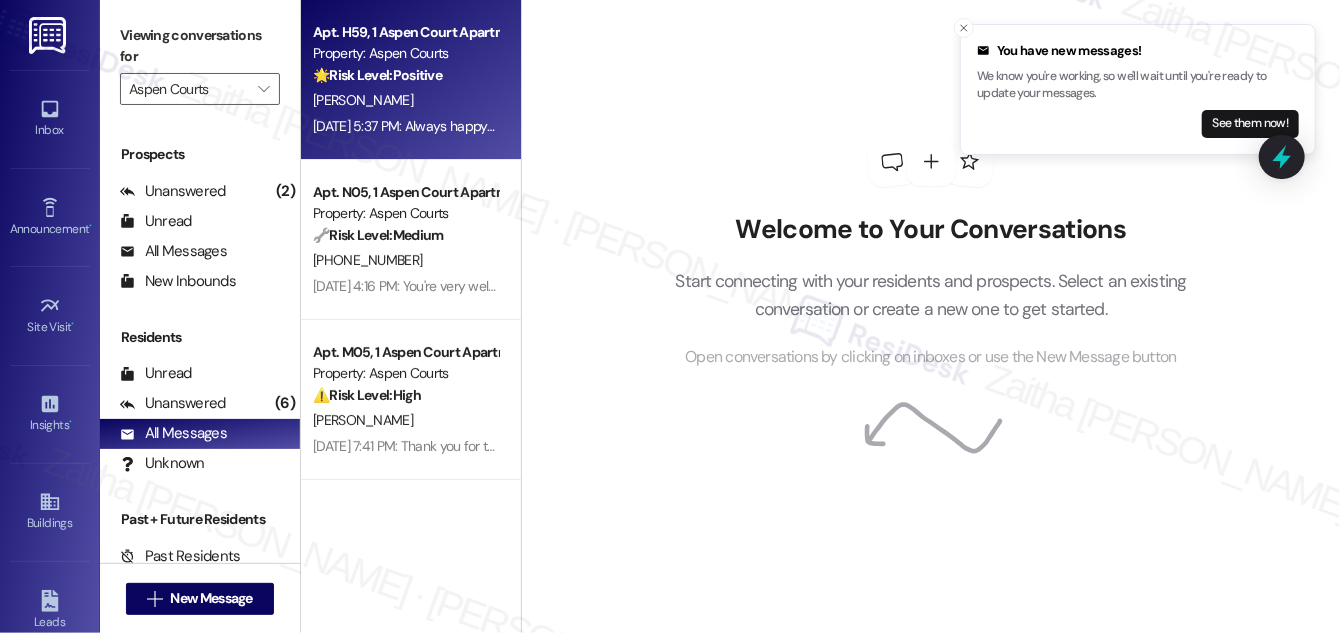 click on "[PERSON_NAME]" at bounding box center (405, 100) 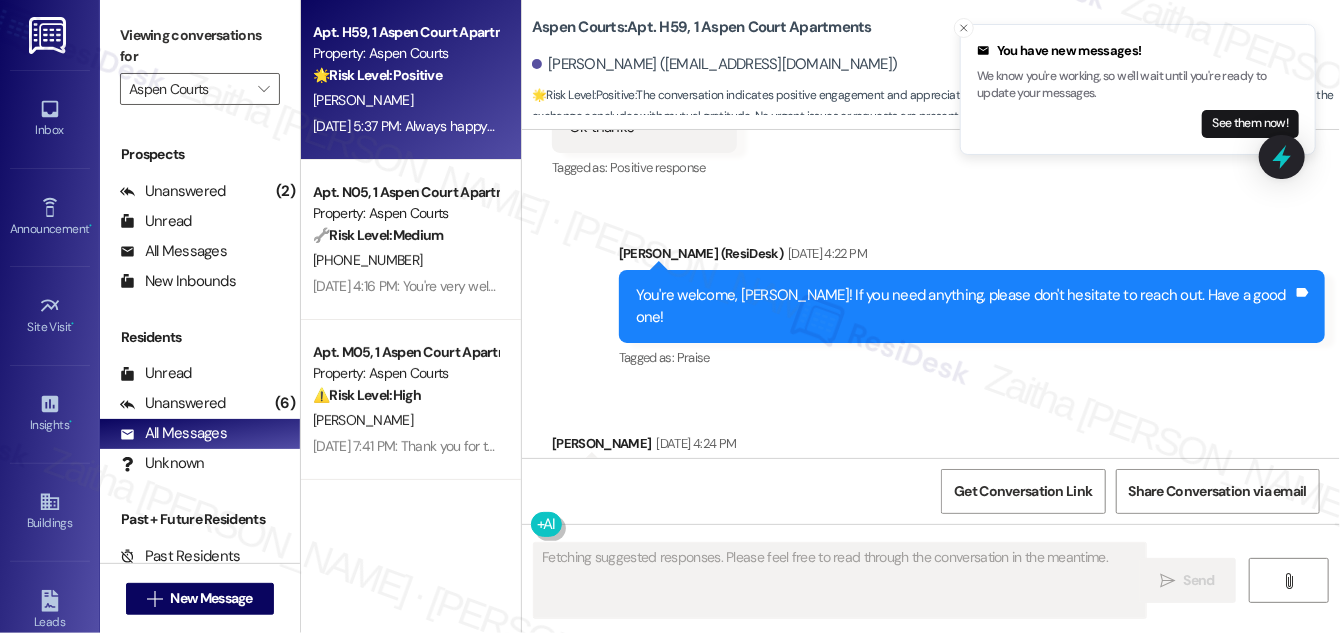 scroll, scrollTop: 3510, scrollLeft: 0, axis: vertical 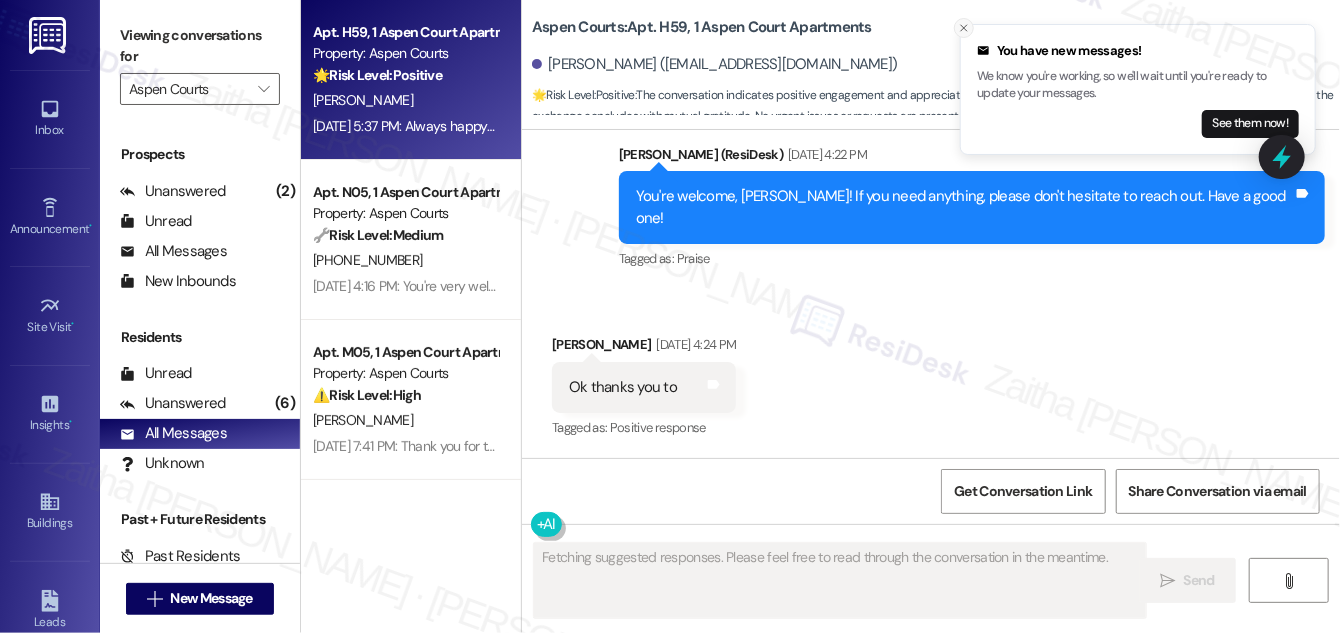 click 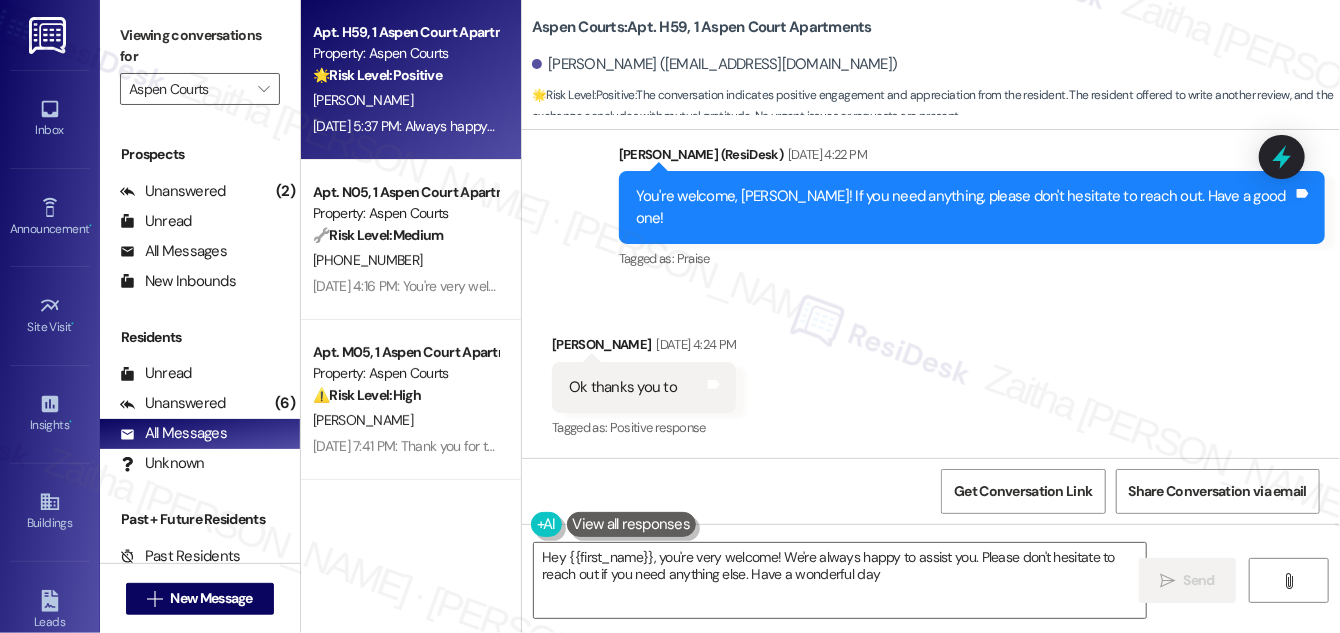 type on "Hey {{first_name}}, you're very welcome! We're always happy to assist you. Please don't hesitate to reach out if you need anything else. Have a wonderful day!" 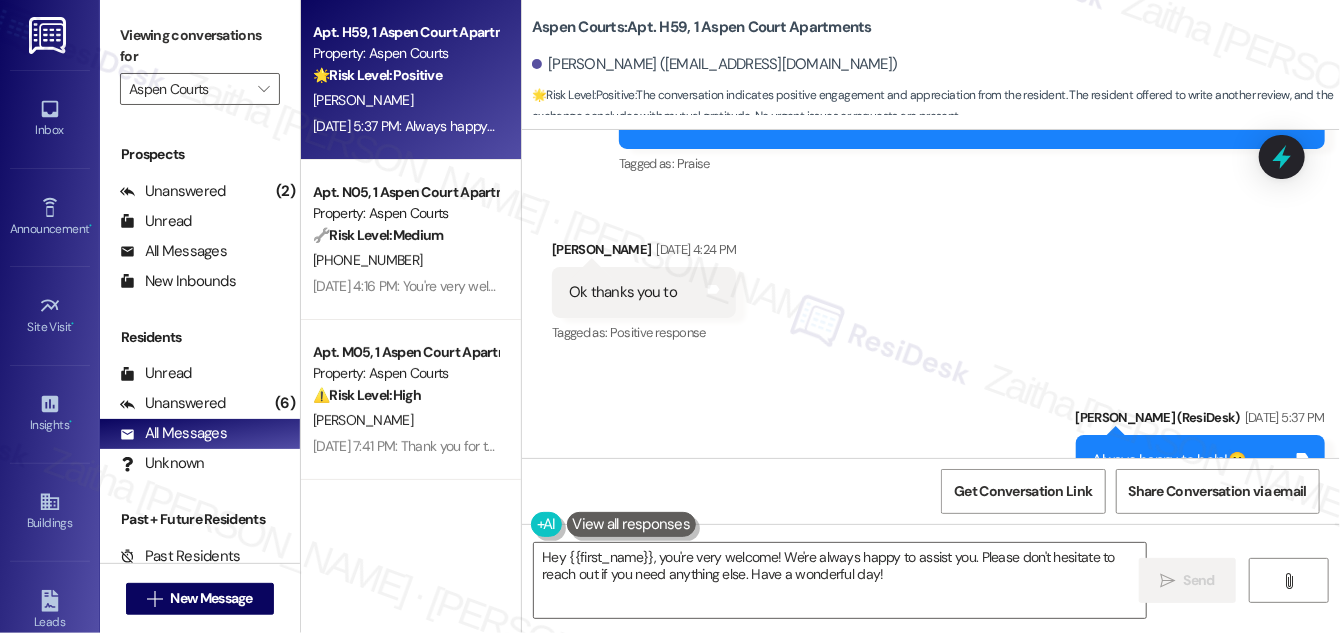 scroll, scrollTop: 3680, scrollLeft: 0, axis: vertical 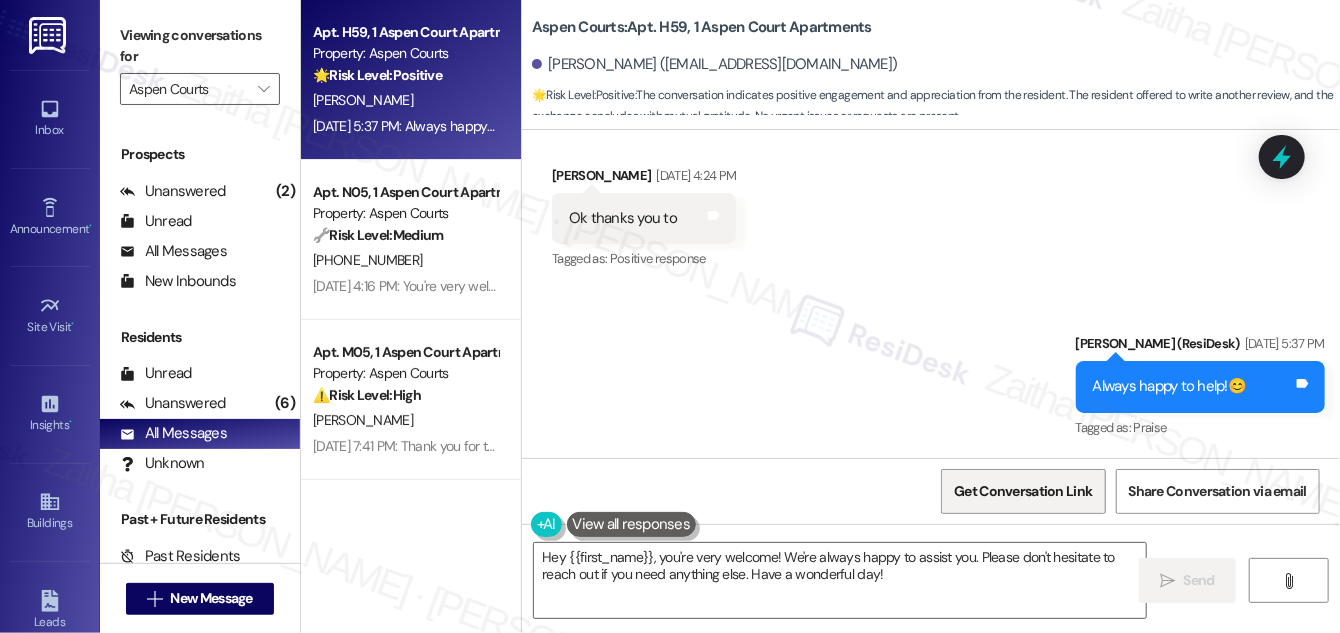 click on "Get Conversation Link" at bounding box center [1023, 491] 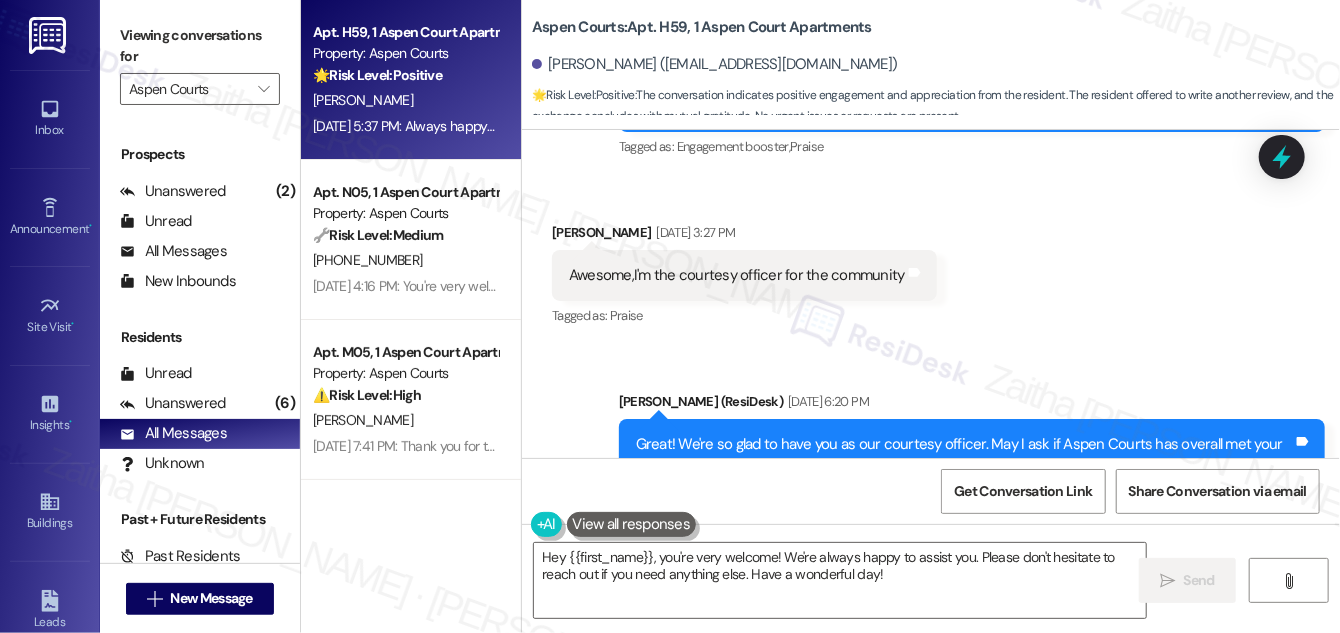 scroll, scrollTop: 1952, scrollLeft: 0, axis: vertical 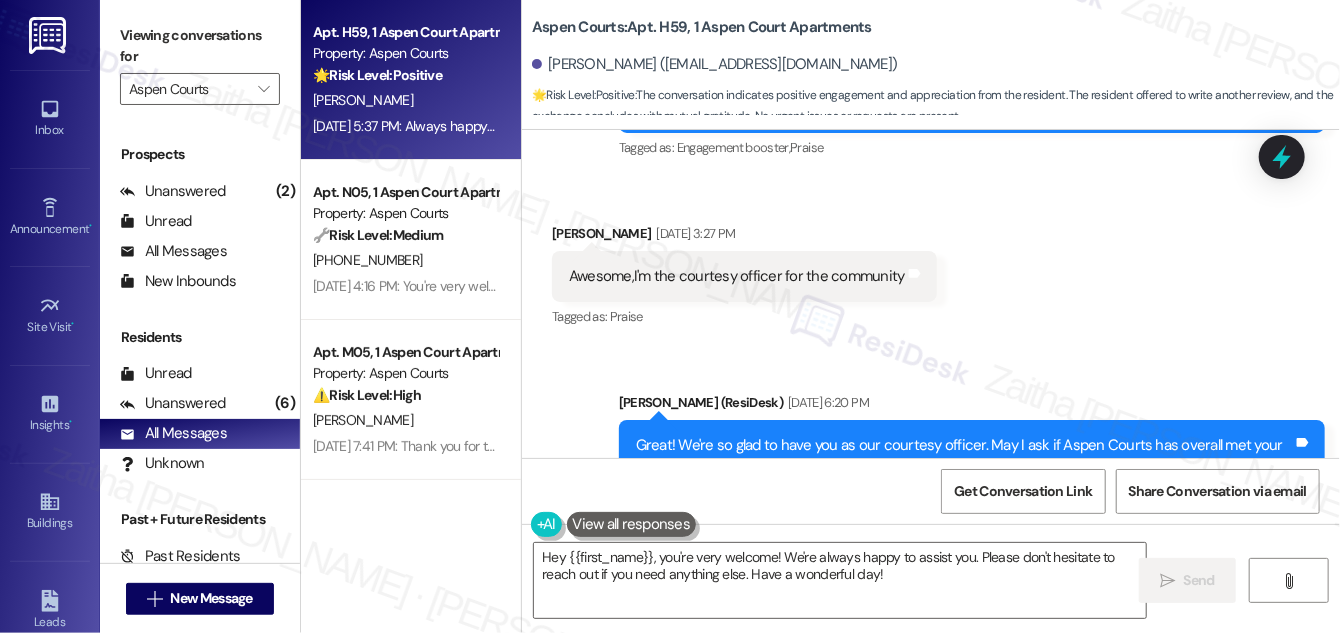 click on "Received via SMS [PERSON_NAME] [DATE] 3:27 PM Awesome,I'm the courtesy officer for the community  Tags and notes Tagged as:   Praise Click to highlight conversations about Praise" at bounding box center [931, 262] 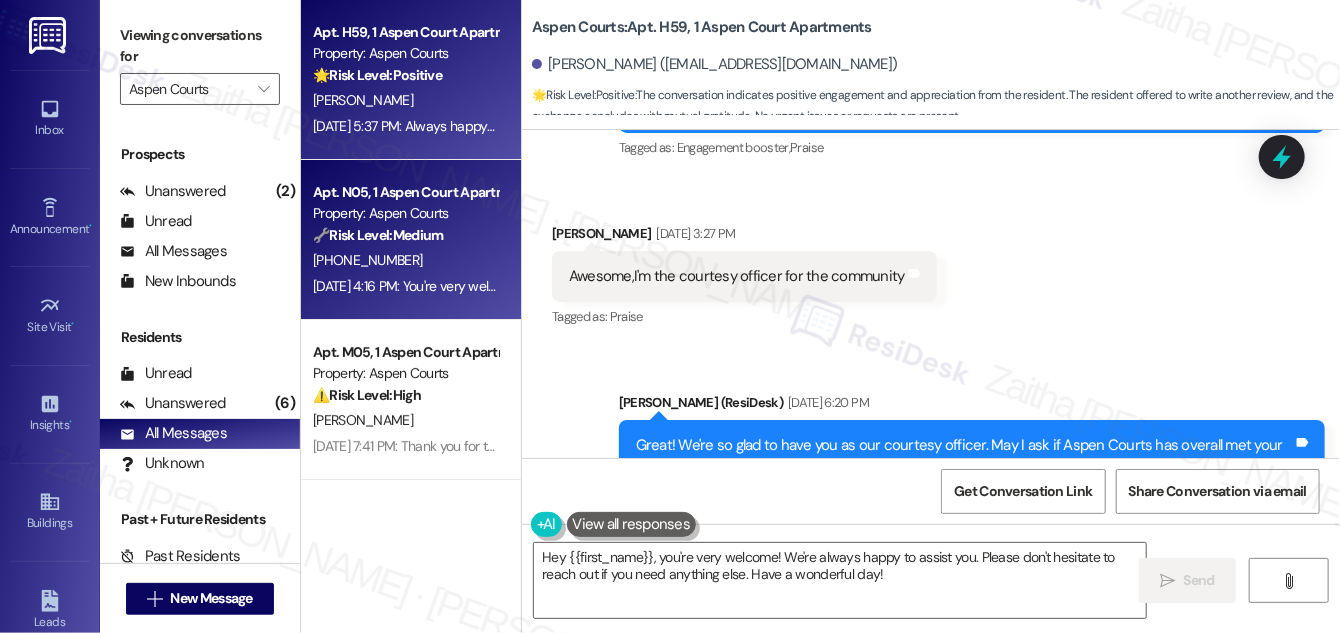 click on "[PHONE_NUMBER]" at bounding box center [405, 260] 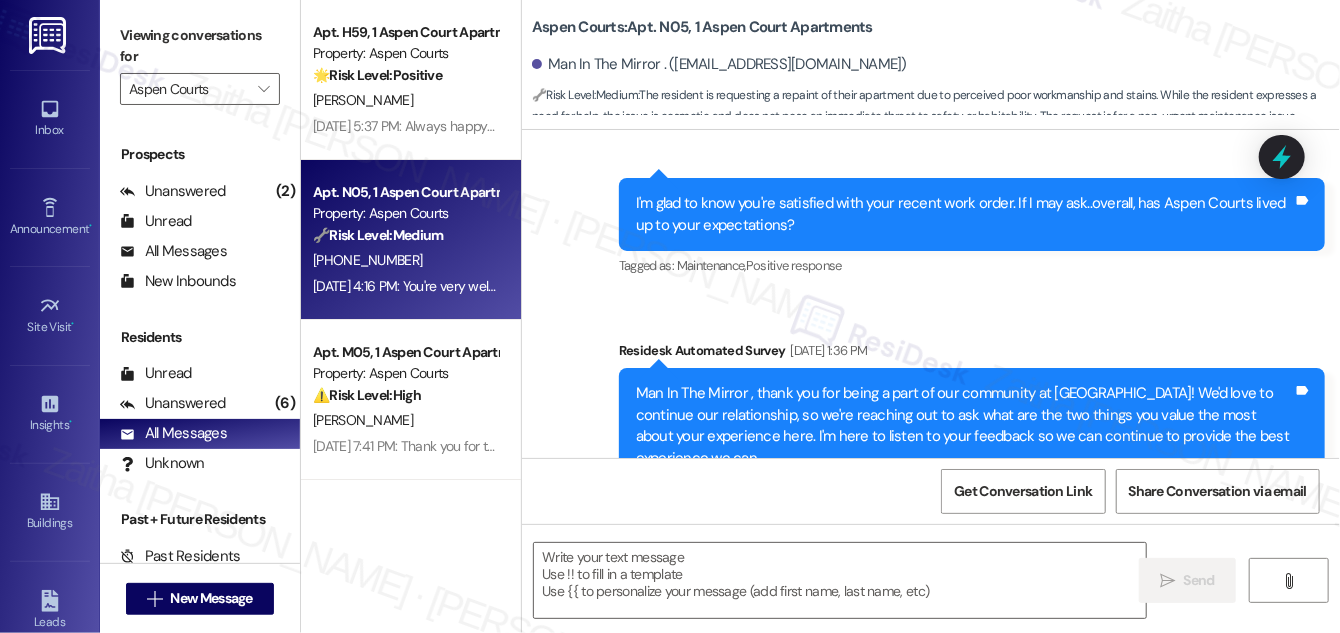 type on "Fetching suggested responses. Please feel free to read through the conversation in the meantime." 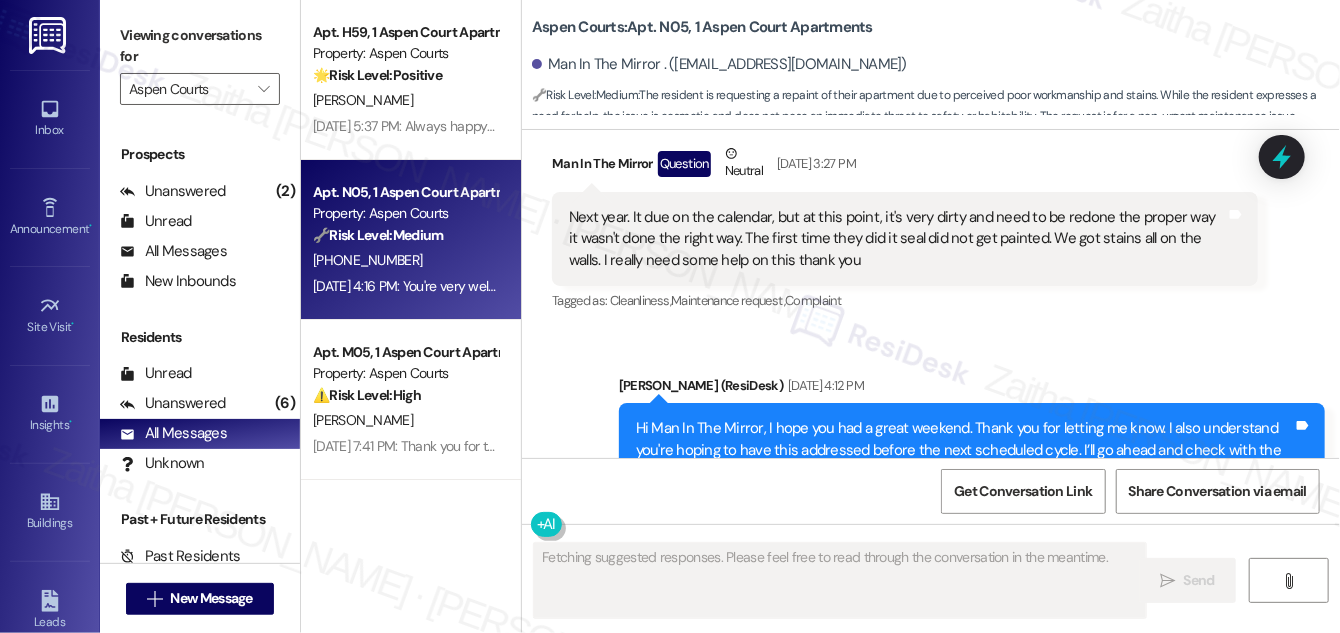 scroll, scrollTop: 9856, scrollLeft: 0, axis: vertical 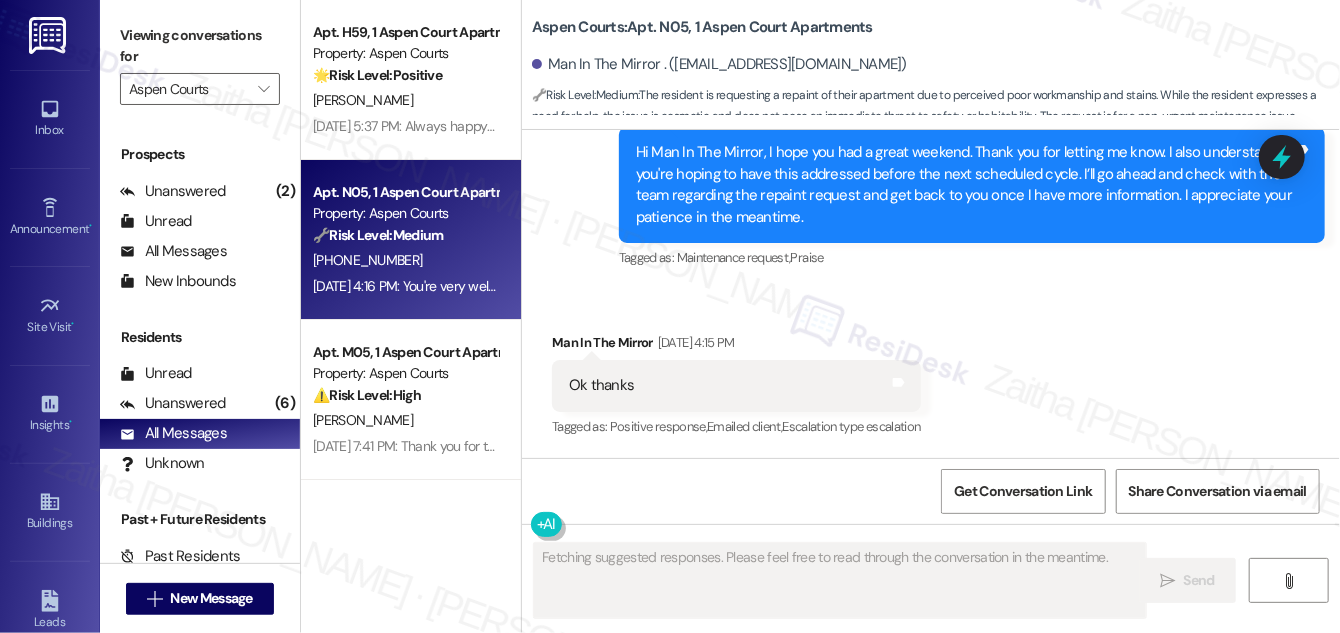 type 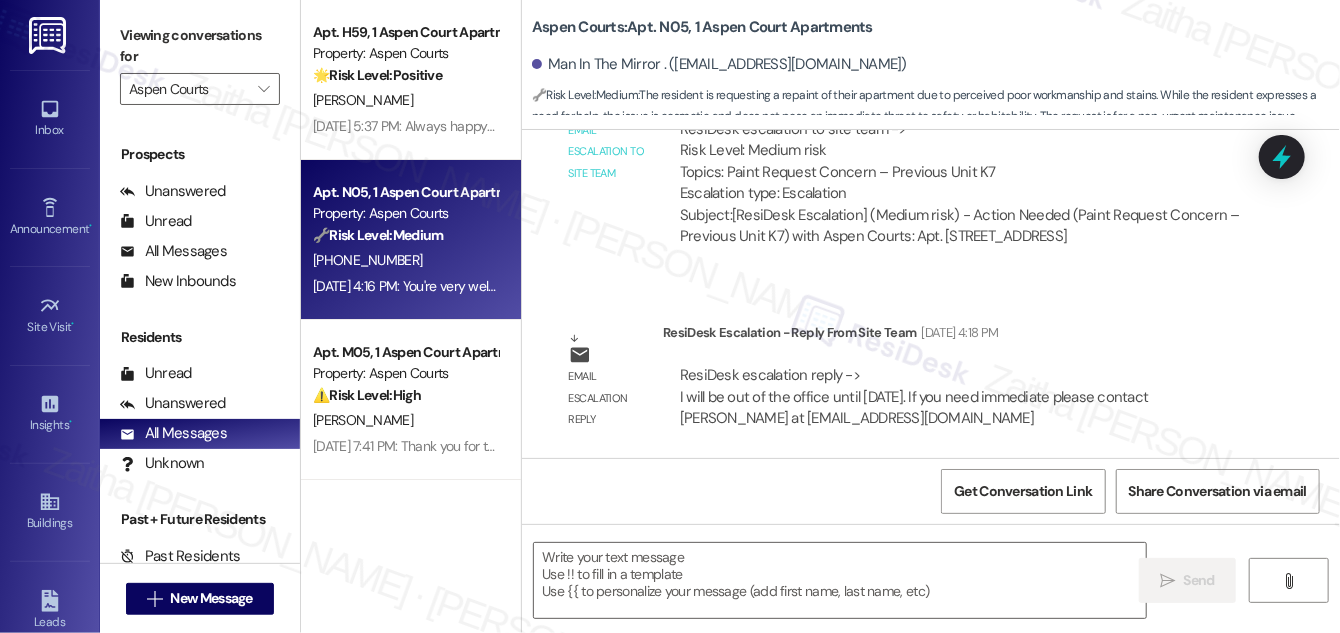 scroll, scrollTop: 10454, scrollLeft: 0, axis: vertical 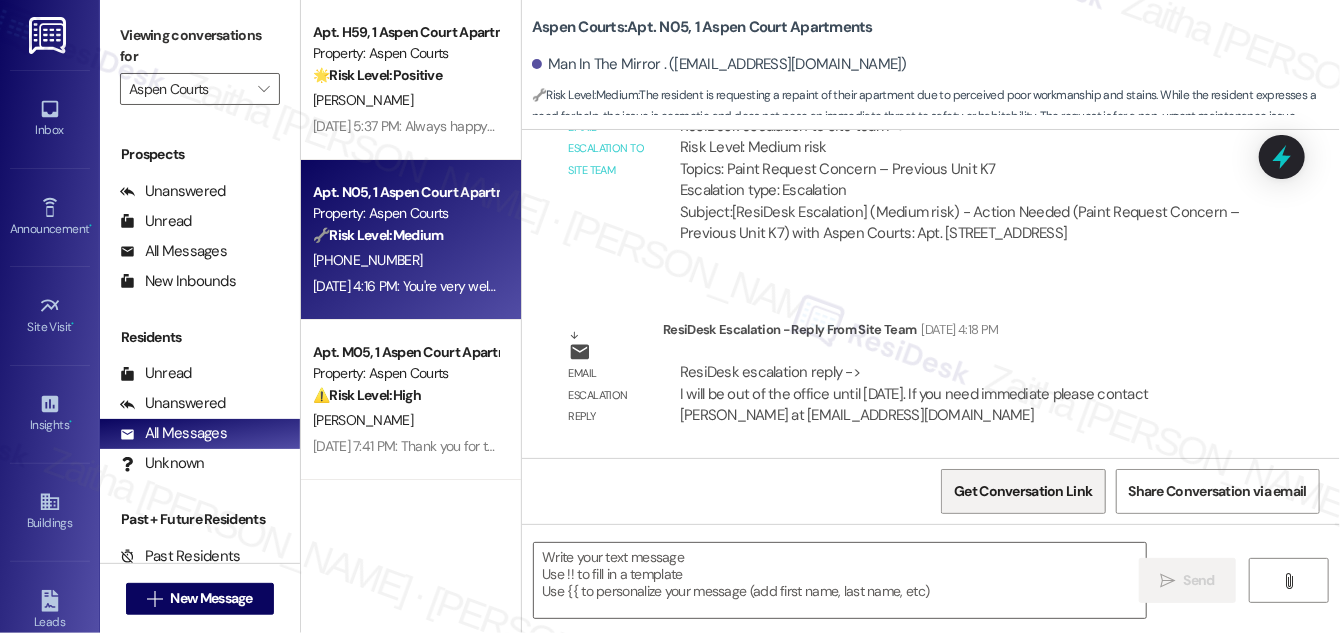 click on "Get Conversation Link" at bounding box center [1023, 491] 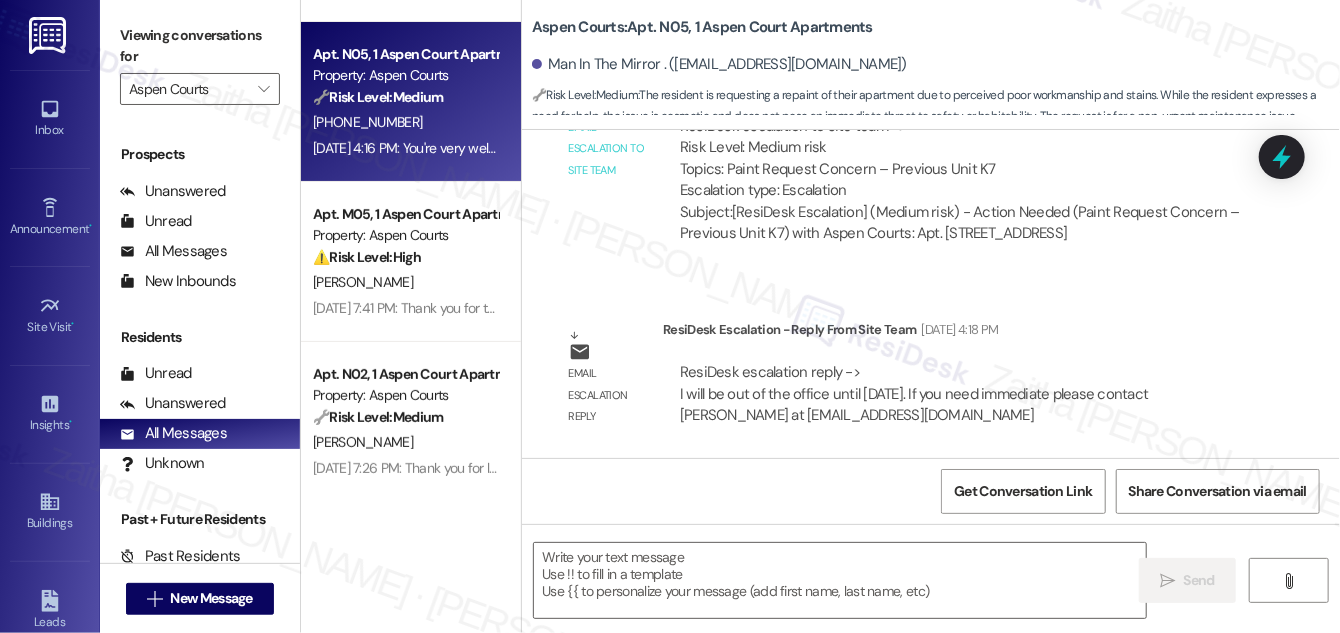 scroll, scrollTop: 181, scrollLeft: 0, axis: vertical 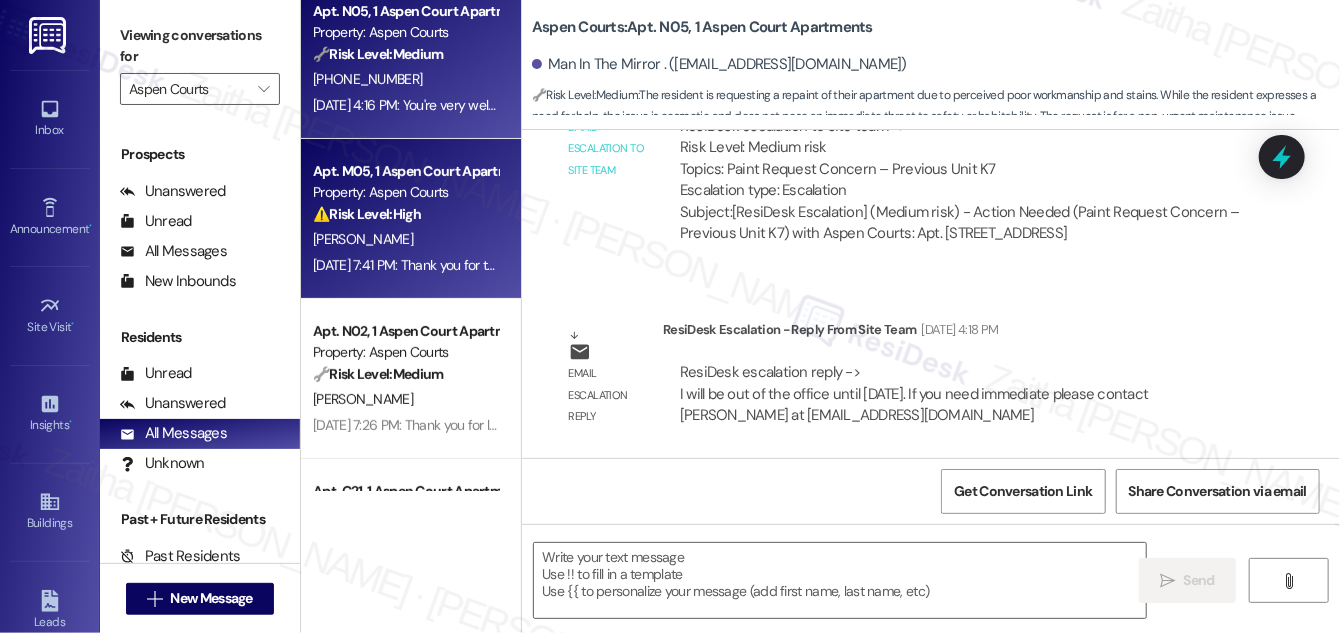 click on "[PERSON_NAME]" at bounding box center [405, 239] 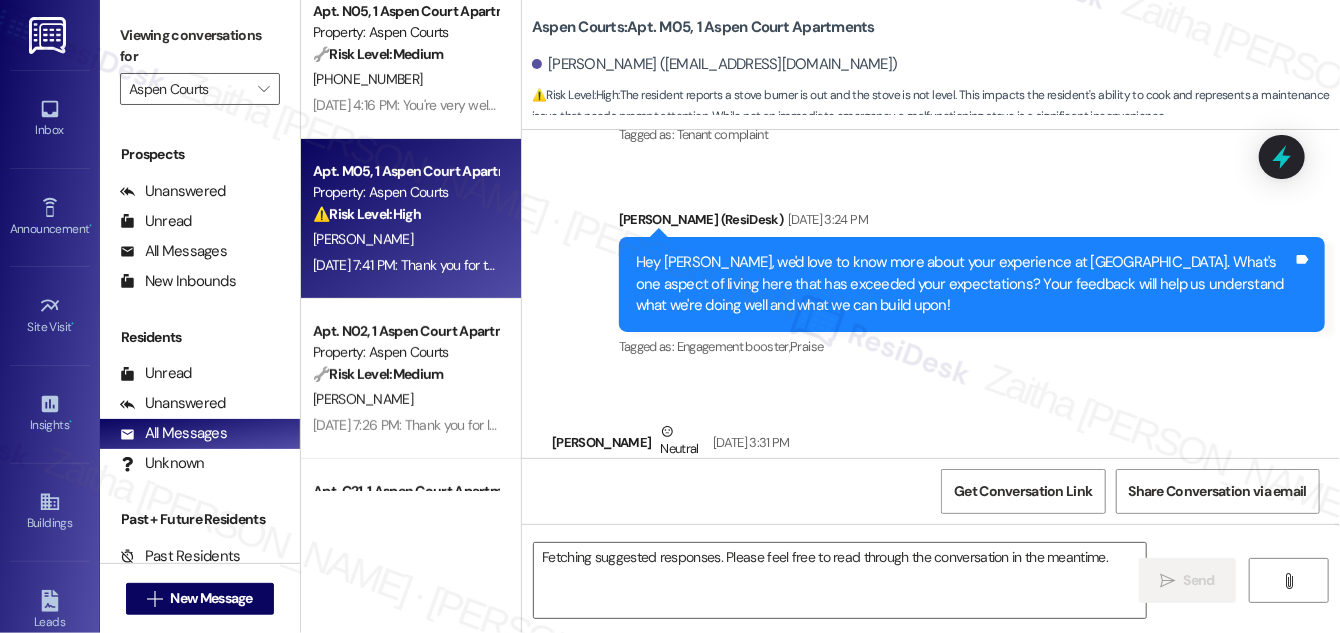 scroll, scrollTop: 5152, scrollLeft: 0, axis: vertical 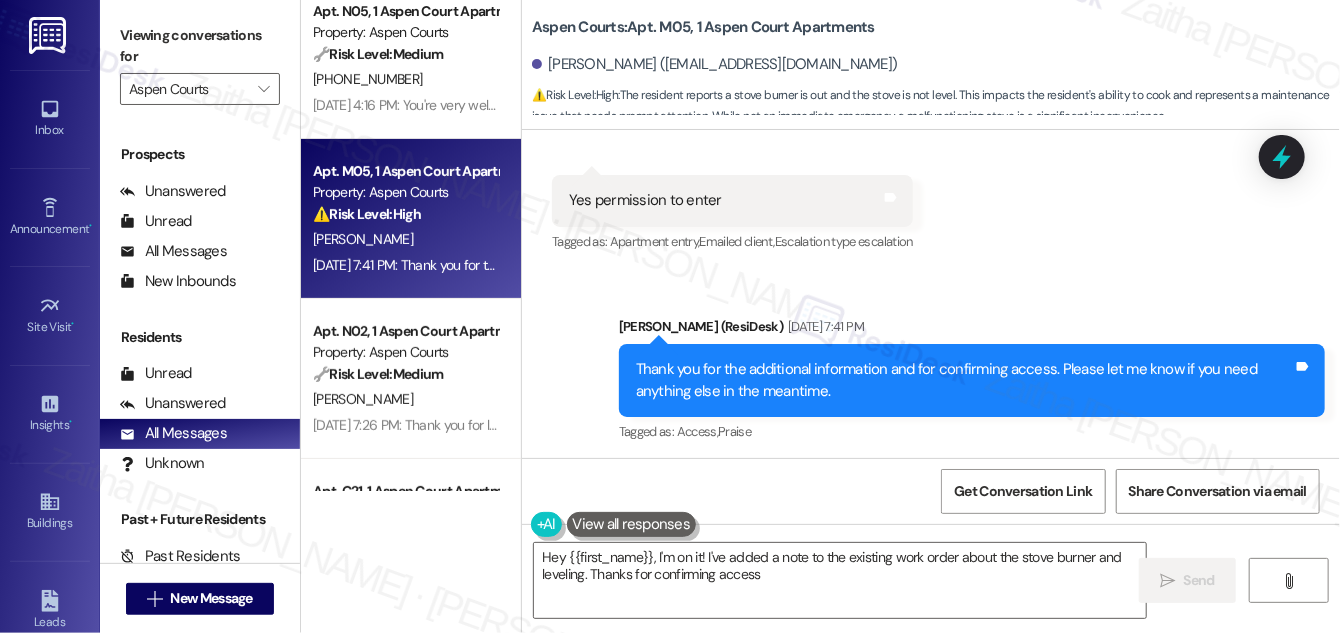 type on "Hey {{first_name}}, I'm on it! I've added a note to the existing work order about the stove burner and leveling. Thanks for confirming access!" 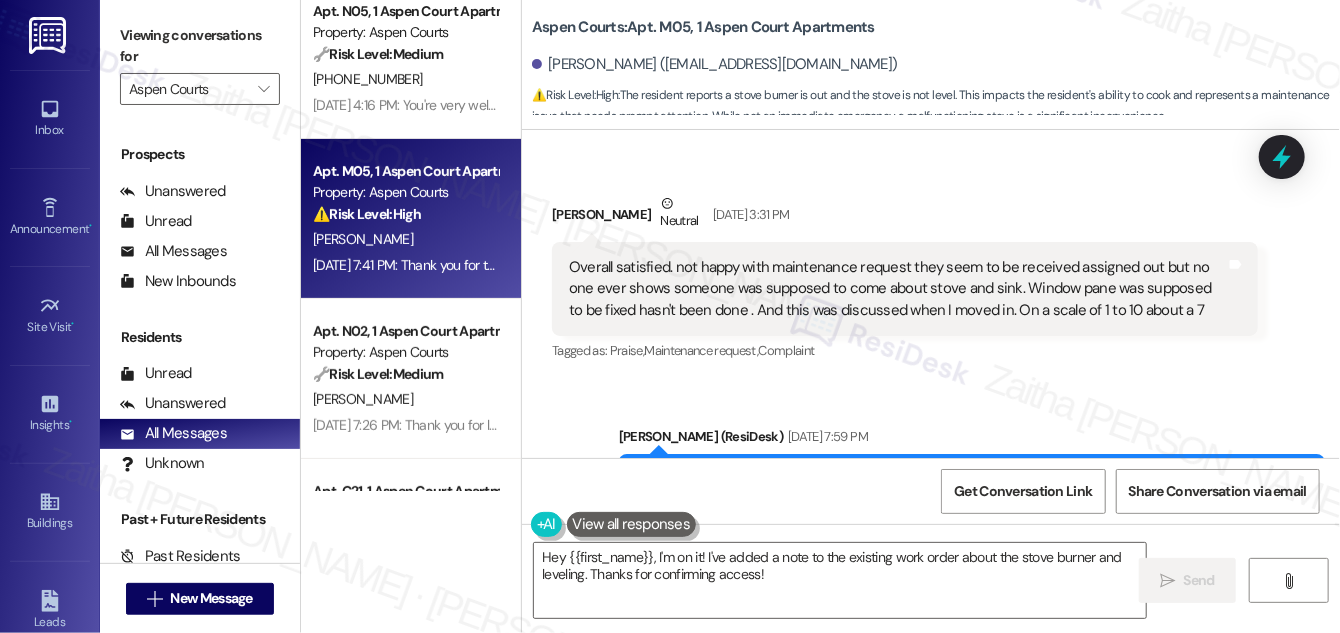 scroll, scrollTop: 1335, scrollLeft: 0, axis: vertical 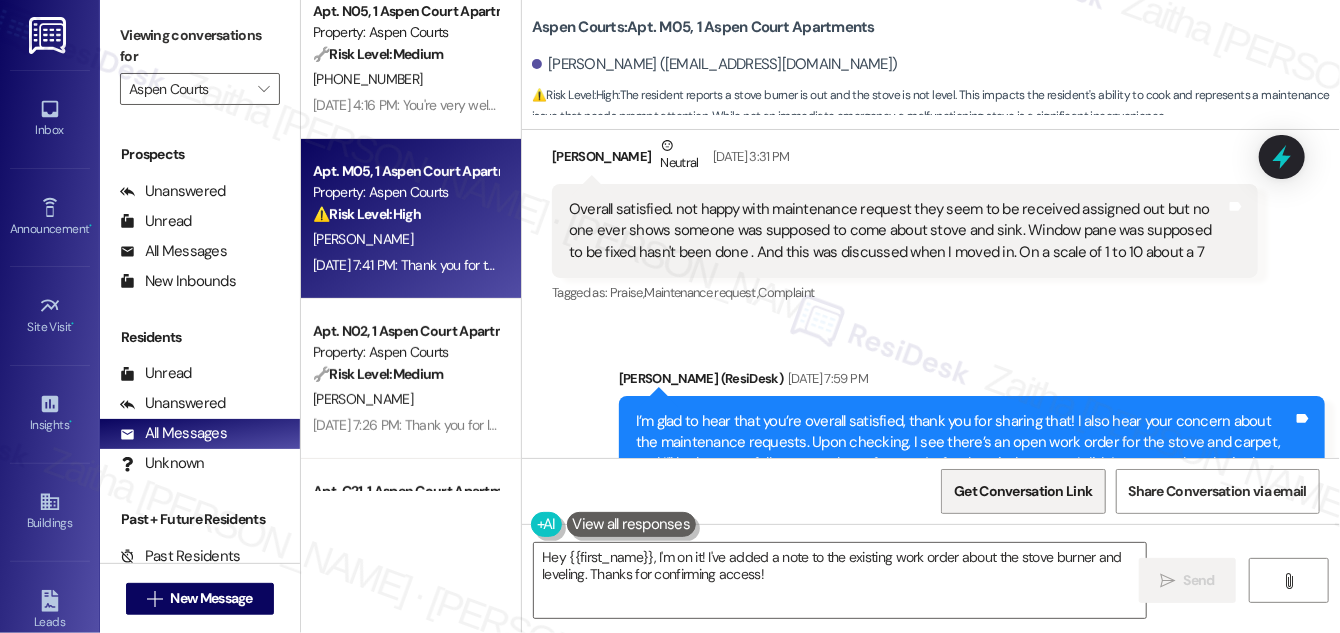 click on "Get Conversation Link" at bounding box center (1023, 491) 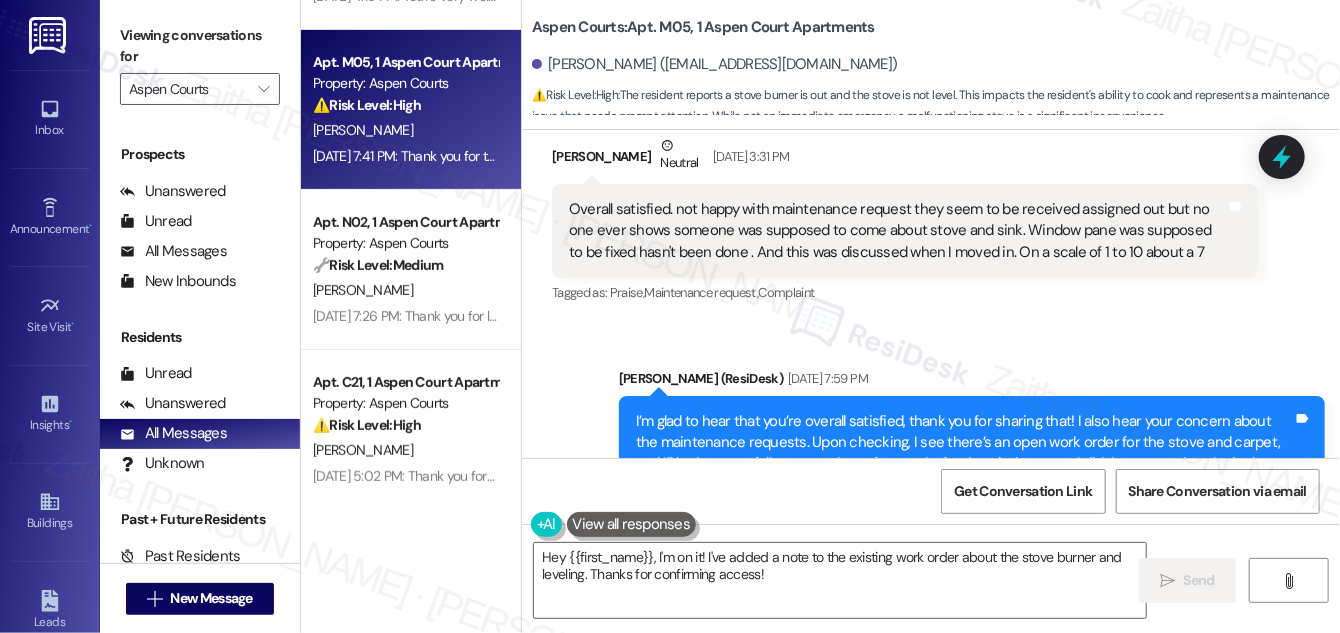 scroll, scrollTop: 363, scrollLeft: 0, axis: vertical 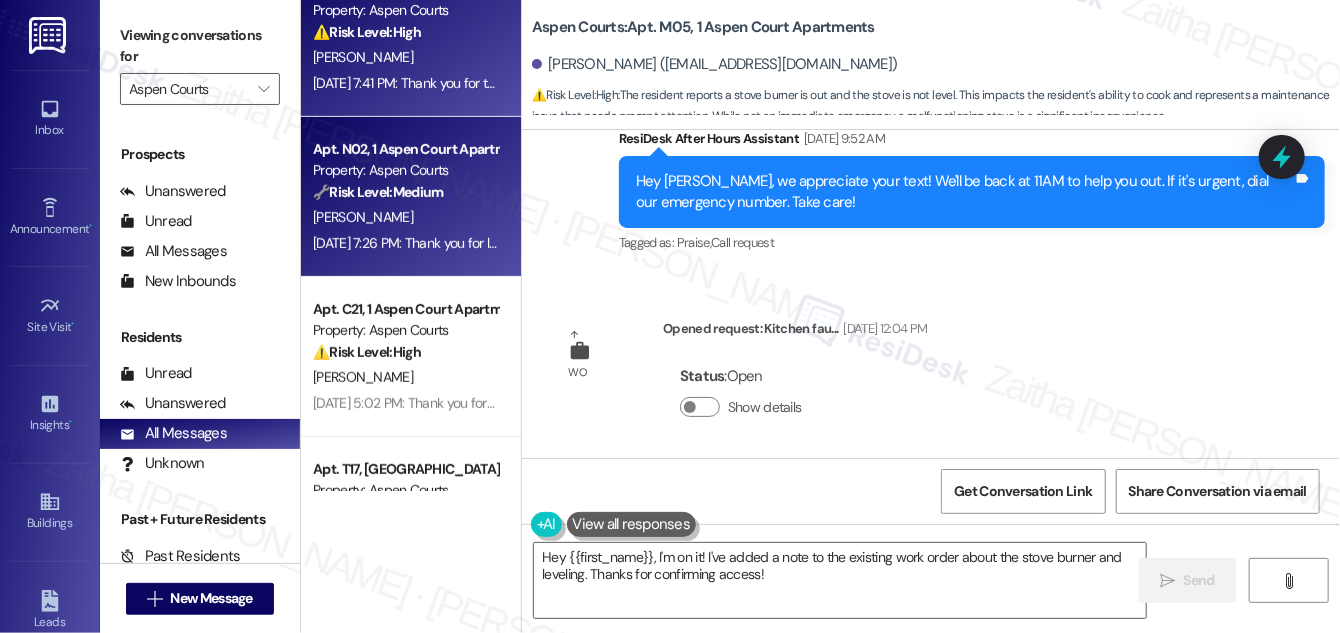 click on "[PERSON_NAME]" at bounding box center (405, 217) 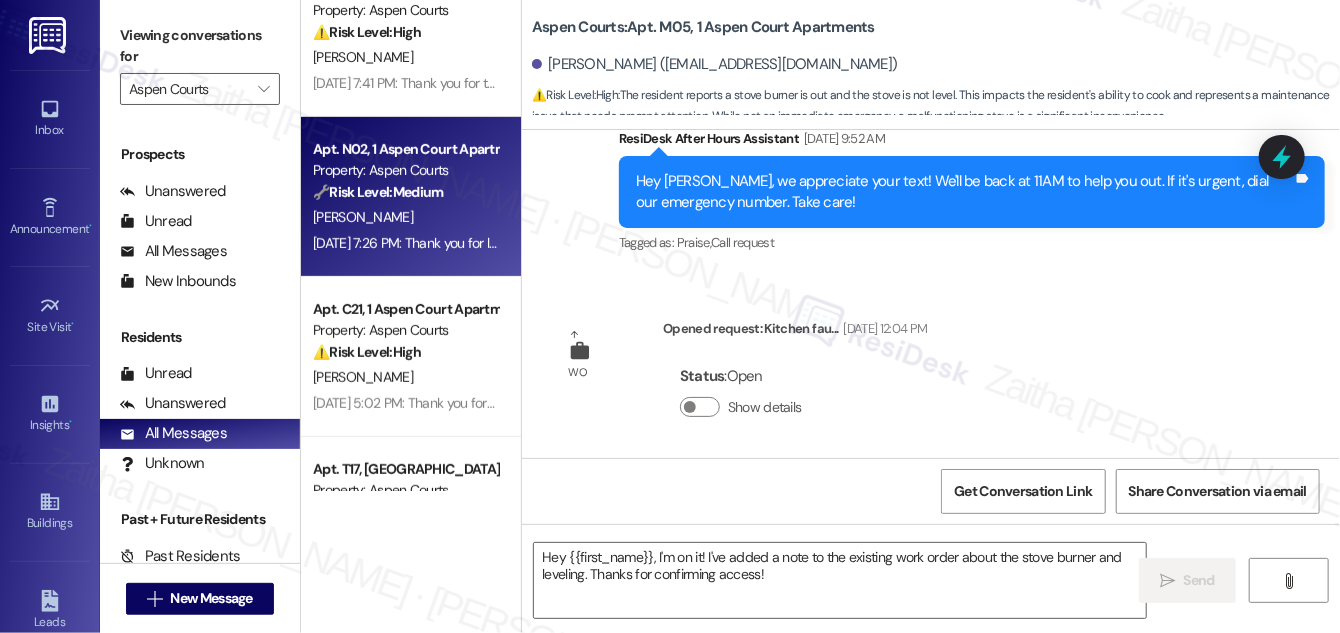 type on "Fetching suggested responses. Please feel free to read through the conversation in the meantime." 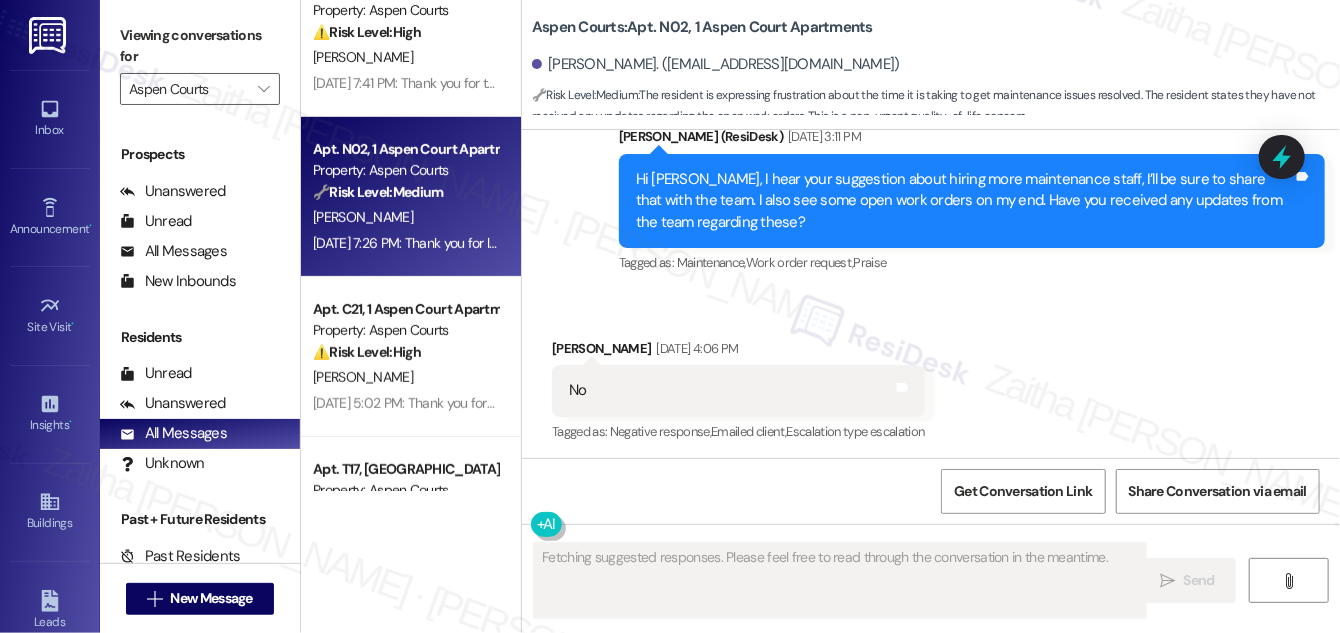 scroll, scrollTop: 3764, scrollLeft: 0, axis: vertical 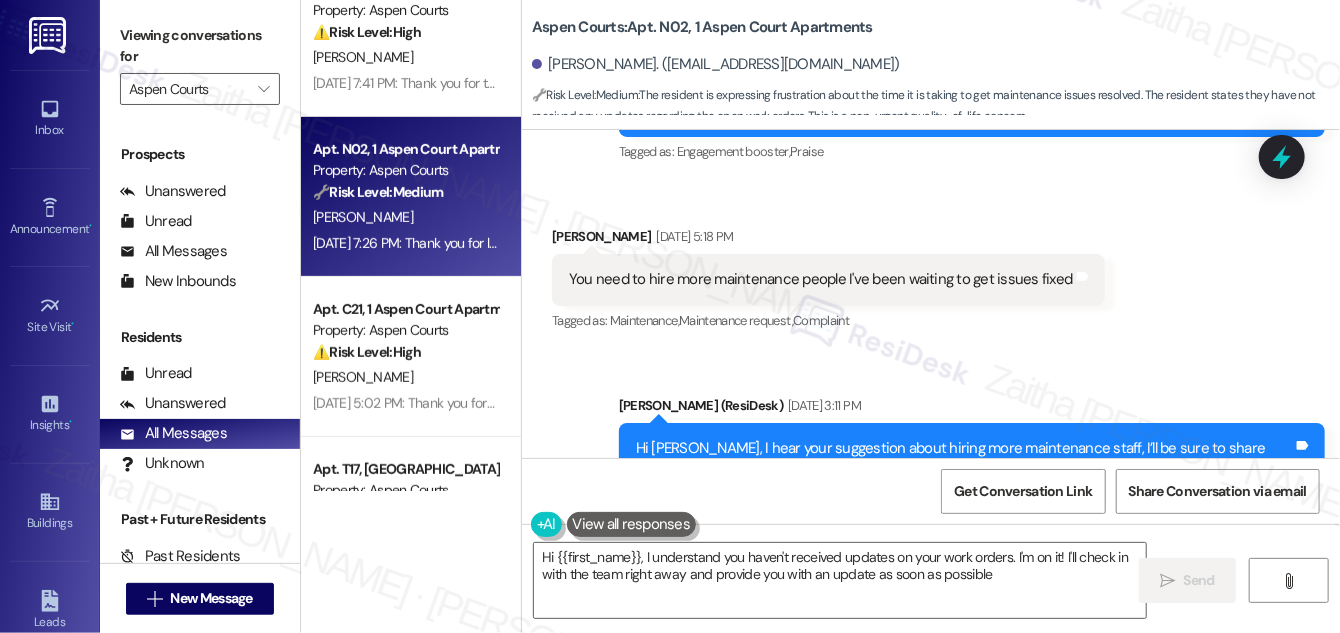 type on "Hi {{first_name}}, I understand you haven't received updates on your work orders. I'm on it! I'll check in with the team right away and provide you with an update as soon as possible." 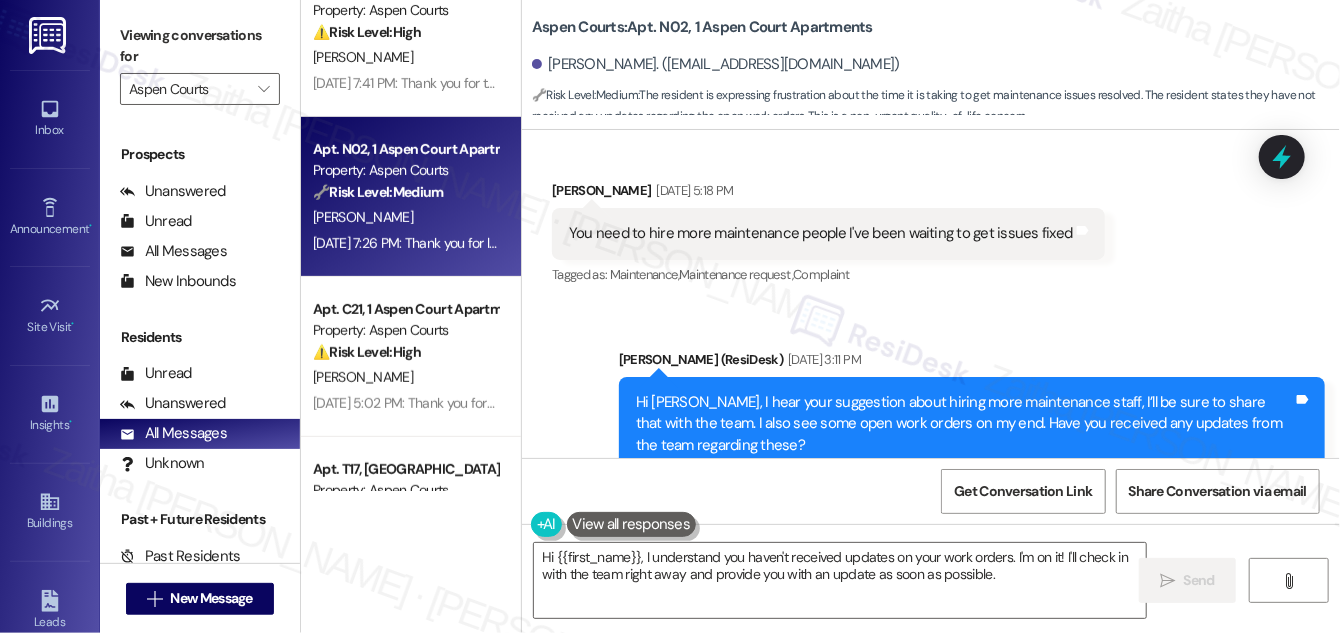 scroll, scrollTop: 3426, scrollLeft: 0, axis: vertical 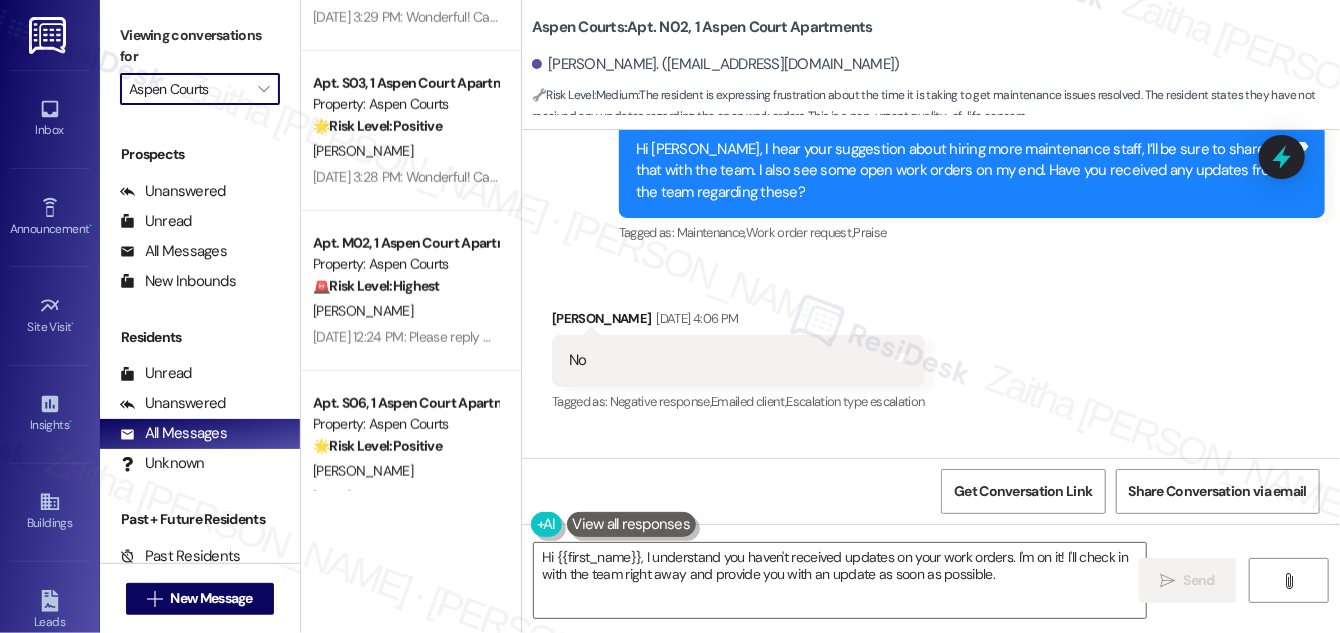 click on "Aspen Courts" at bounding box center (188, 89) 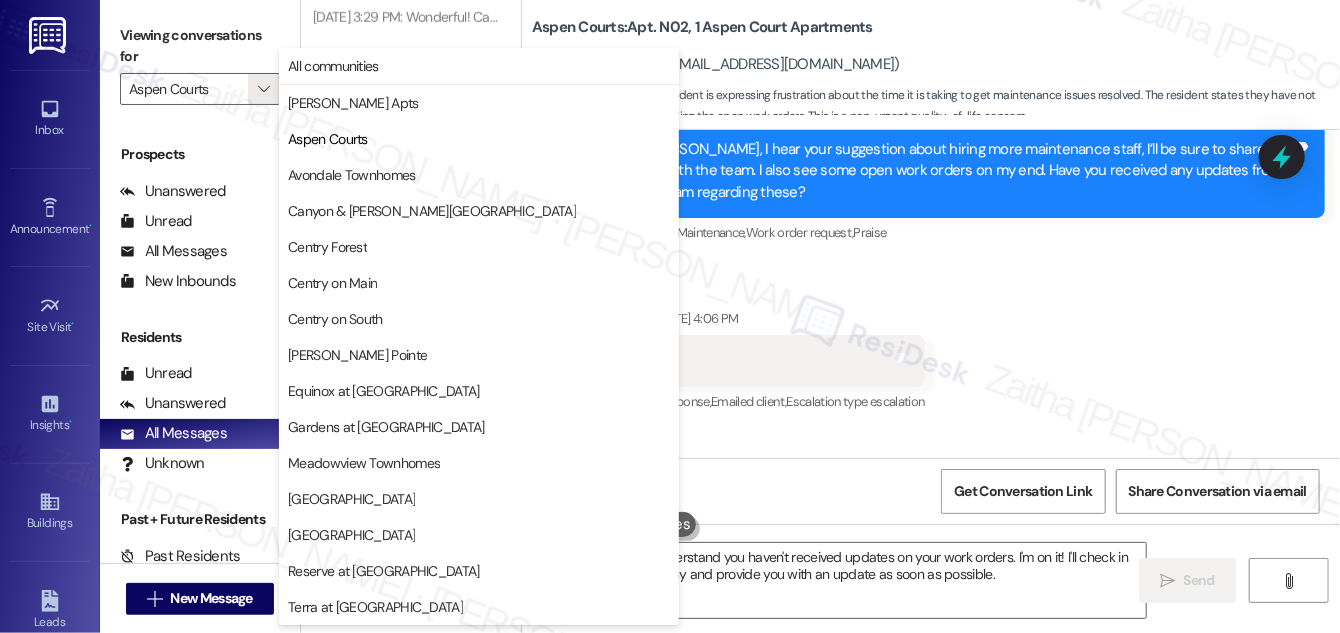 click on "Received via SMS [PERSON_NAME] [DATE] 4:06 PM No Tags and notes Tagged as:   Negative response ,  Click to highlight conversations about Negative response Emailed client ,  Click to highlight conversations about Emailed client Escalation type escalation Click to highlight conversations about Escalation type escalation" at bounding box center (931, 347) 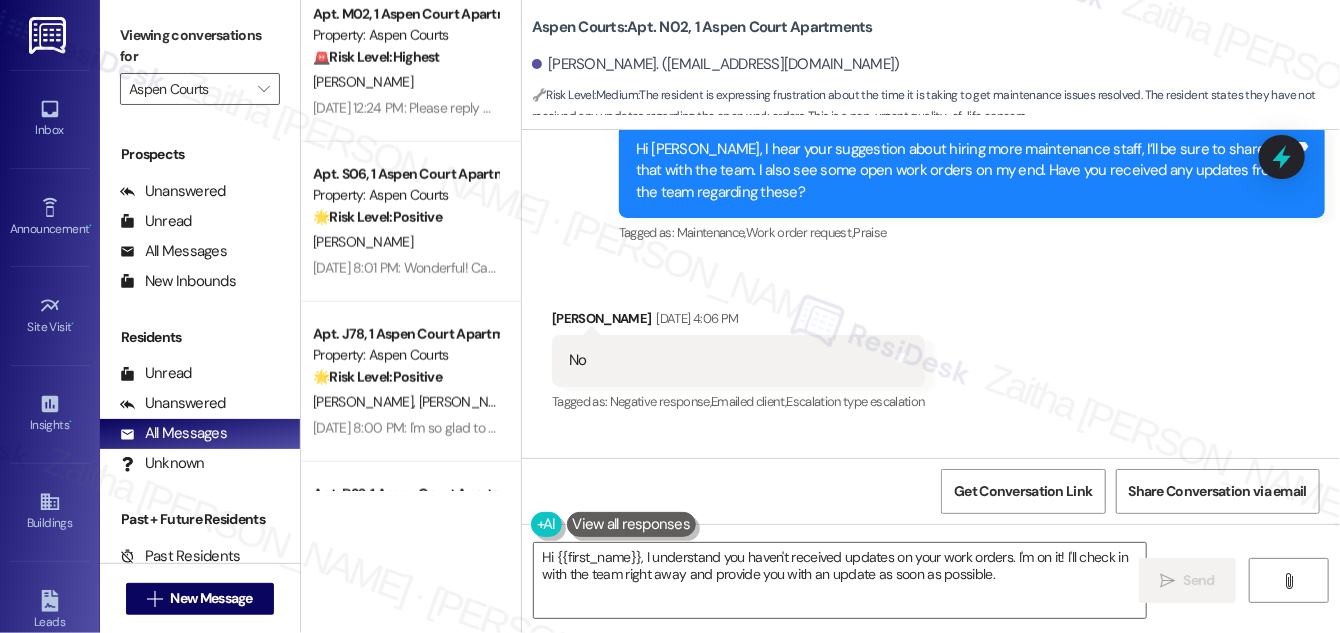 scroll, scrollTop: 1181, scrollLeft: 0, axis: vertical 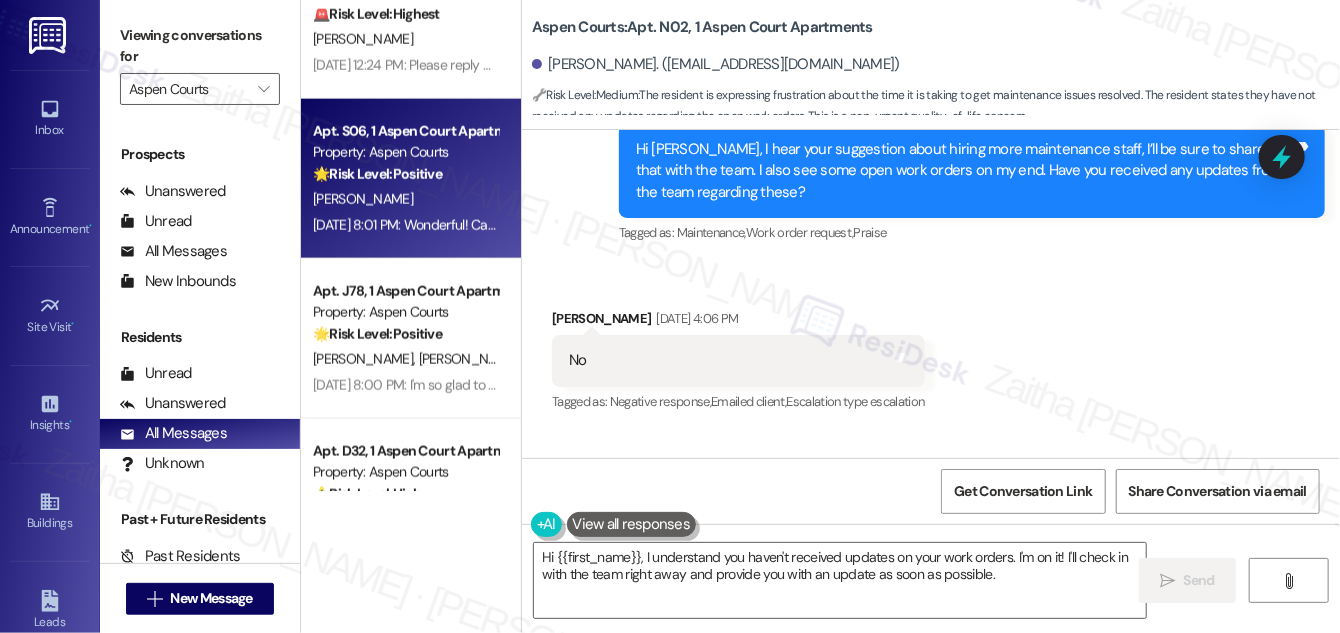 click on "[PERSON_NAME]" at bounding box center (405, 199) 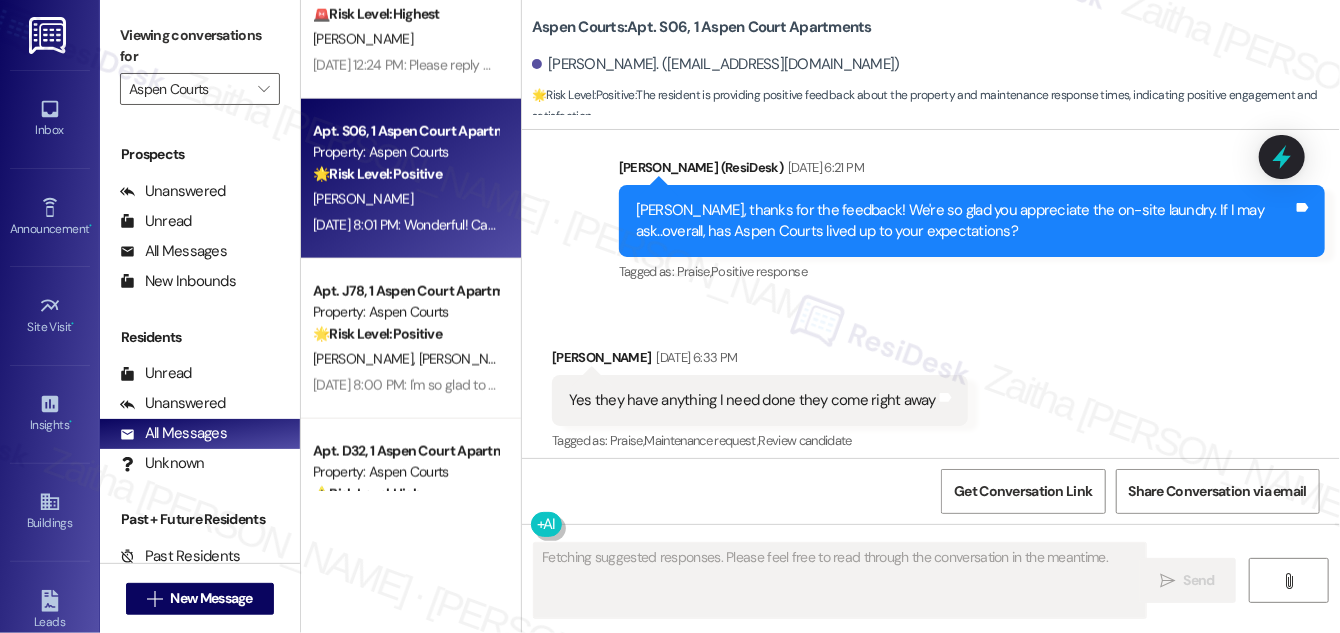 scroll, scrollTop: 946, scrollLeft: 0, axis: vertical 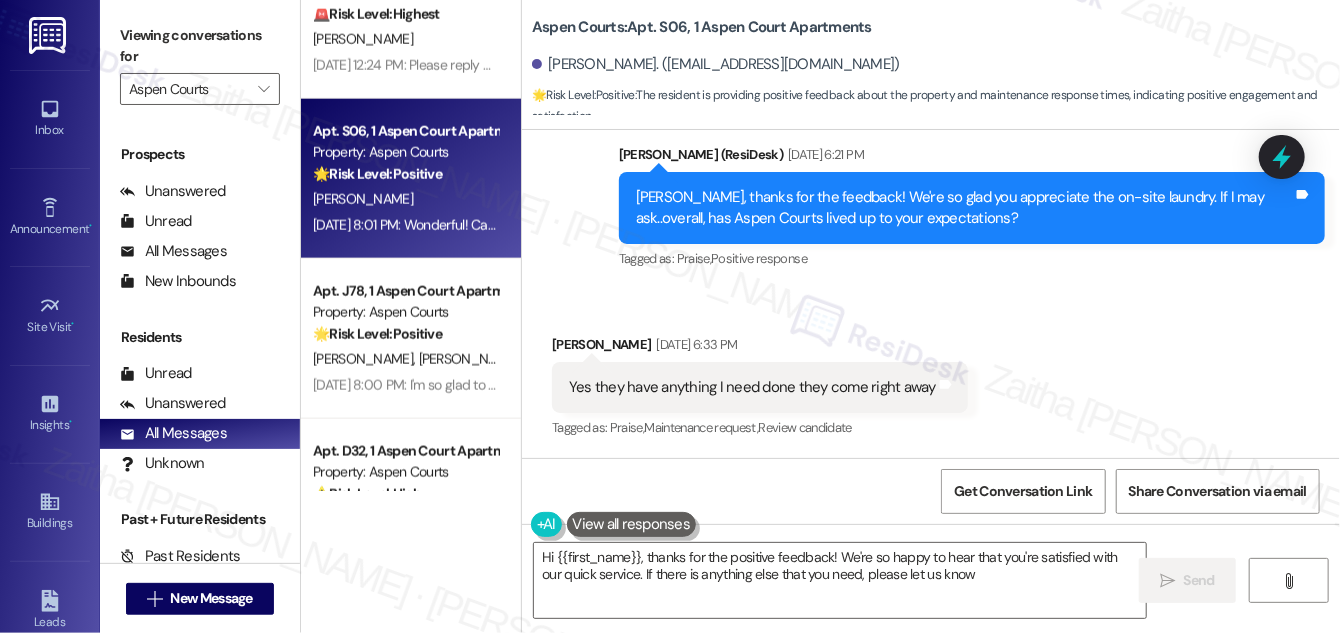 type on "Hi {{first_name}}, thanks for the positive feedback! We're so happy to hear that you're satisfied with our quick service. If there is anything else that you need, please let us know!" 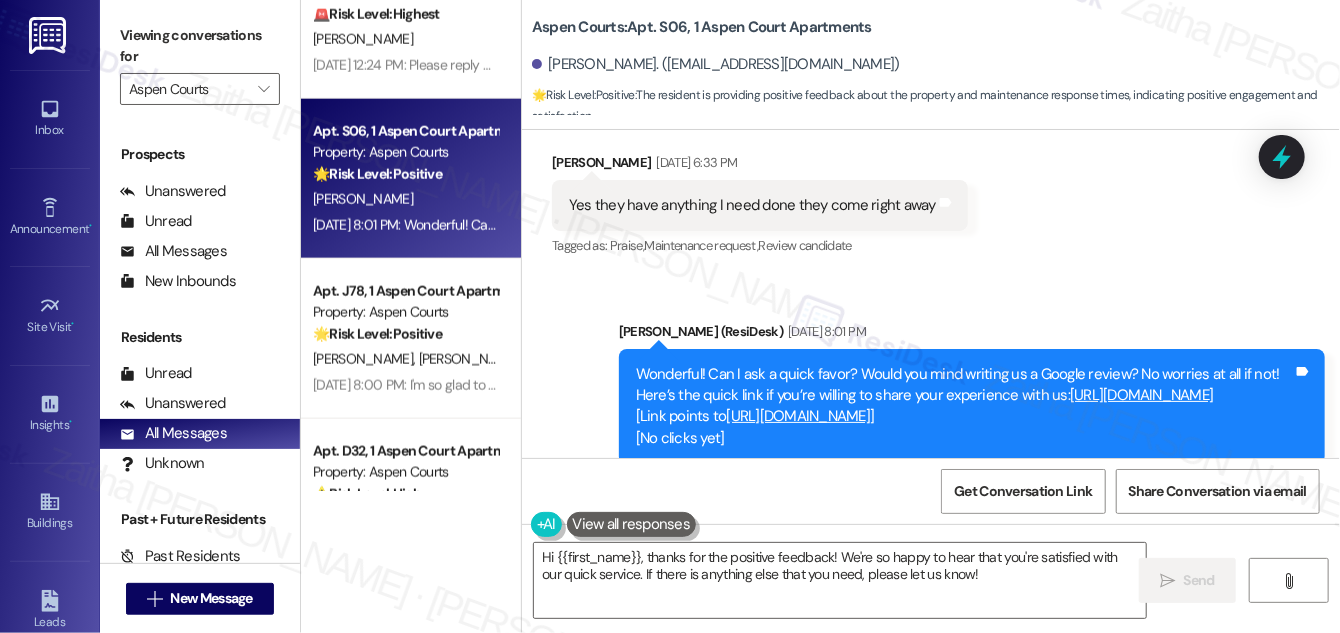 scroll, scrollTop: 1201, scrollLeft: 0, axis: vertical 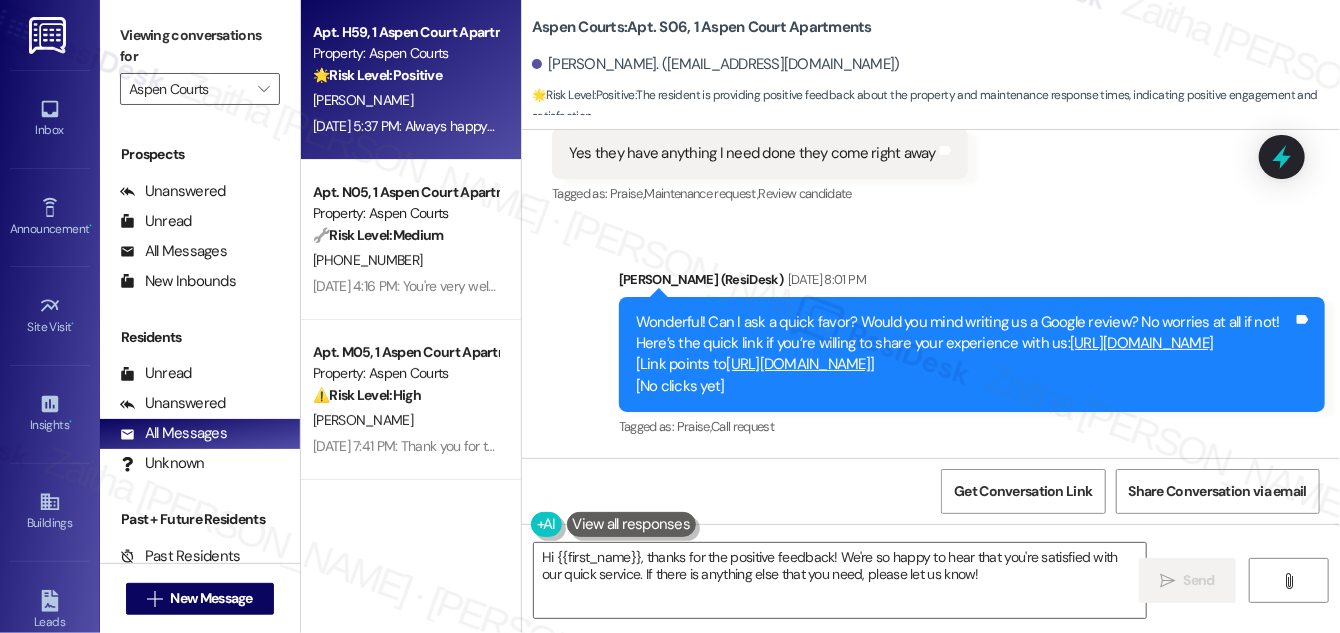 click on "🌟  Risk Level:  Positive The conversation indicates positive engagement and appreciation from the resident. The resident offered to write another review, and the exchange concludes with mutual gratitude. No urgent issues or requests are present." at bounding box center (405, 75) 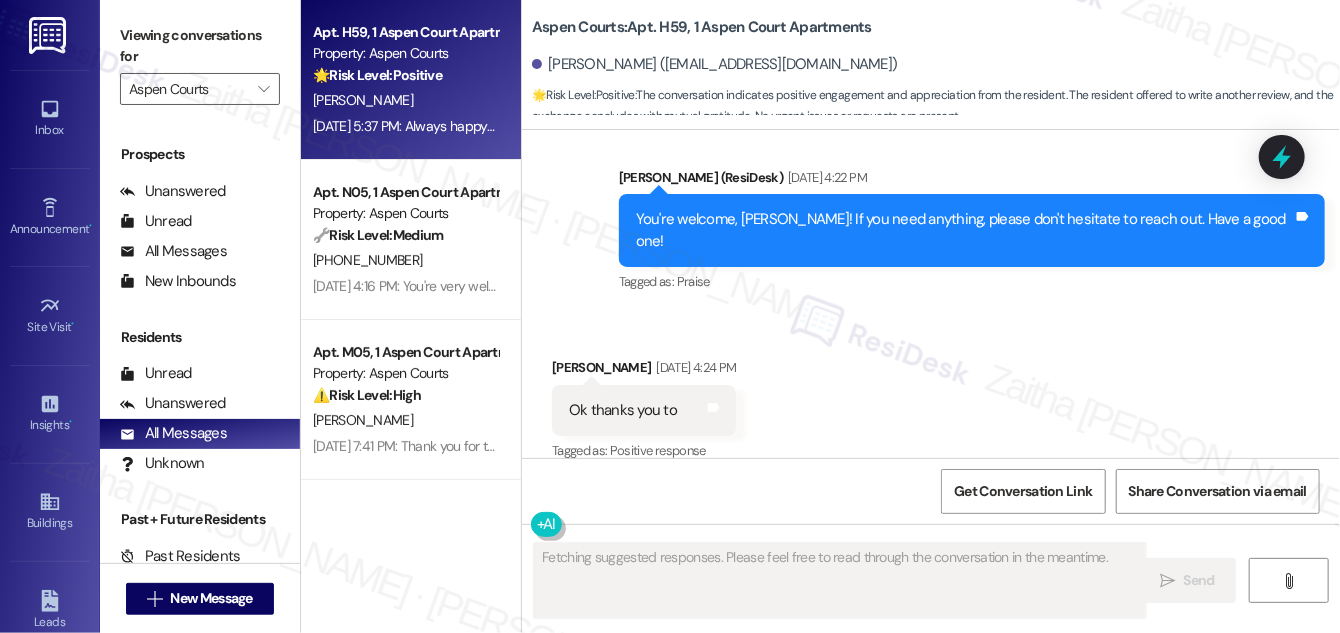 scroll, scrollTop: 3510, scrollLeft: 0, axis: vertical 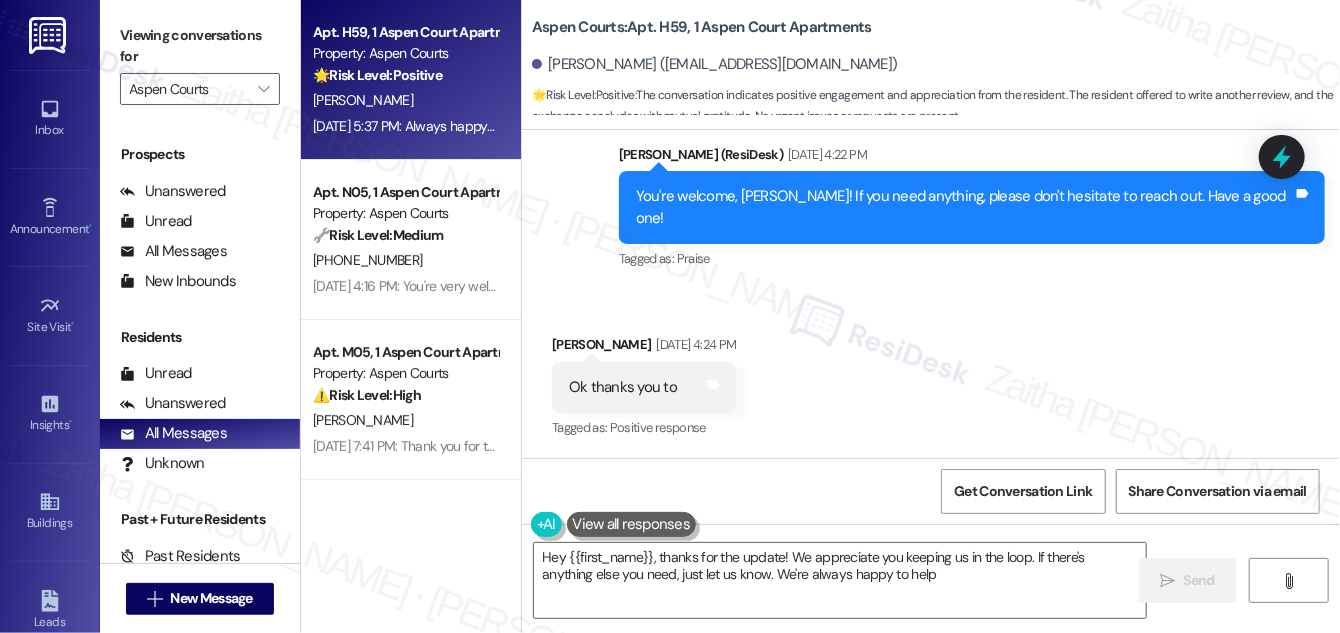 type on "Hey {{first_name}}, thanks for the update! We appreciate you keeping us in the loop. If there's anything else you need, just let us know. We're always happy to help!" 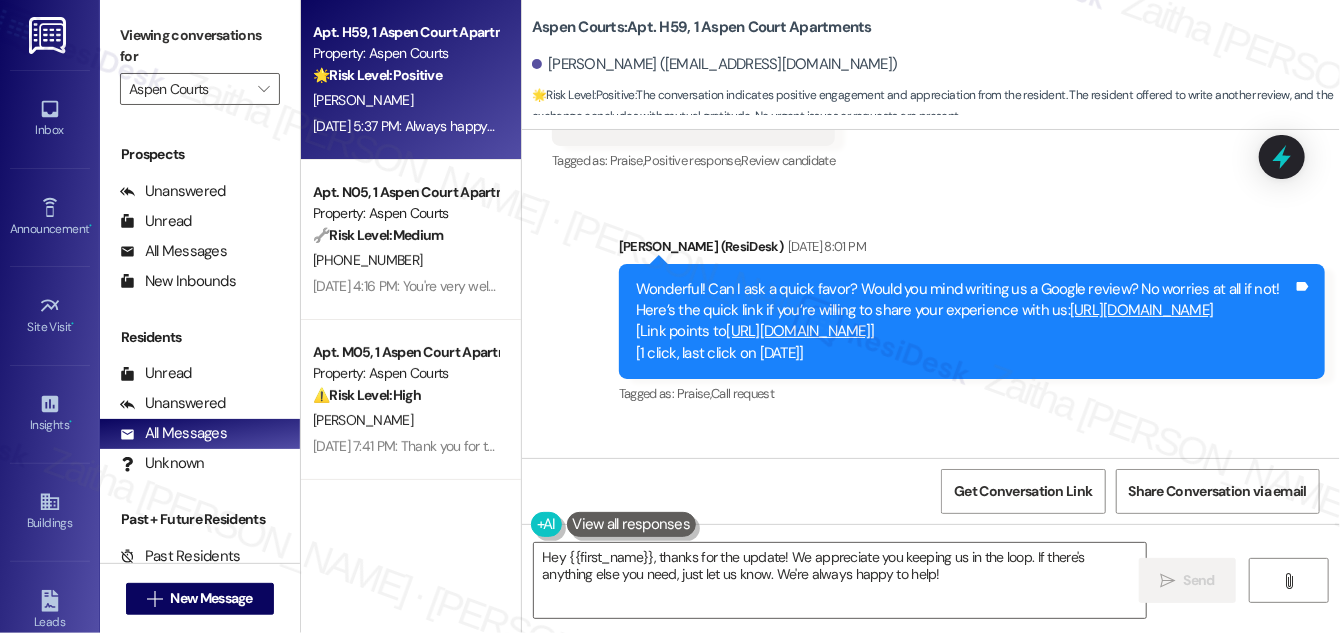 scroll, scrollTop: 2498, scrollLeft: 0, axis: vertical 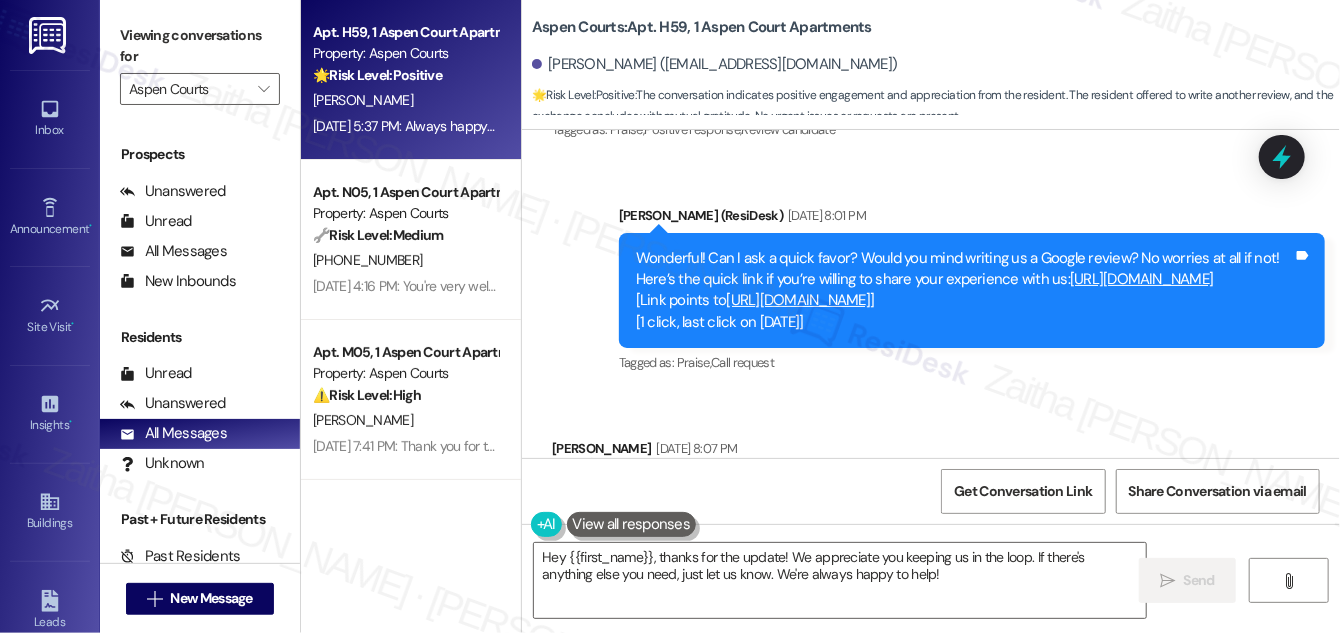 click on "[URL][DOMAIN_NAME]" at bounding box center (1142, 279) 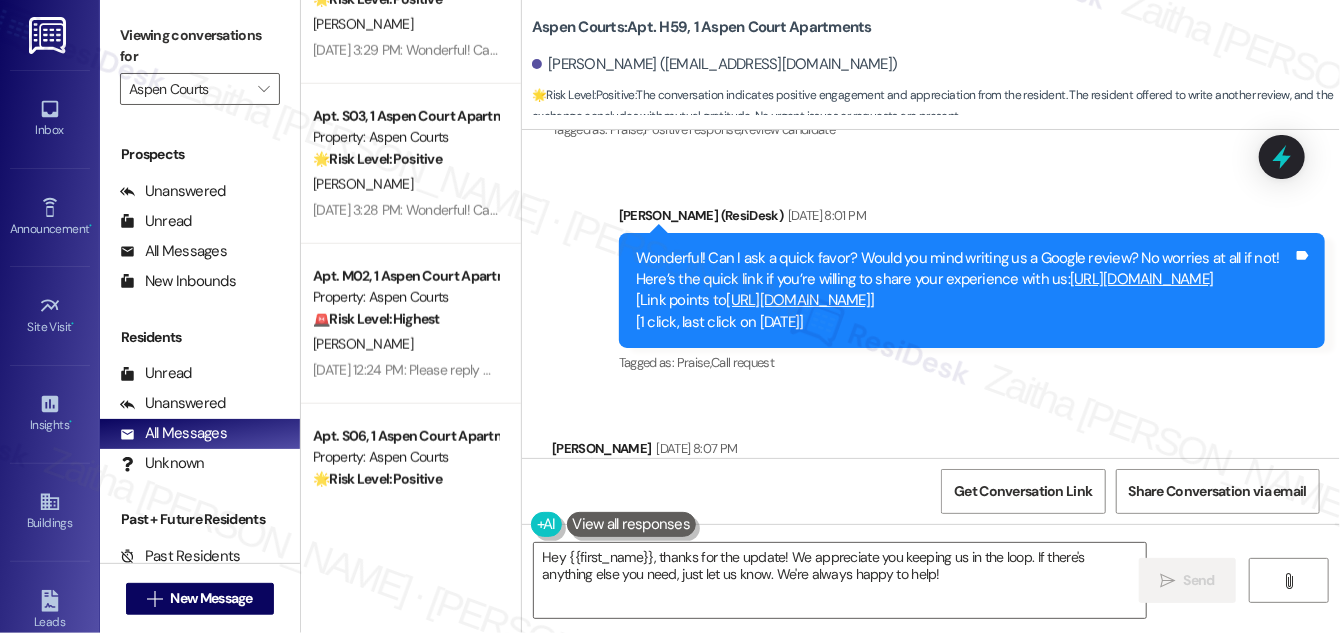 scroll, scrollTop: 909, scrollLeft: 0, axis: vertical 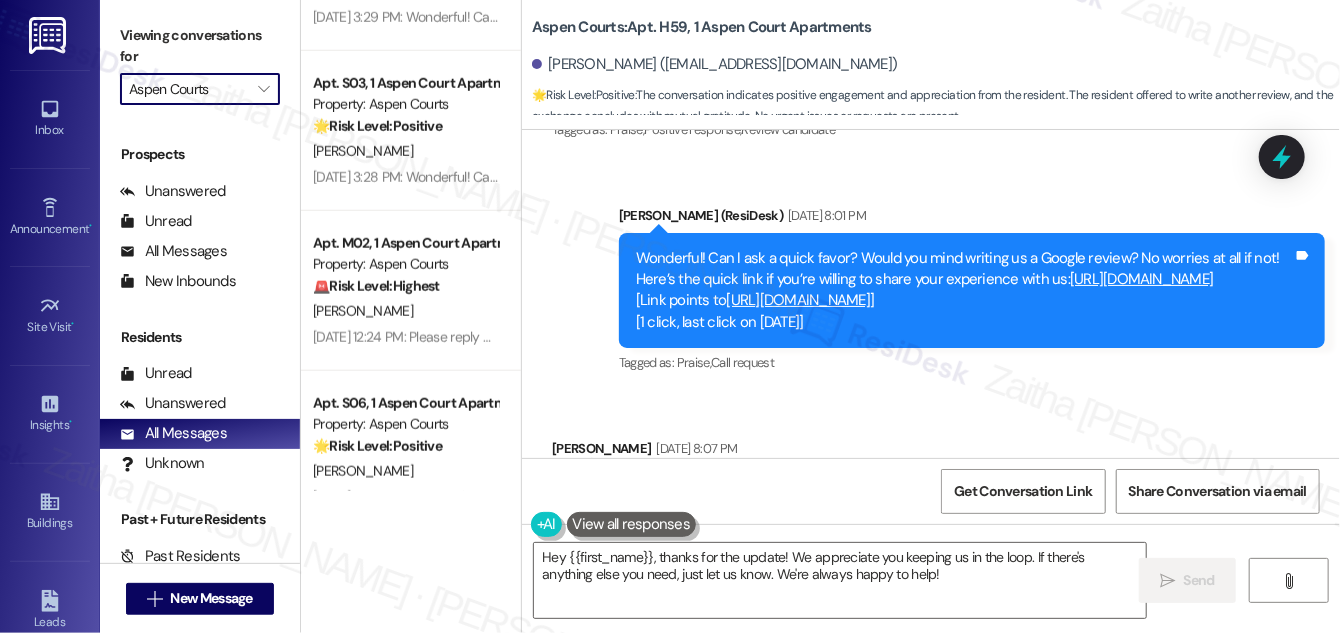 click on "Aspen Courts" at bounding box center [188, 89] 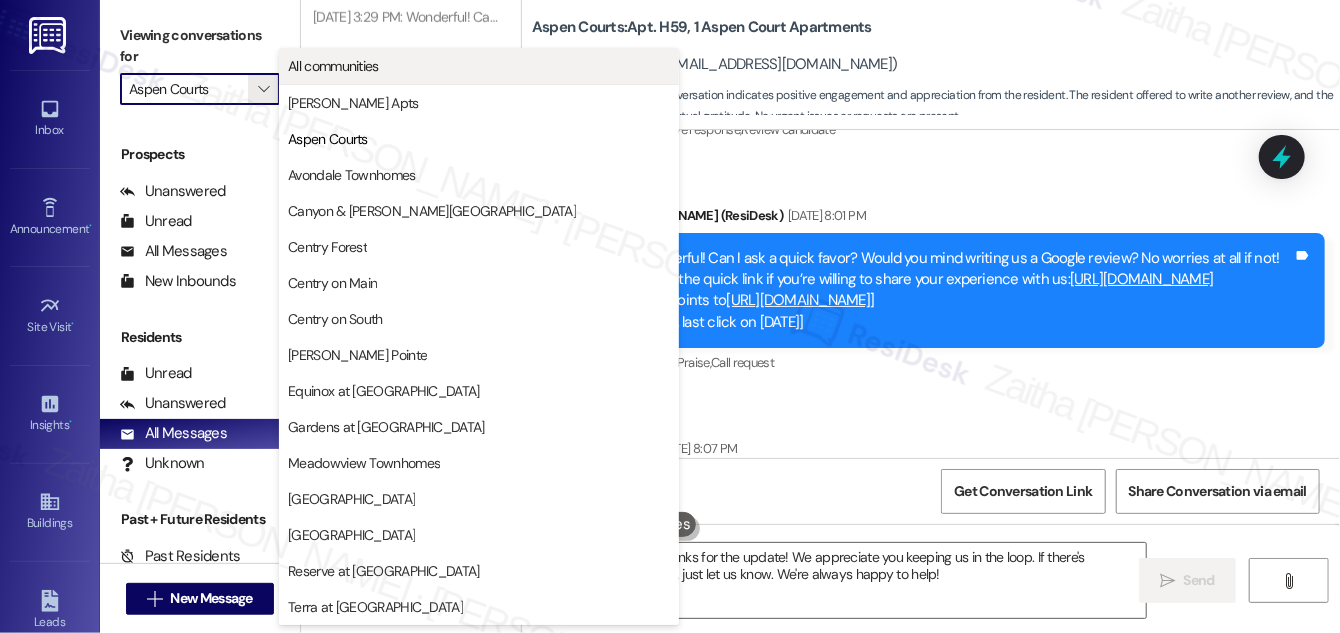 click on "All communities" at bounding box center (333, 66) 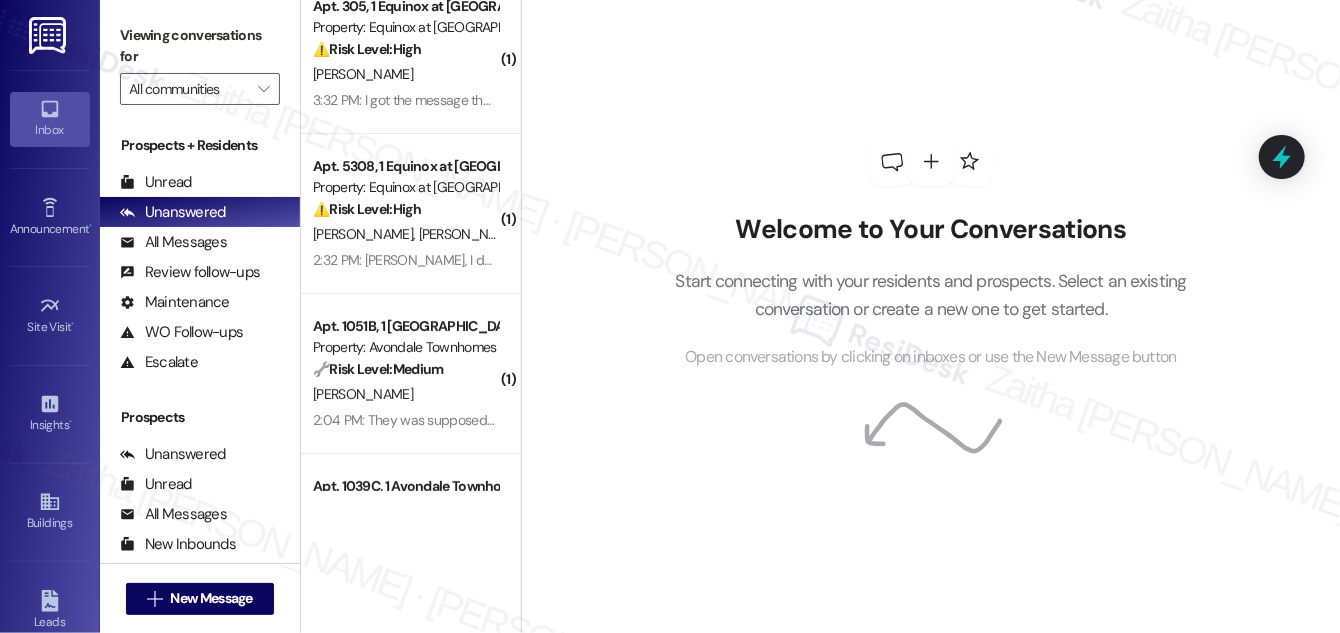 scroll, scrollTop: 0, scrollLeft: 0, axis: both 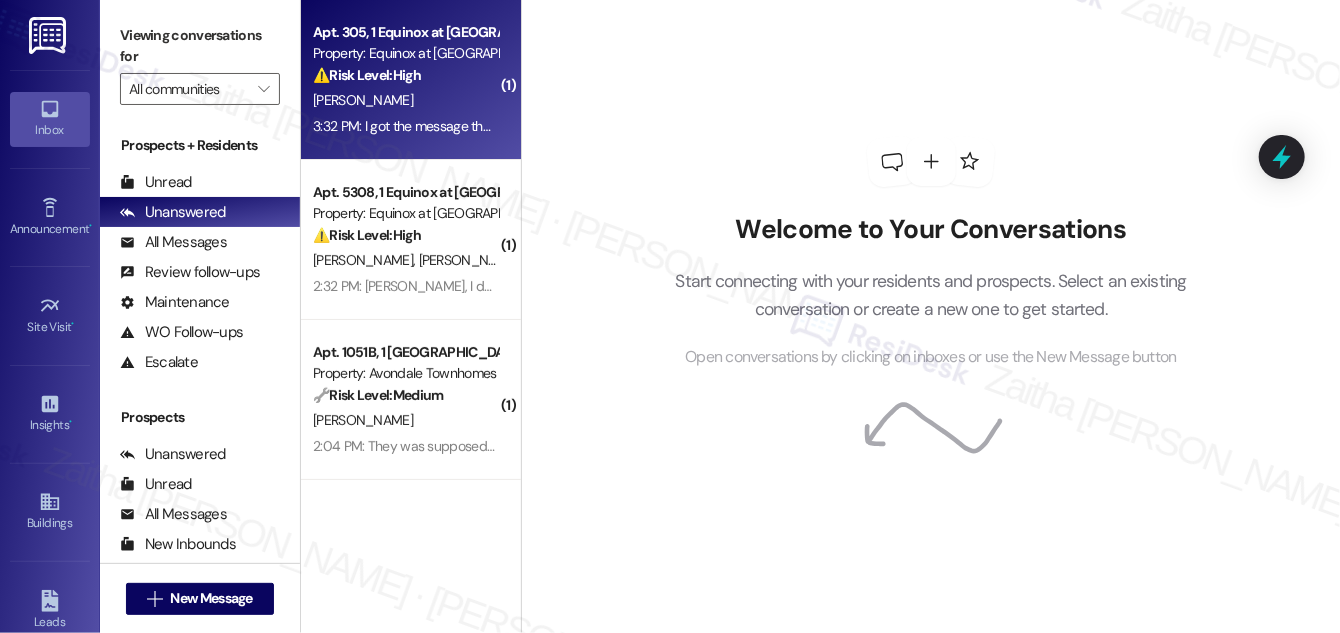 click on "[PERSON_NAME]" at bounding box center [405, 100] 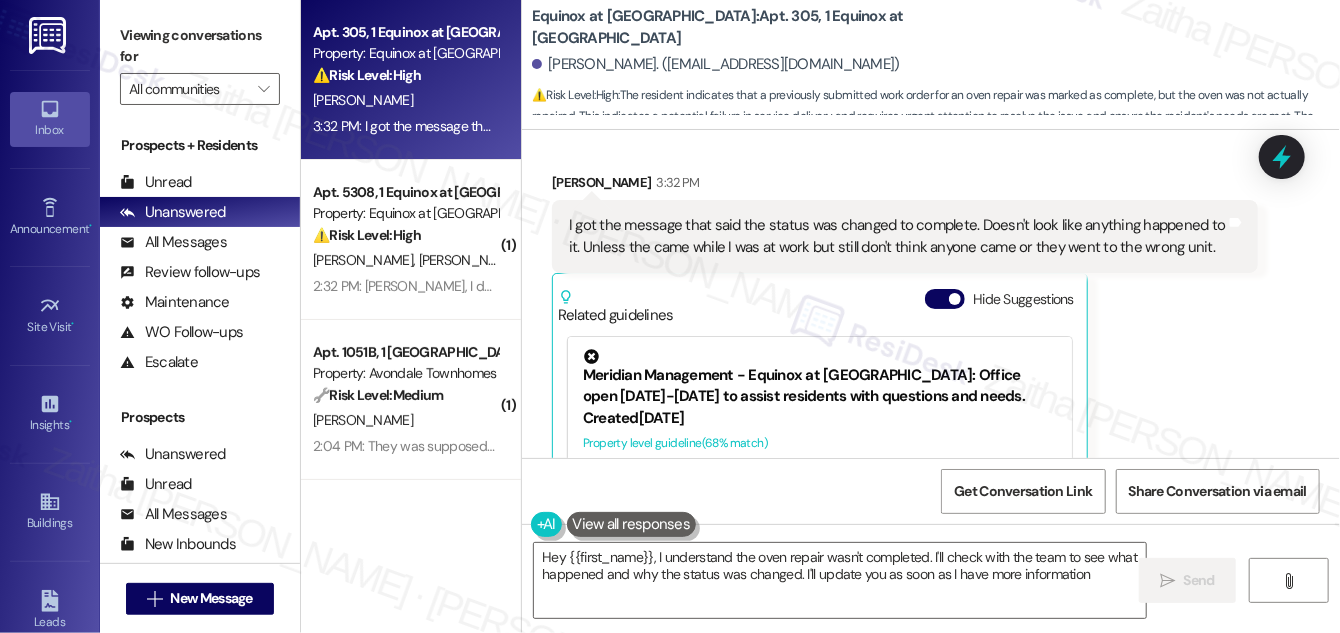 type on "Hey {{first_name}}, I understand the oven repair wasn't completed. I'll check with the team to see what happened and why the status was changed. I'll update you as soon as I have more information!" 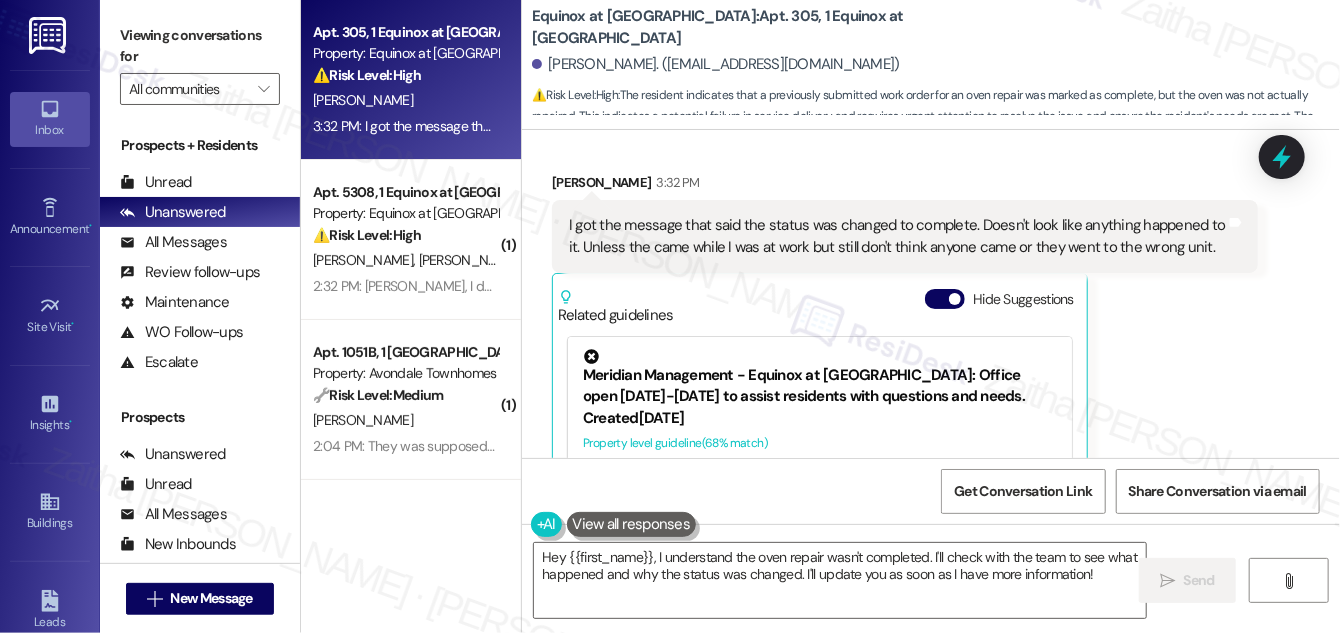 scroll, scrollTop: 7997, scrollLeft: 0, axis: vertical 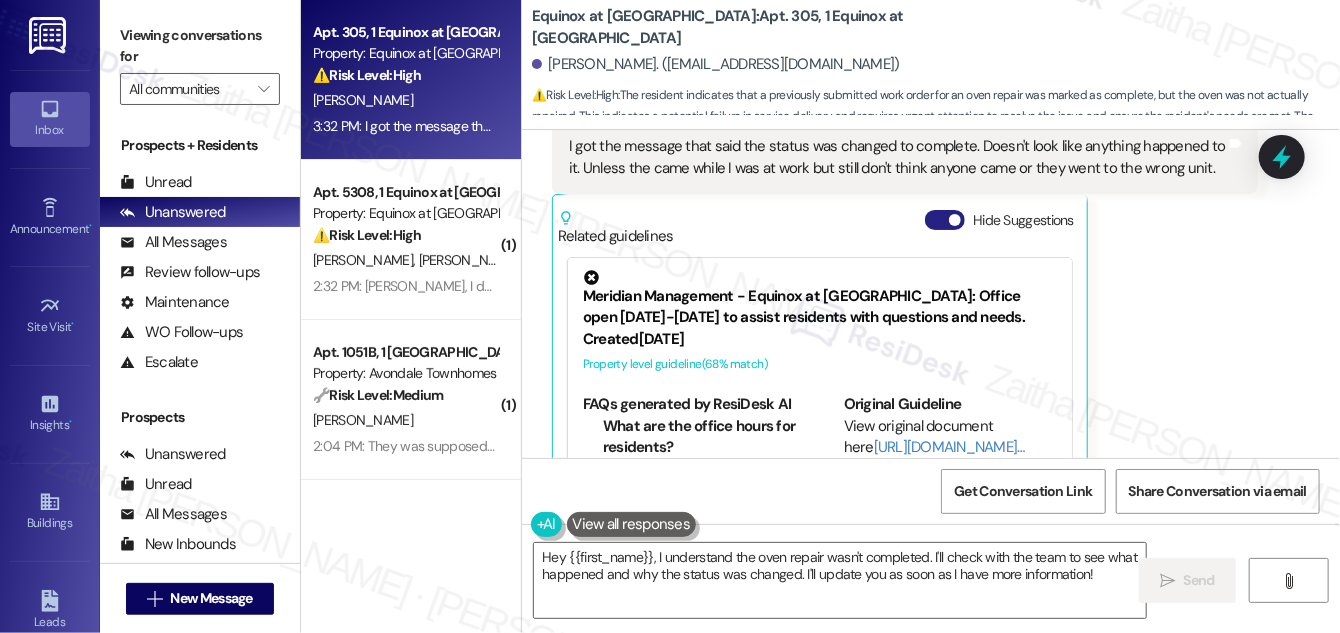 click on "Hide Suggestions" at bounding box center [945, 220] 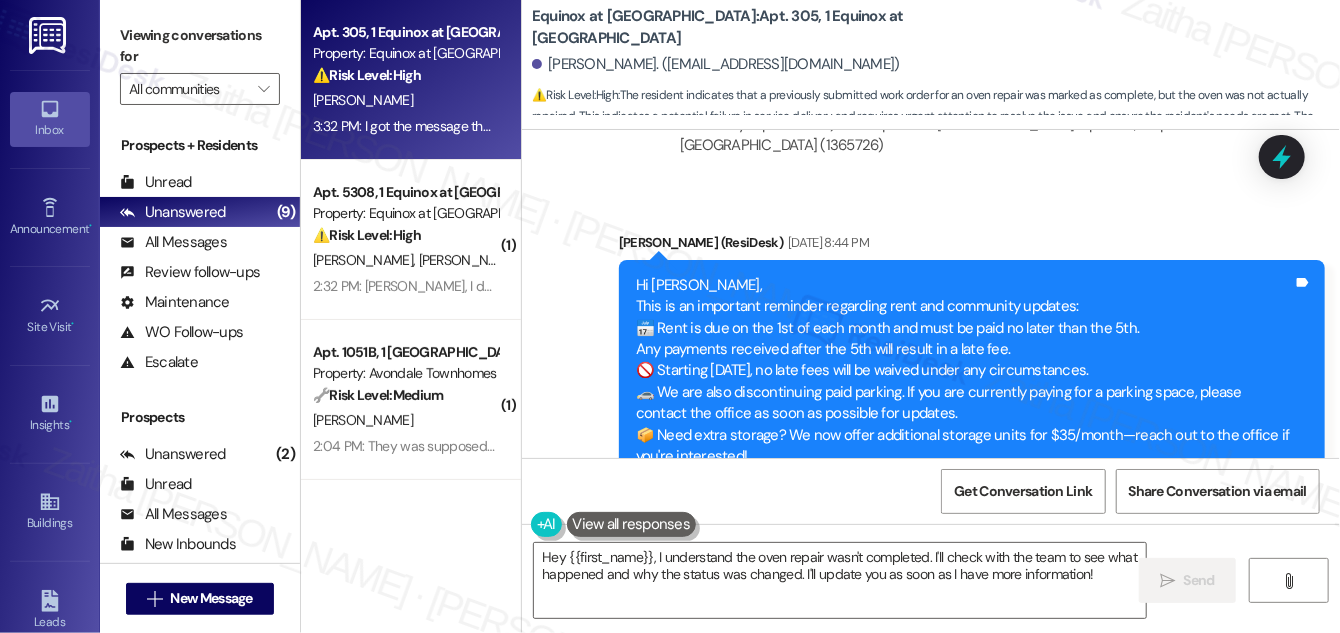 scroll, scrollTop: 5109, scrollLeft: 0, axis: vertical 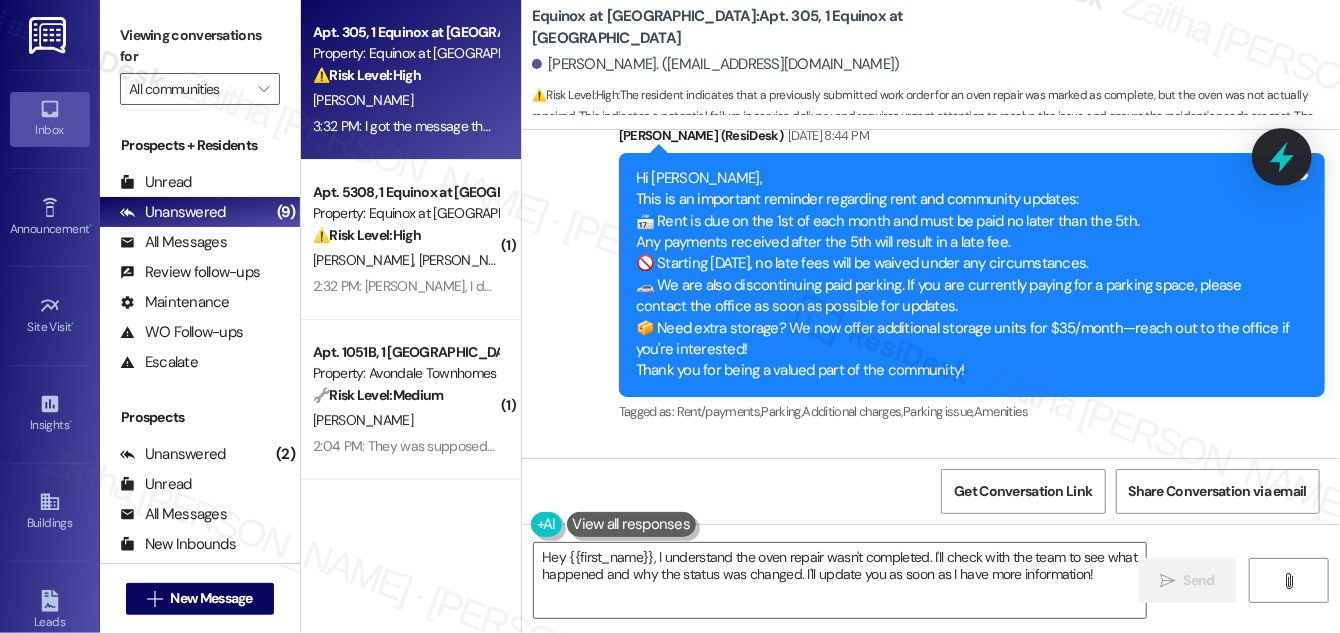 click 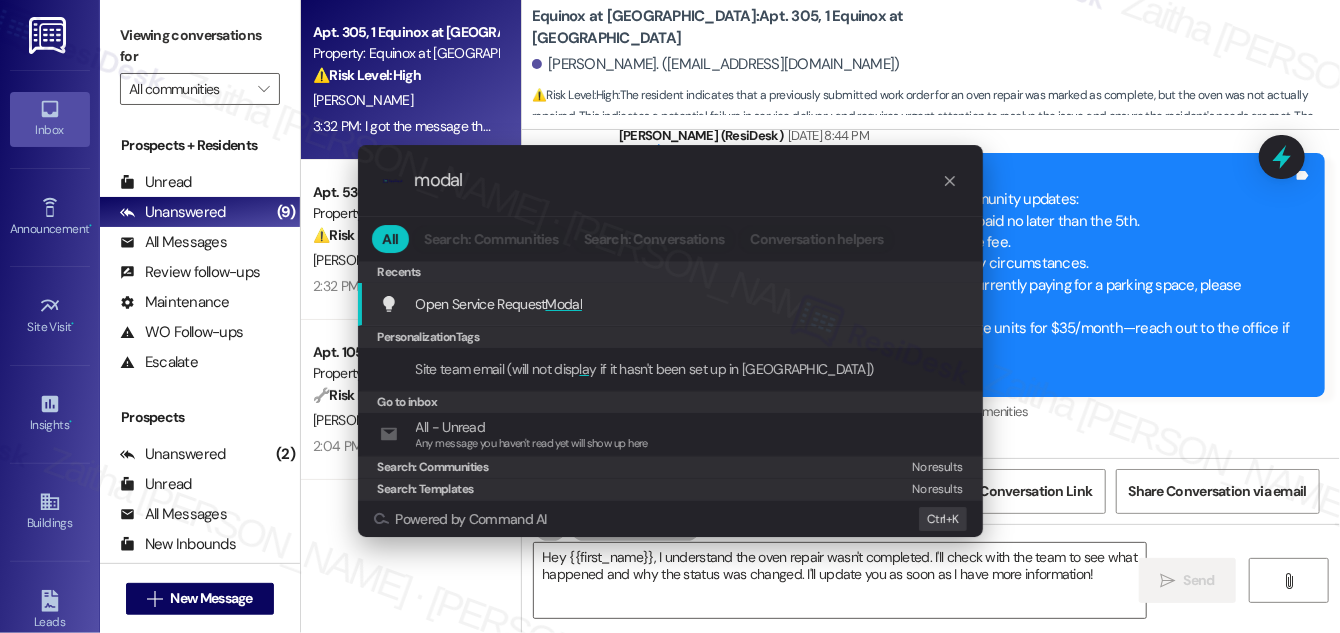type on "modal" 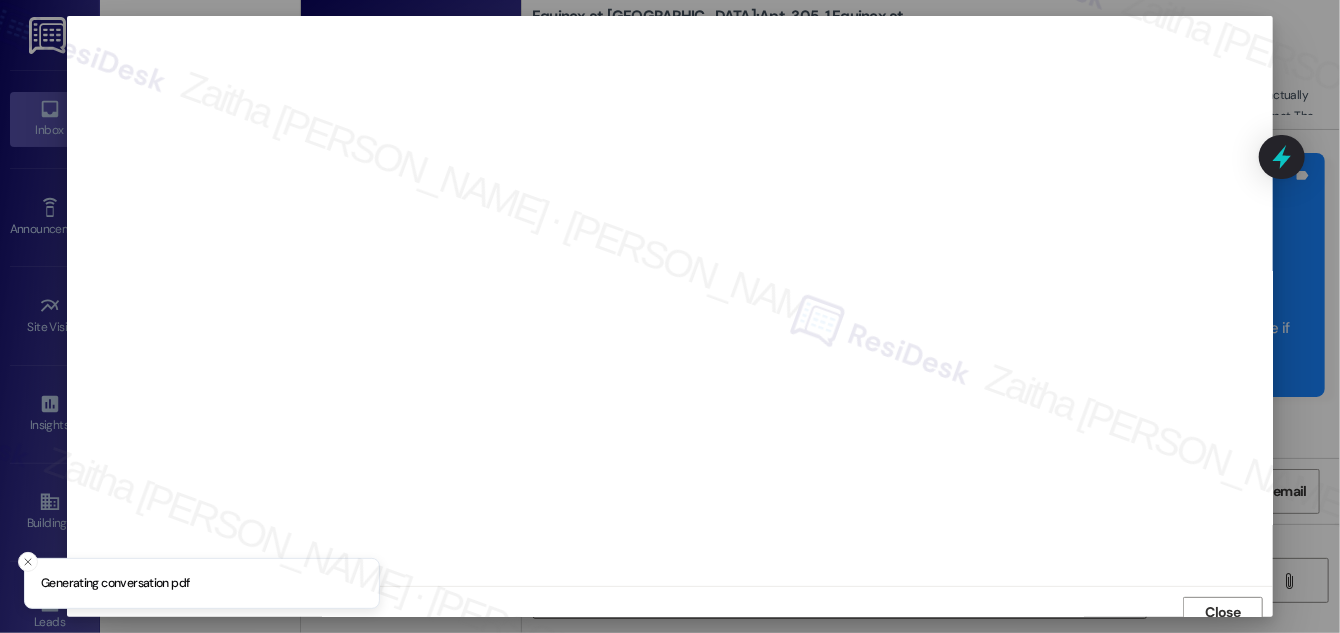 scroll, scrollTop: 11, scrollLeft: 0, axis: vertical 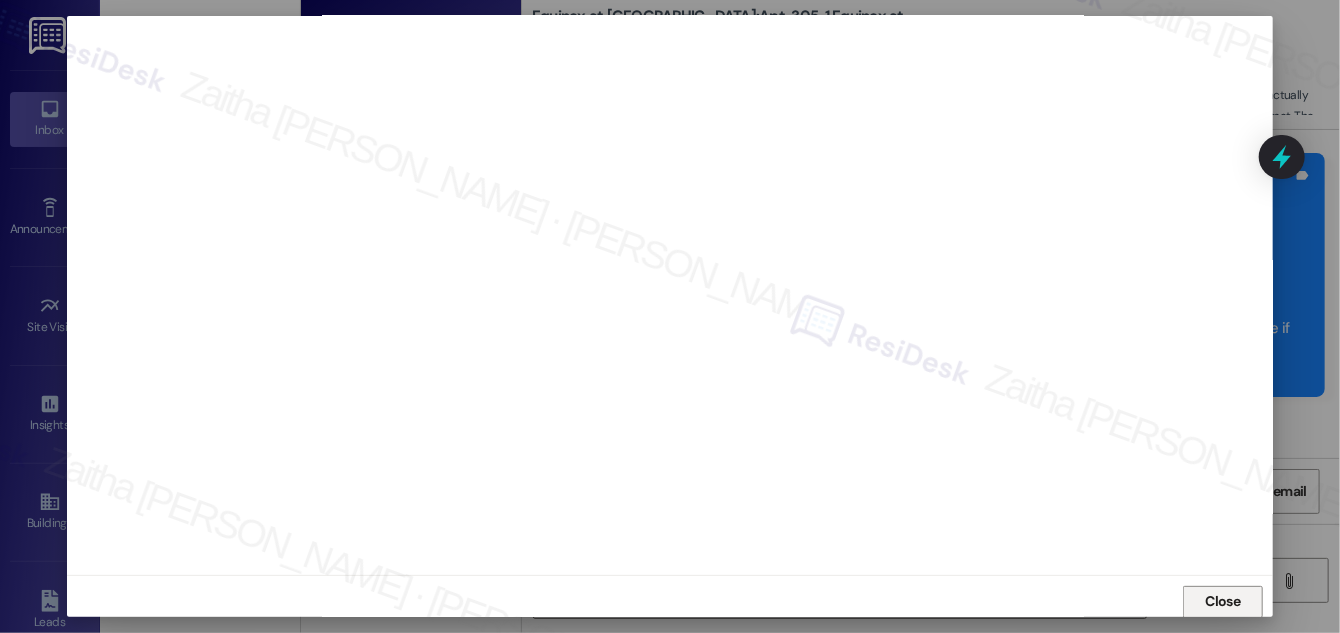 click on "Close" at bounding box center (1223, 601) 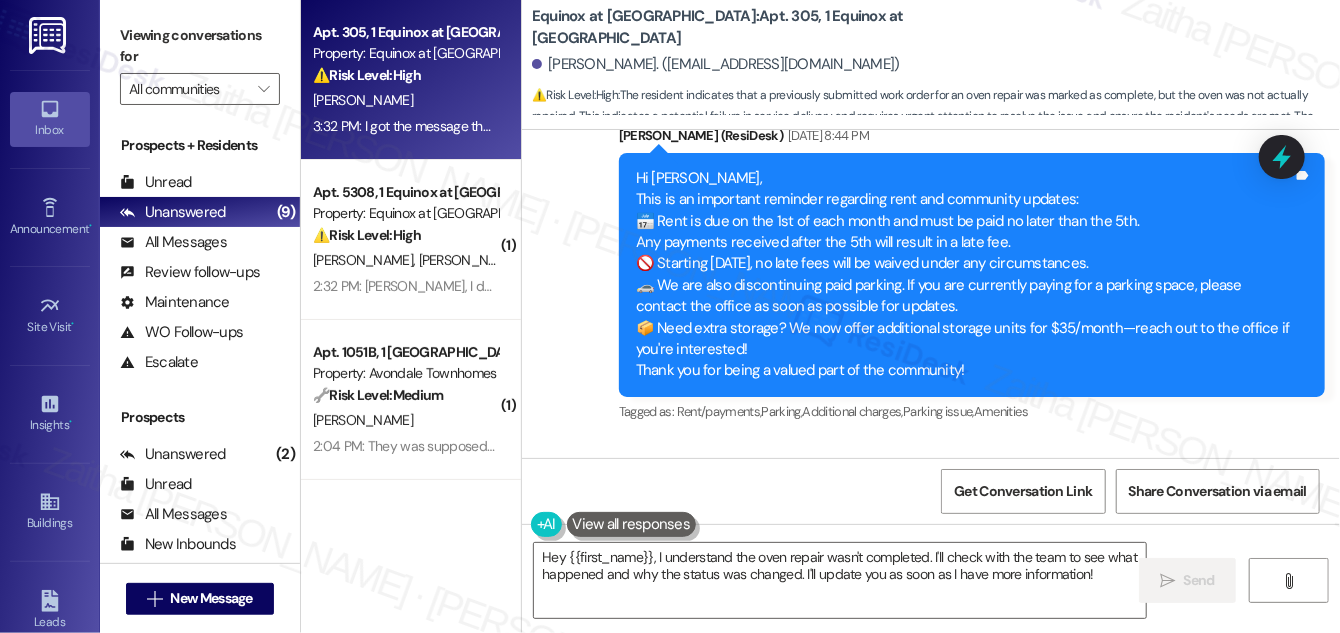 scroll, scrollTop: 7745, scrollLeft: 0, axis: vertical 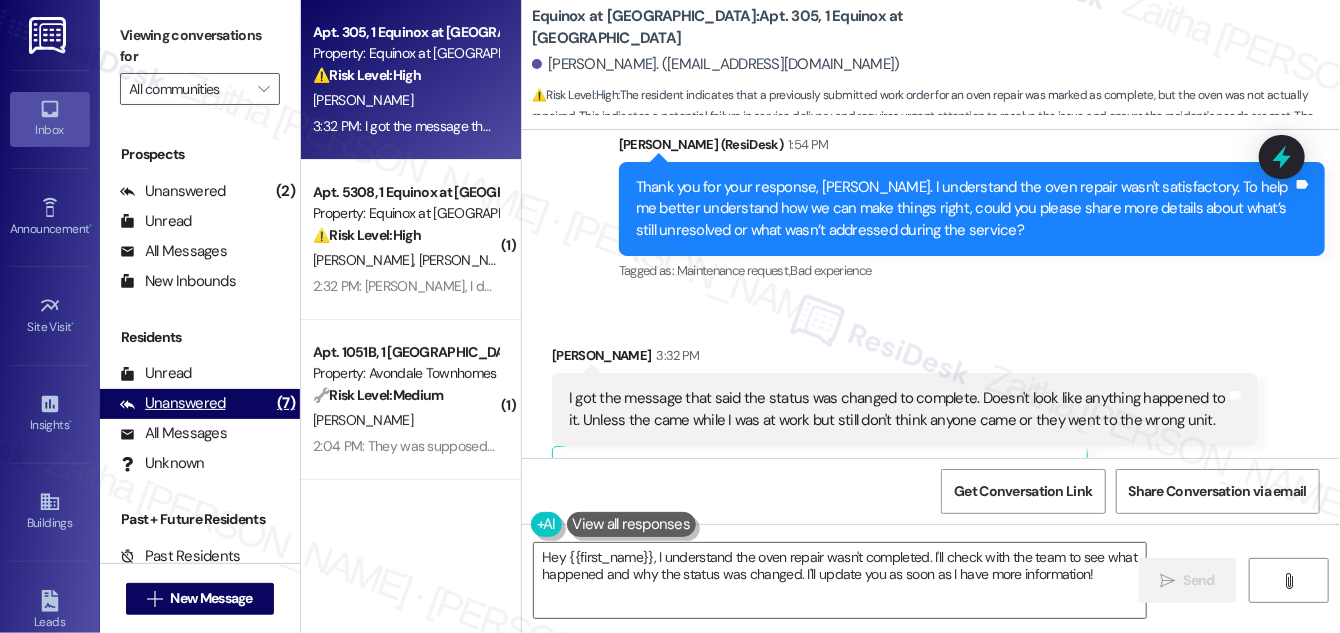 click on "Unanswered" at bounding box center (173, 403) 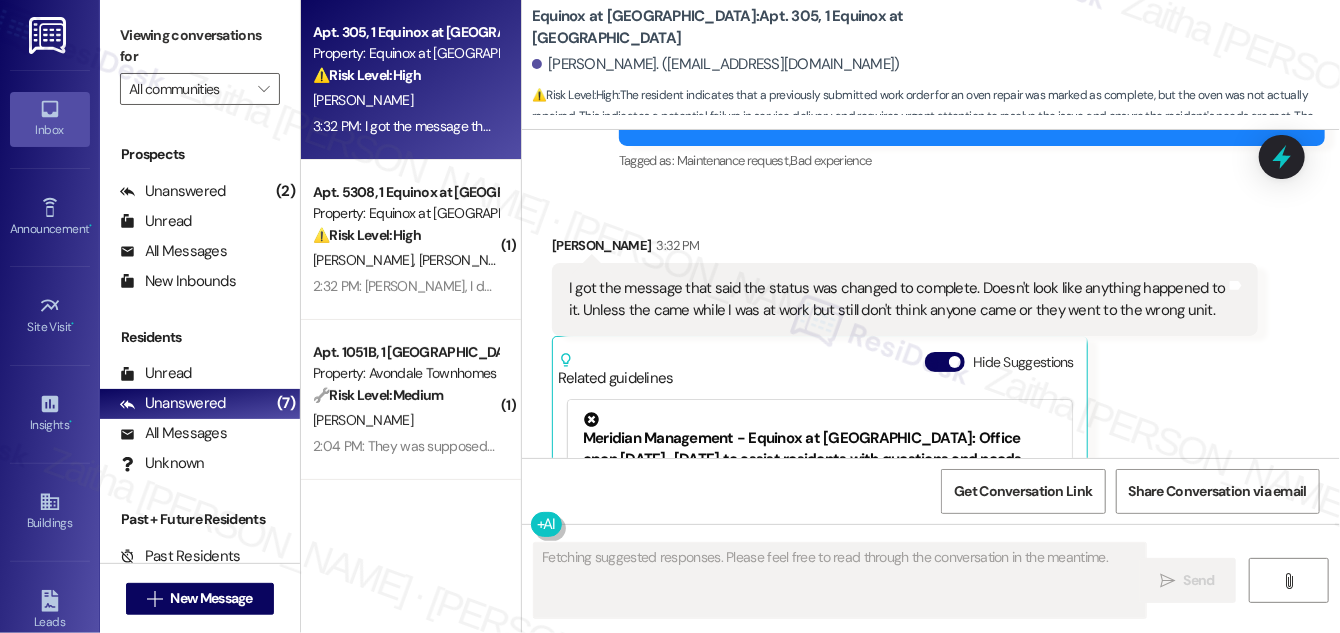 scroll, scrollTop: 7997, scrollLeft: 0, axis: vertical 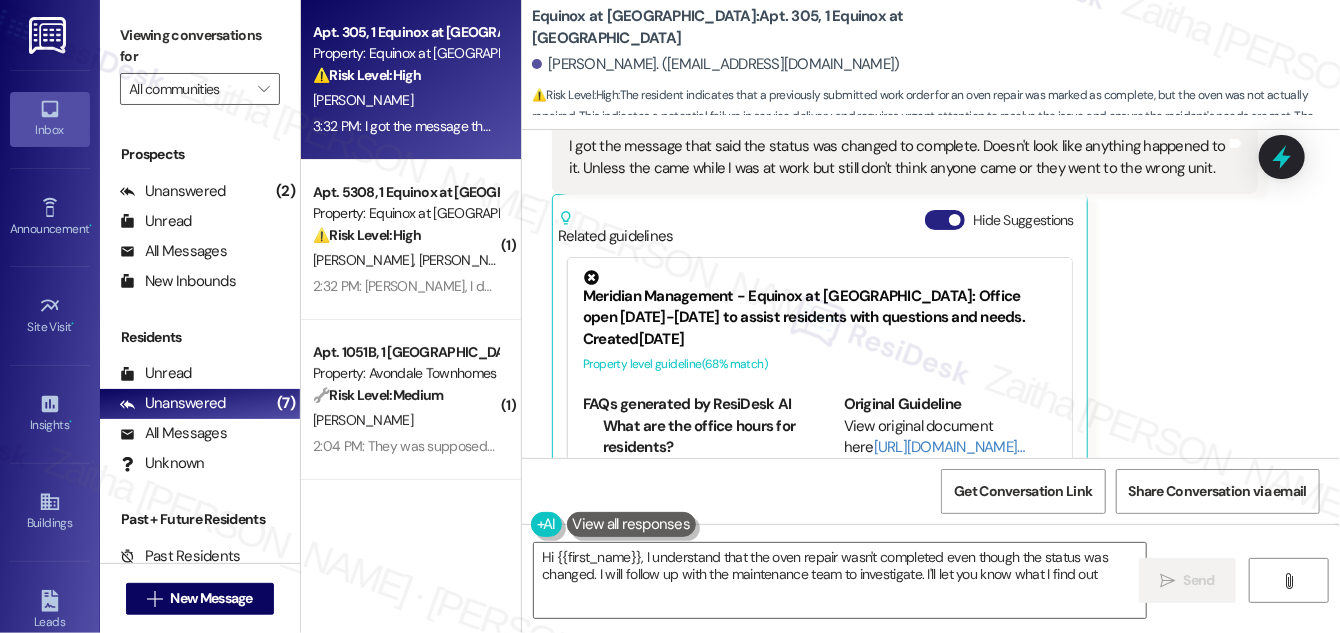 type on "Hi {{first_name}}, I understand that the oven repair wasn't completed even though the status was changed. I will follow up with the maintenance team to investigate. I'll let you know what I find out." 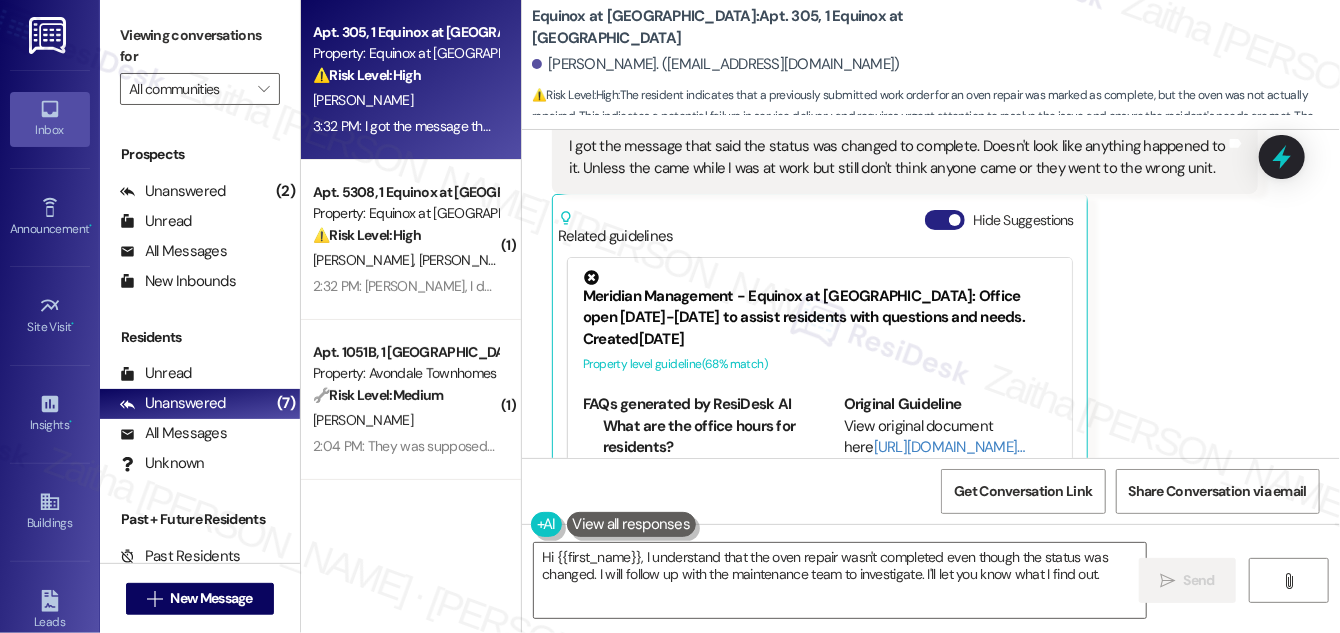 click on "Hide Suggestions" at bounding box center [945, 220] 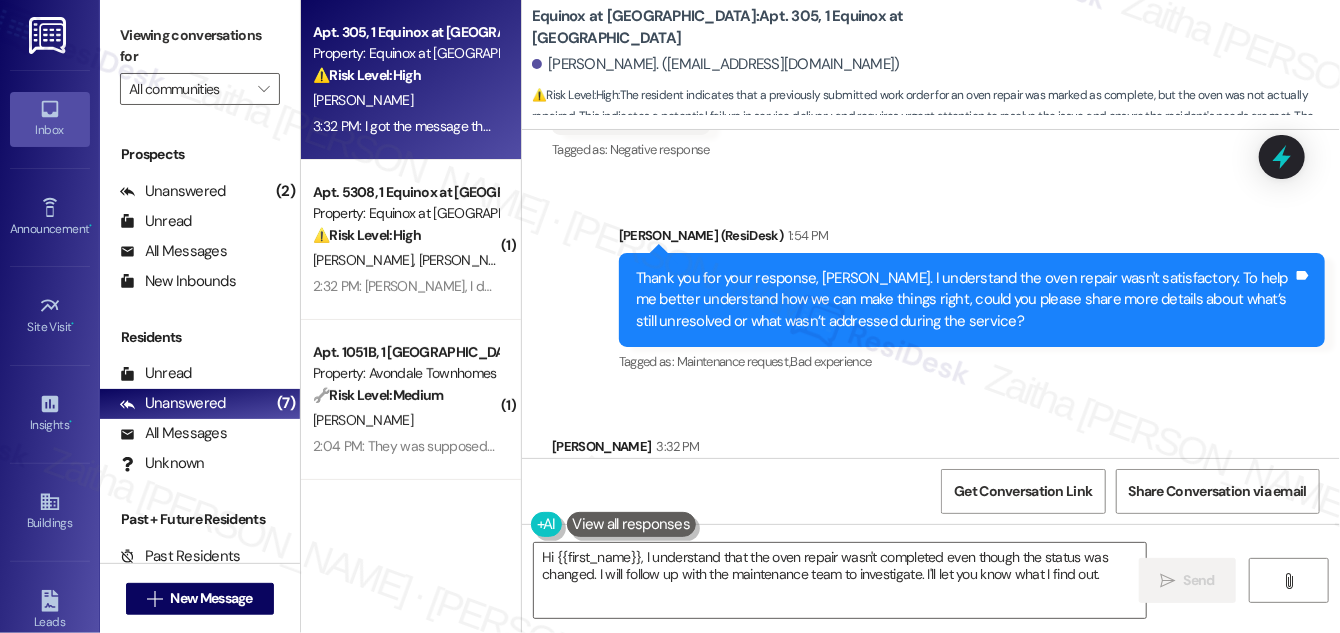 scroll, scrollTop: 7745, scrollLeft: 0, axis: vertical 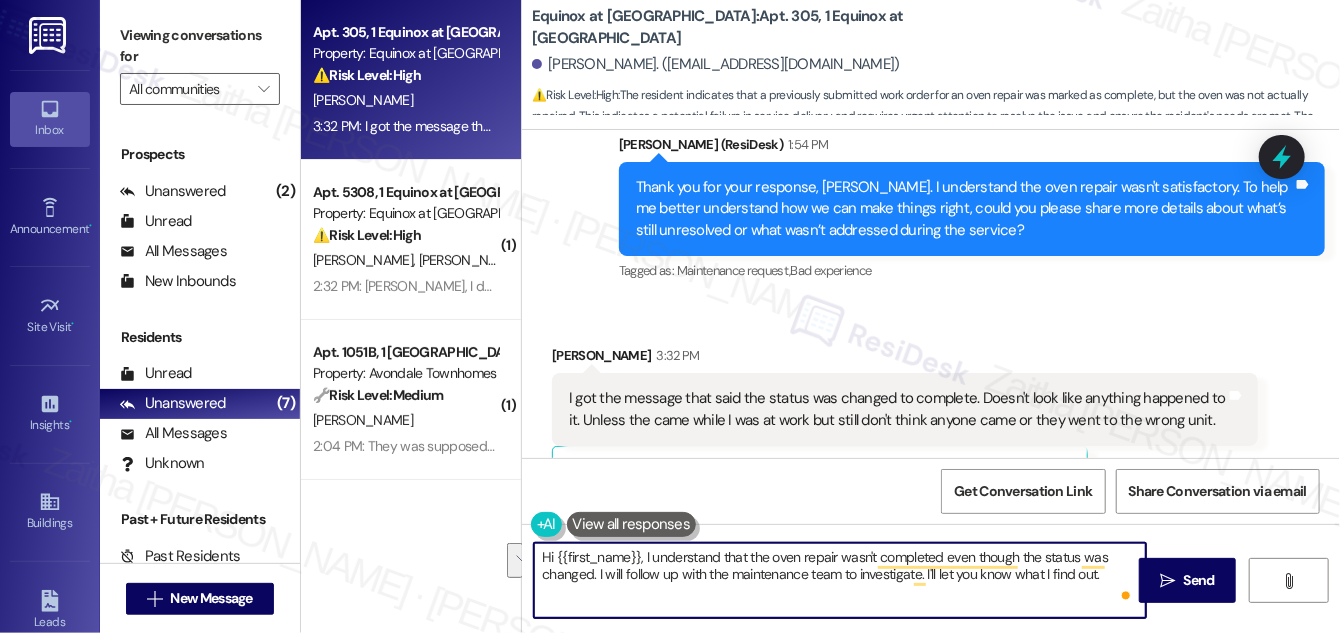 drag, startPoint x: 540, startPoint y: 559, endPoint x: 1096, endPoint y: 572, distance: 556.152 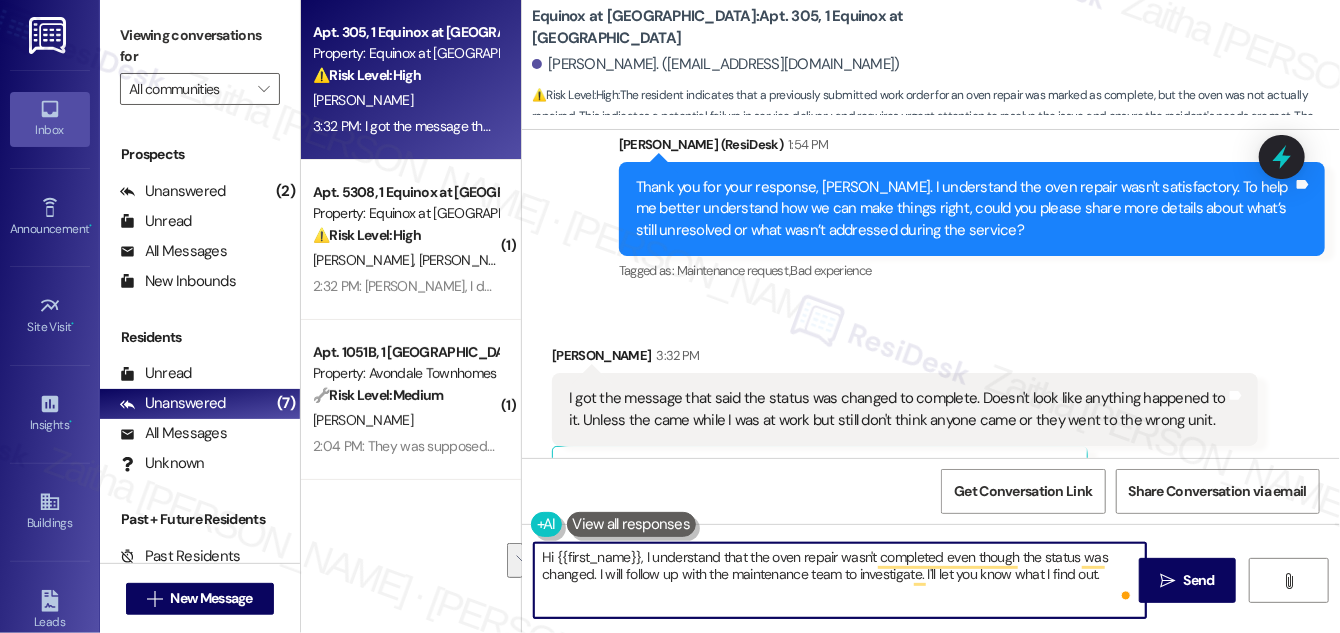click on "Hi {{first_name}}, I understand that the oven repair wasn't completed even though the status was changed. I will follow up with the maintenance team to investigate. I'll let you know what I find out." at bounding box center (840, 580) 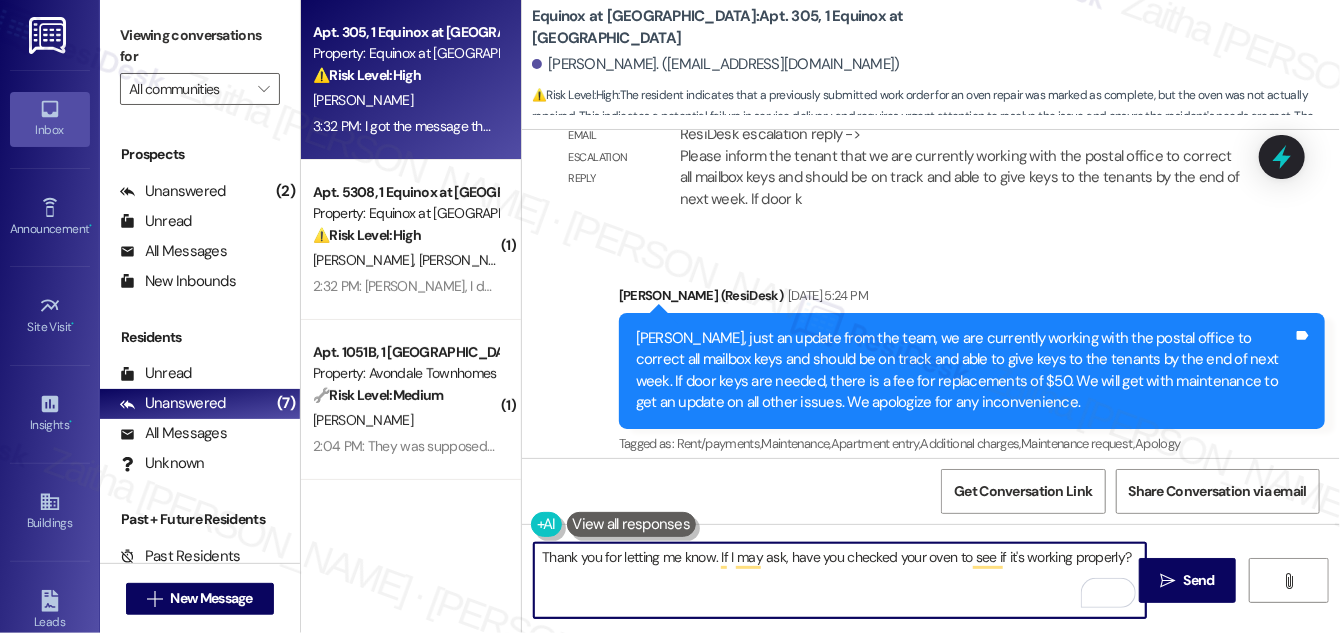 scroll, scrollTop: 6745, scrollLeft: 0, axis: vertical 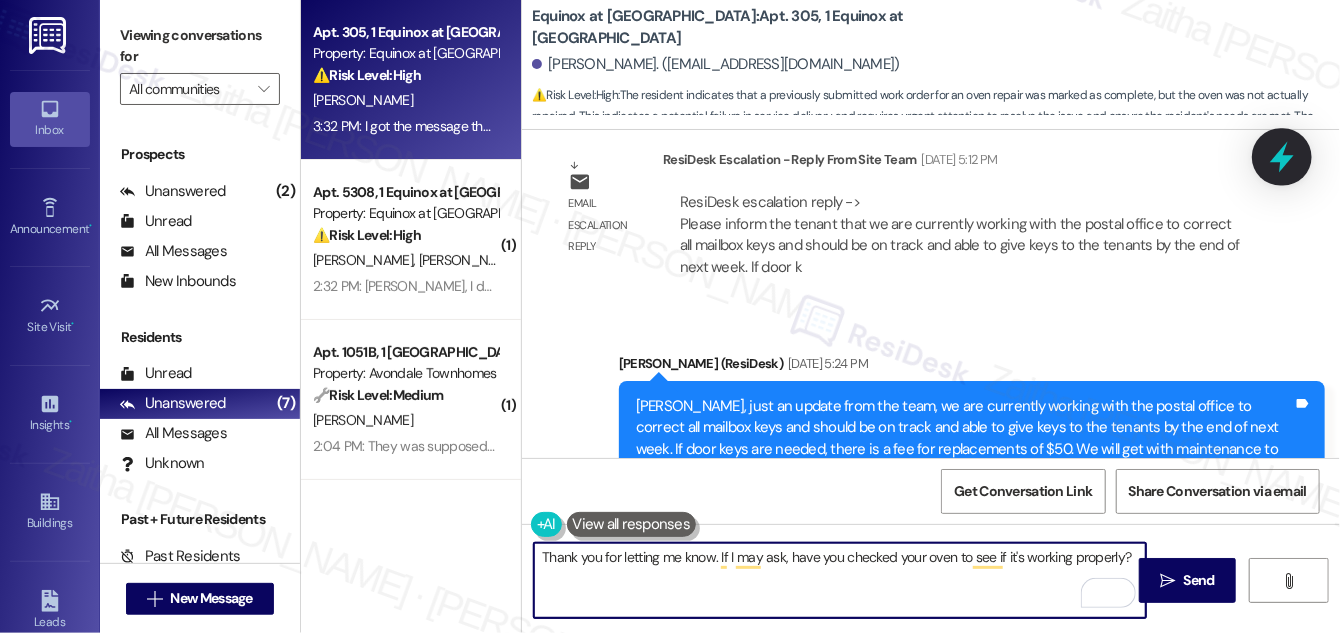 type on "Thank you for letting me know. If I may ask, have you checked your oven to see if it's working properly?" 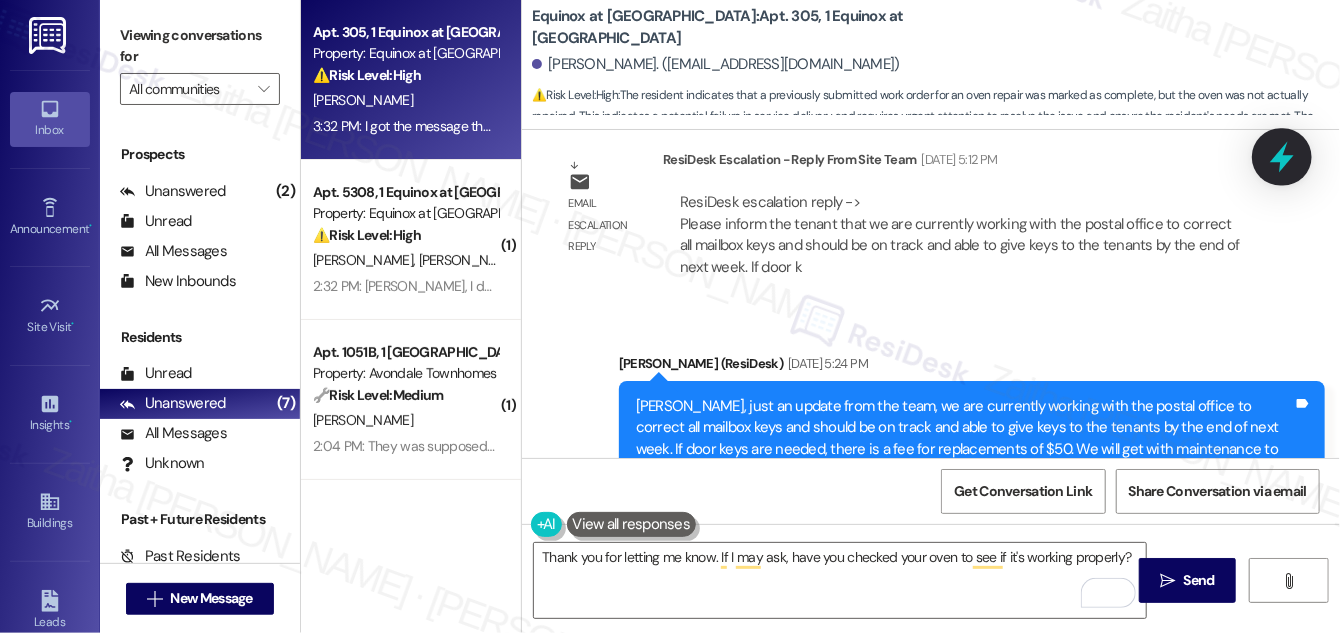 click 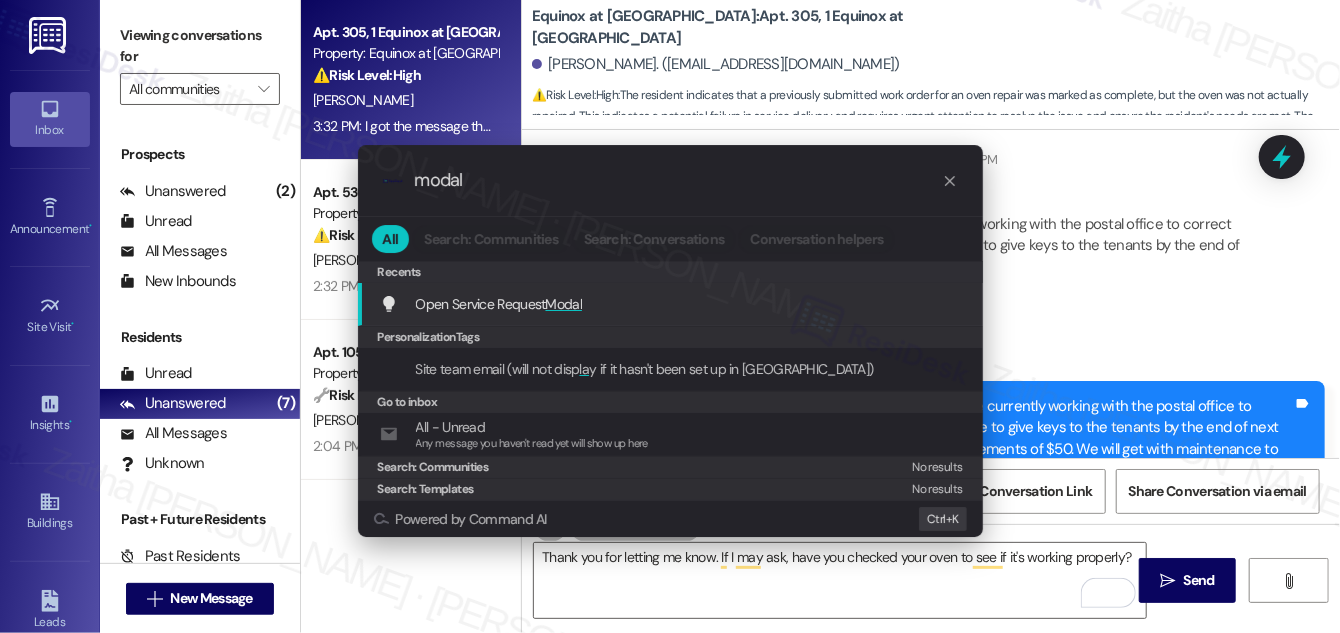 type on "modal" 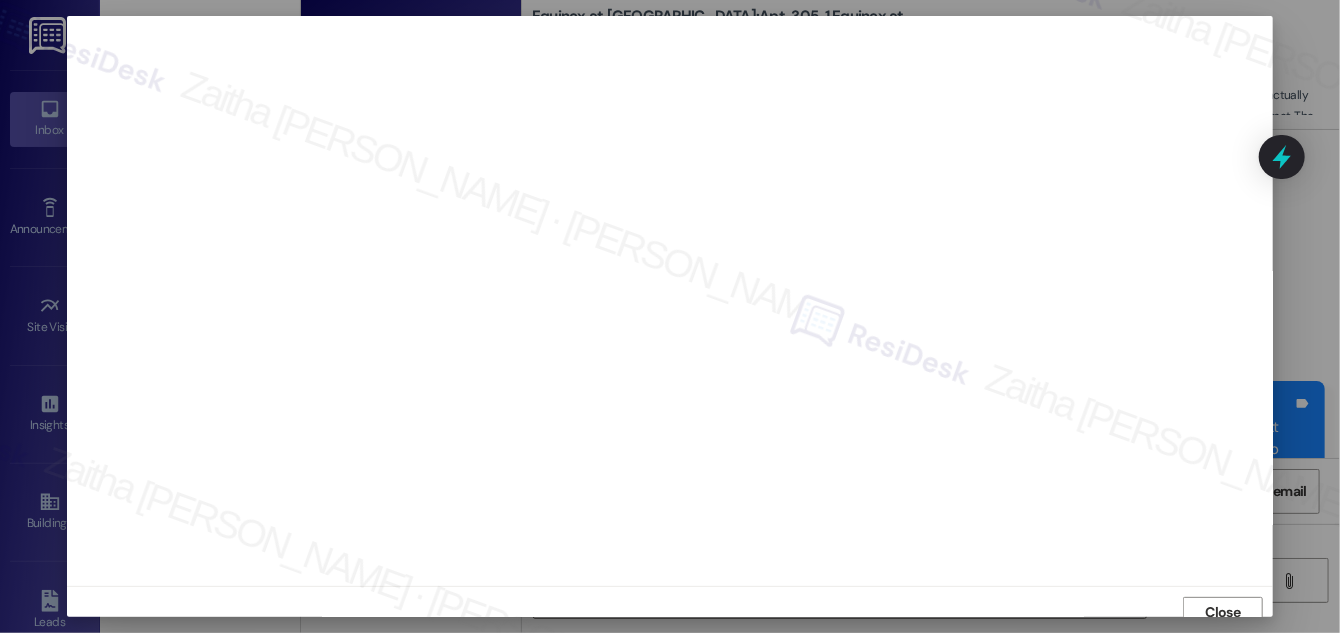 scroll, scrollTop: 11, scrollLeft: 0, axis: vertical 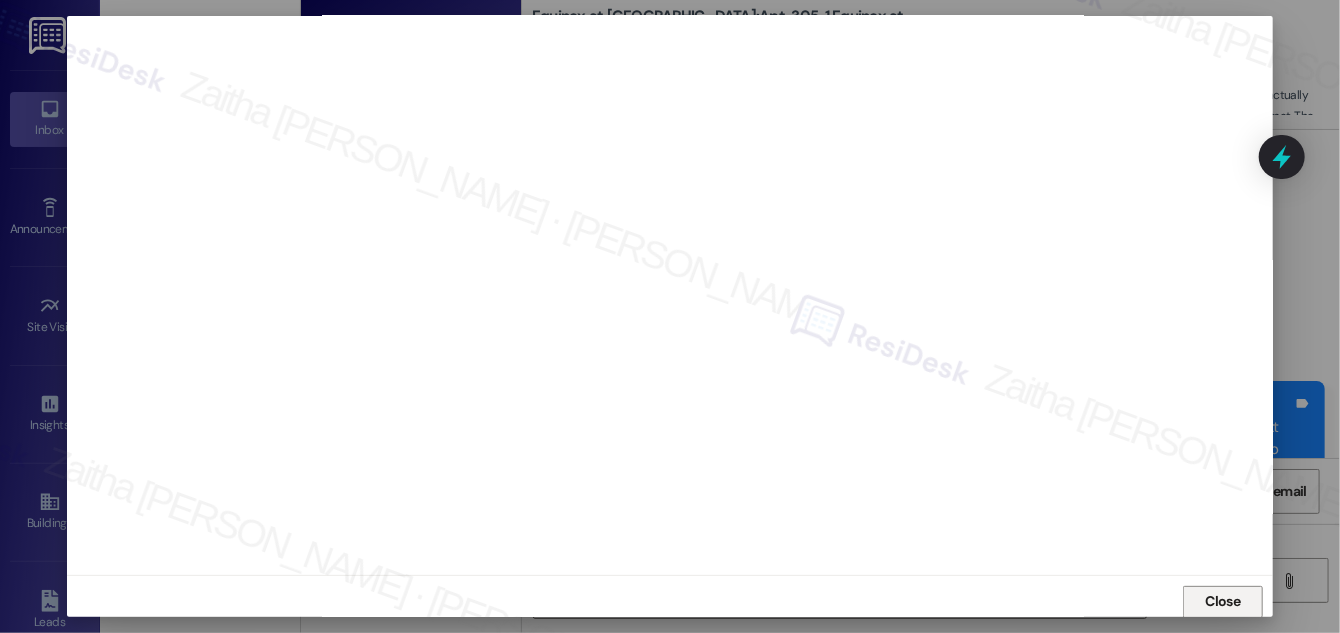 click on "Close" at bounding box center [1223, 601] 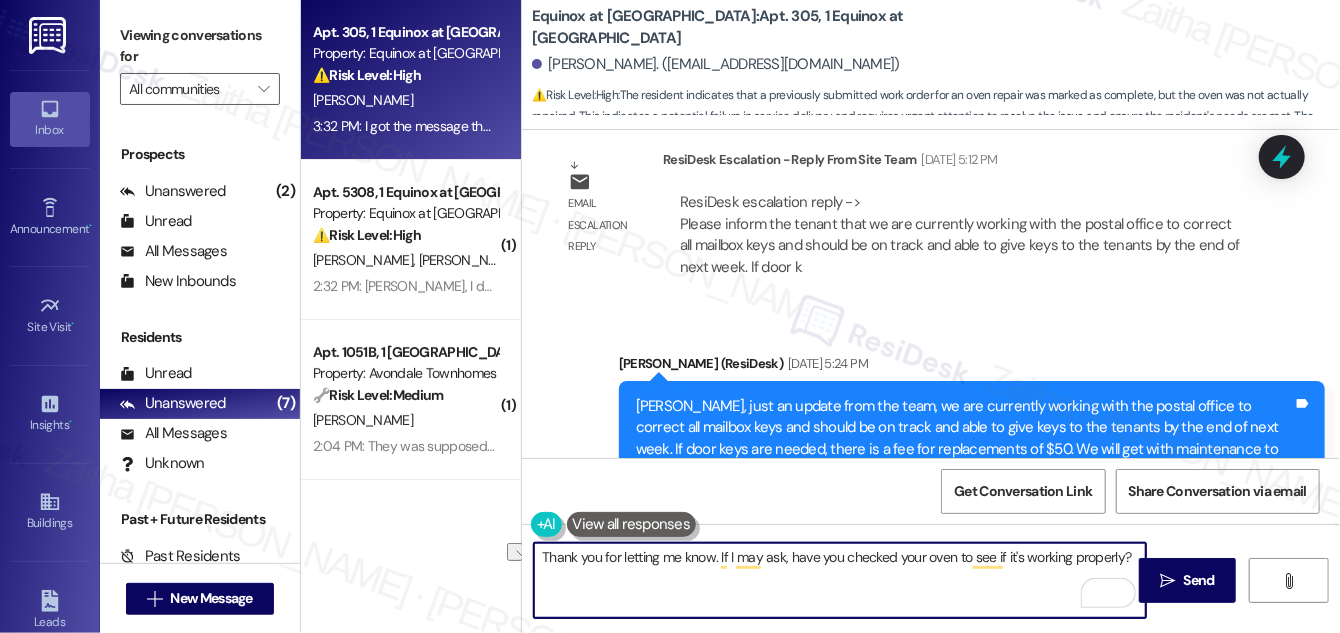 drag, startPoint x: 588, startPoint y: 551, endPoint x: 1126, endPoint y: 562, distance: 538.1124 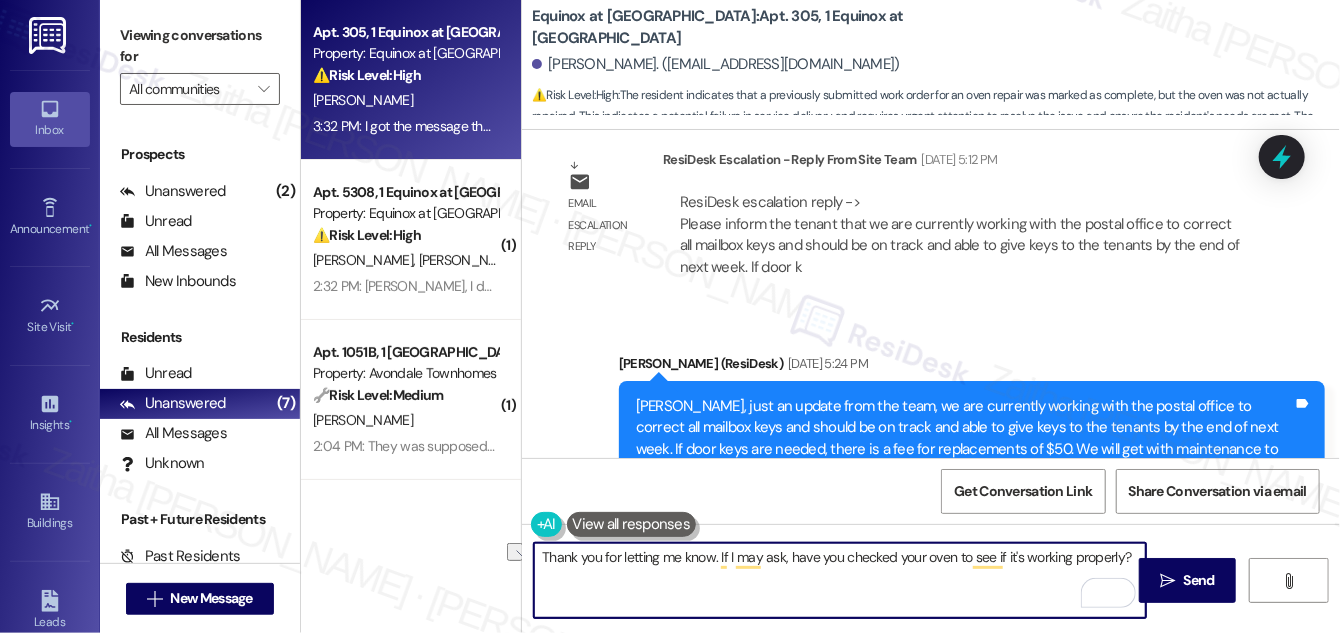 click on "Thank you for letting me know. If I may ask, have you checked your oven to see if it's working properly?" at bounding box center [840, 580] 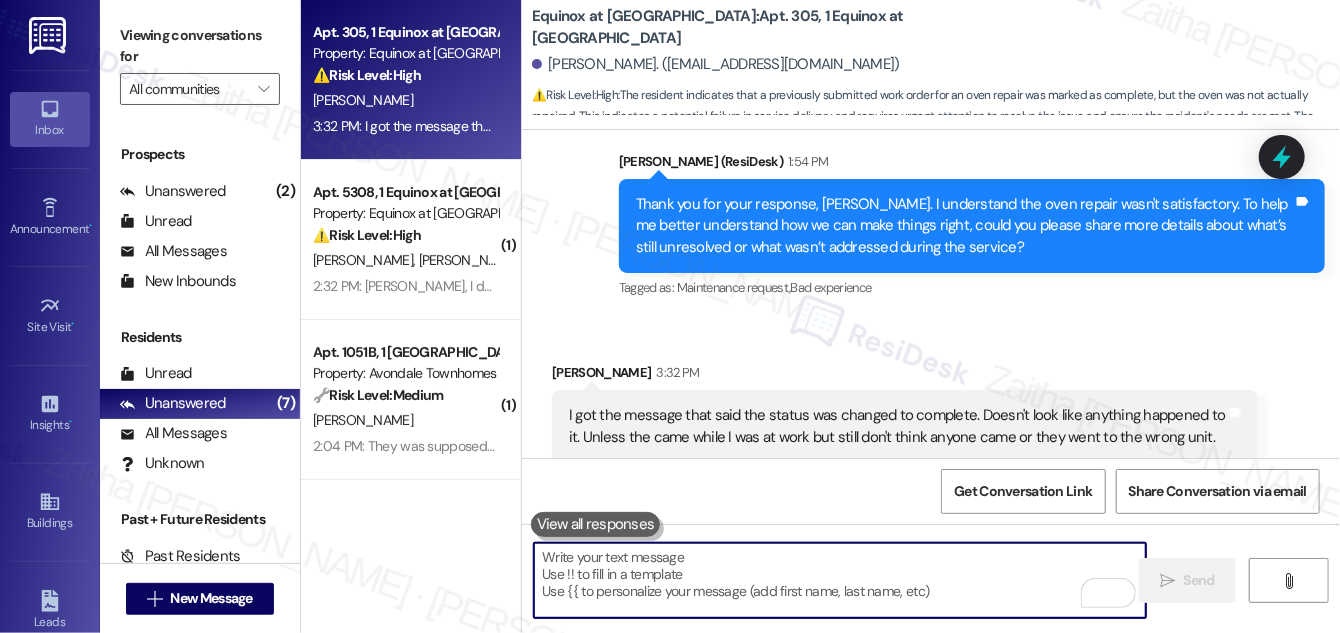 scroll, scrollTop: 7745, scrollLeft: 0, axis: vertical 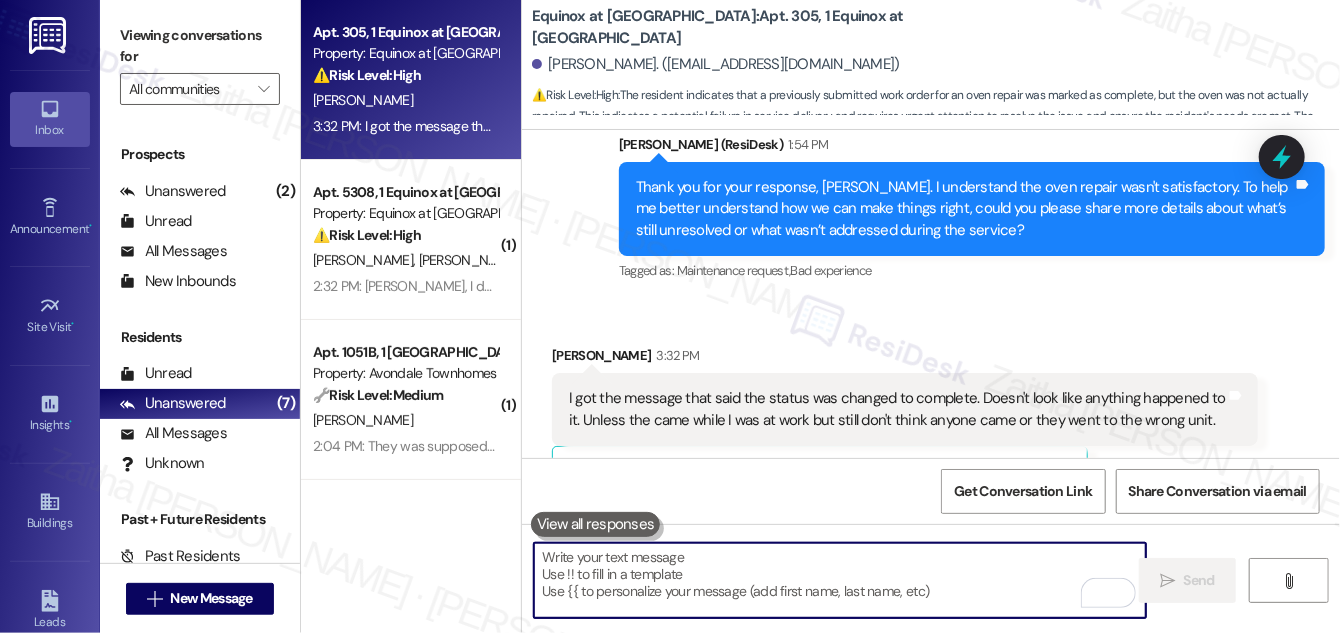 click at bounding box center [840, 580] 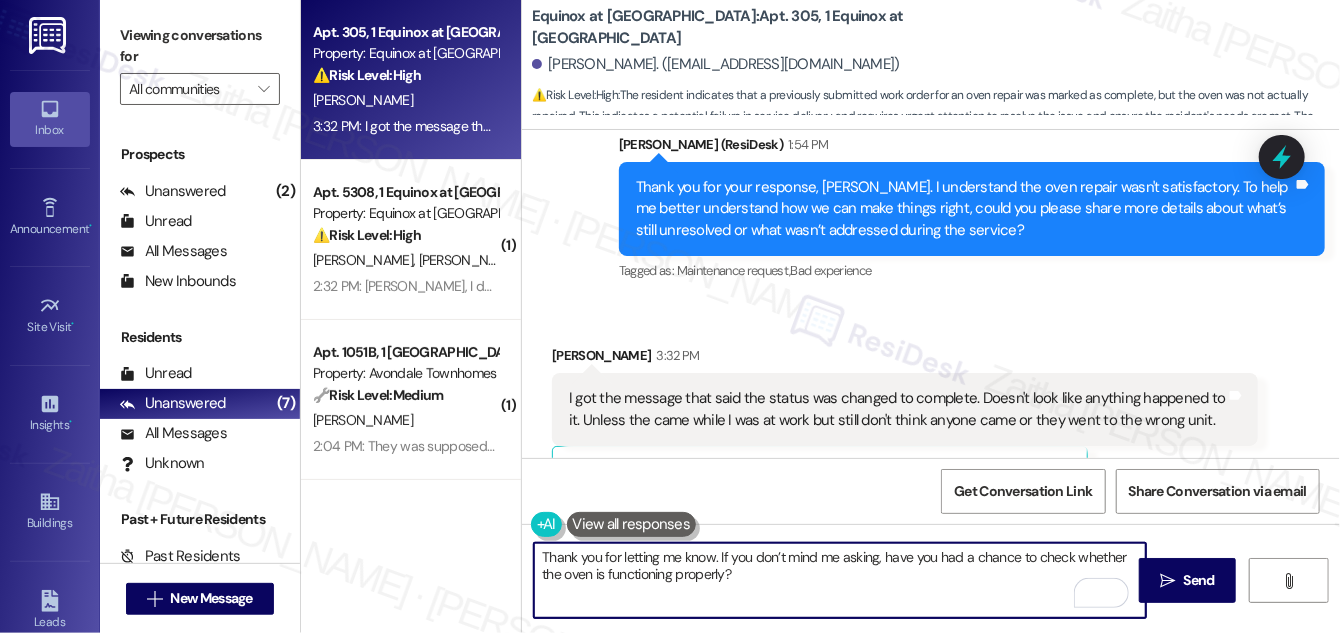 click on "Thank you for letting me know. If you don’t mind me asking, have you had a chance to check whether the oven is functioning properly?" at bounding box center [840, 580] 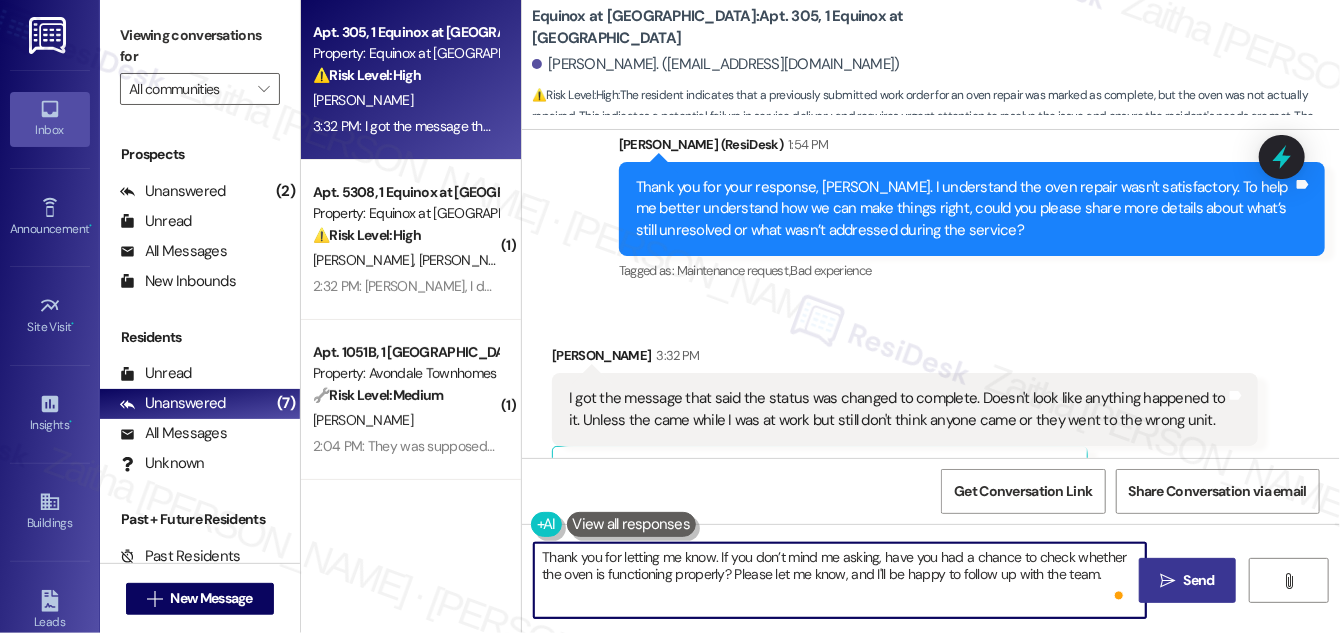 type on "Thank you for letting me know. If you don’t mind me asking, have you had a chance to check whether the oven is functioning properly? Please let me know, and I'll be happy to follow up with the team." 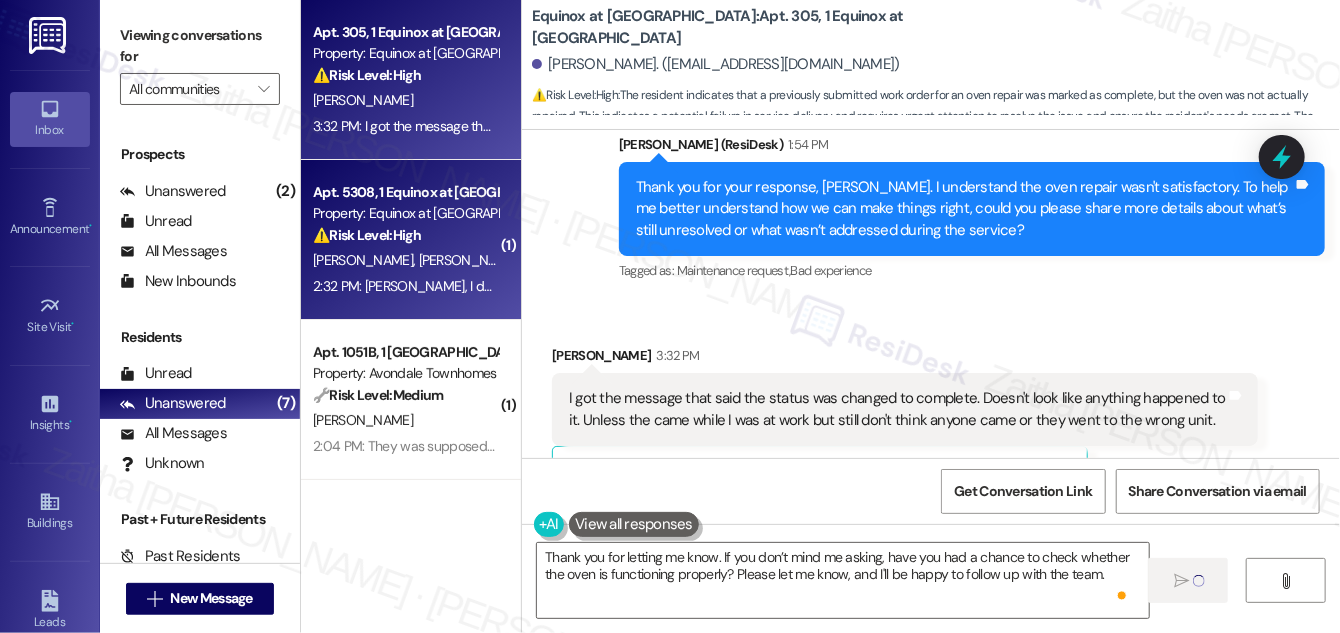 type 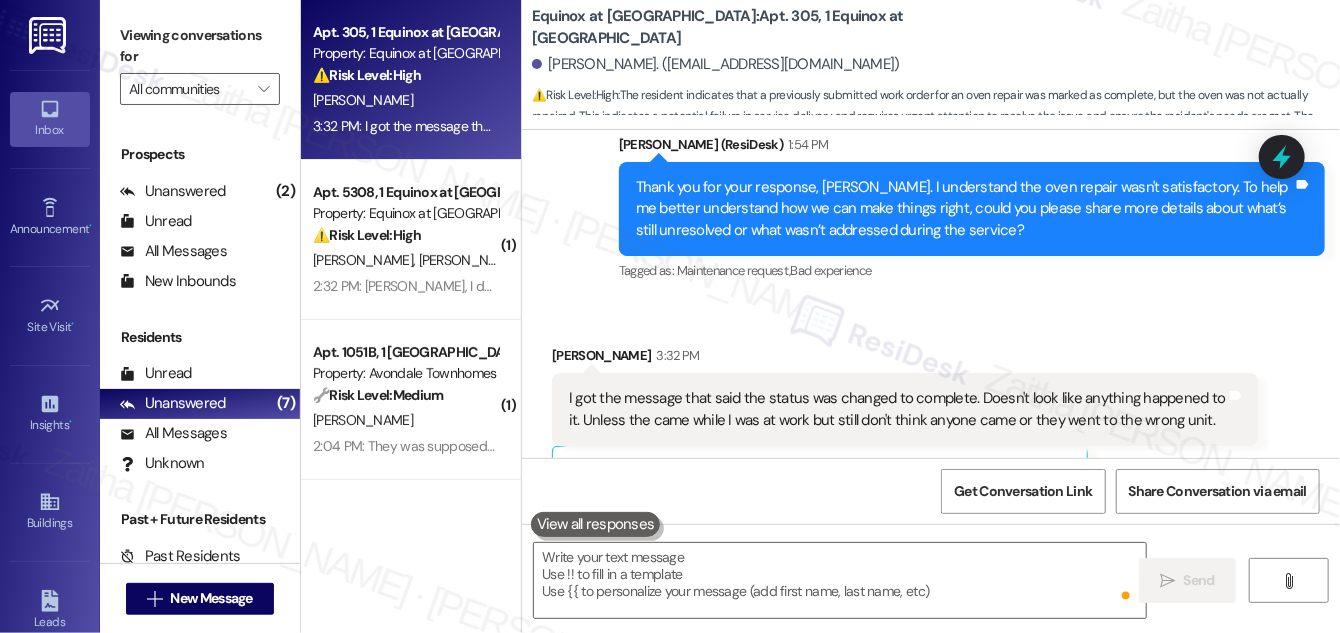 scroll, scrollTop: 7744, scrollLeft: 0, axis: vertical 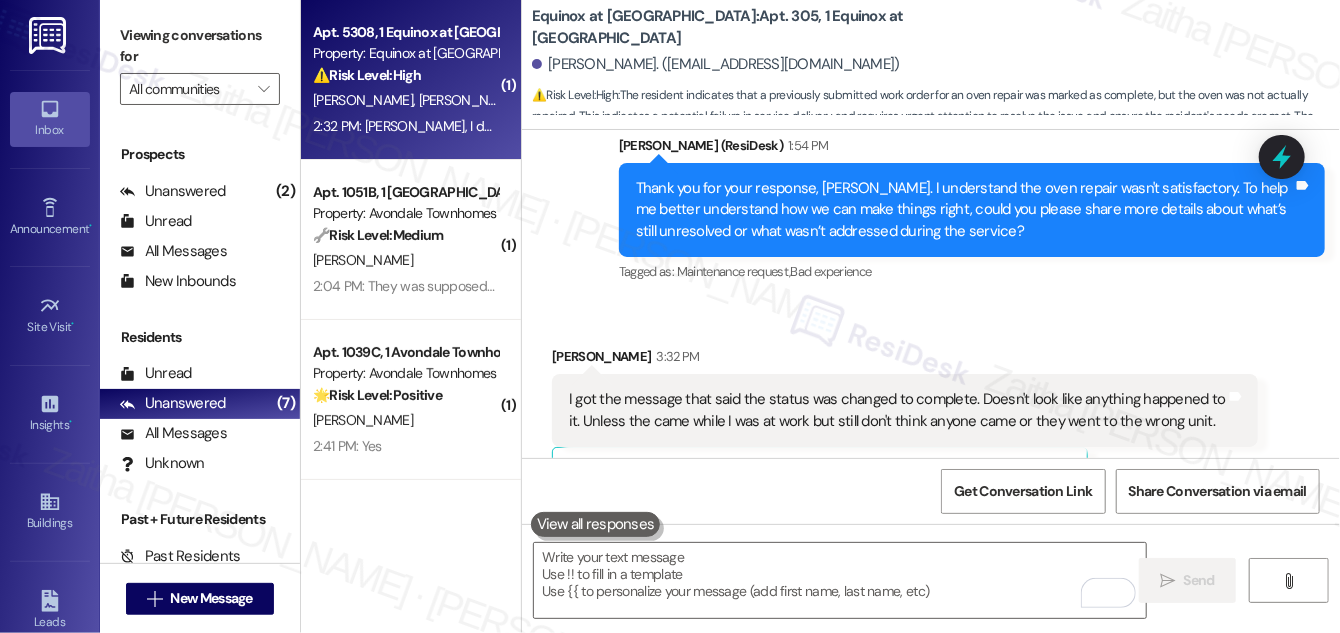 click on "[PERSON_NAME] [PERSON_NAME]" at bounding box center [405, 100] 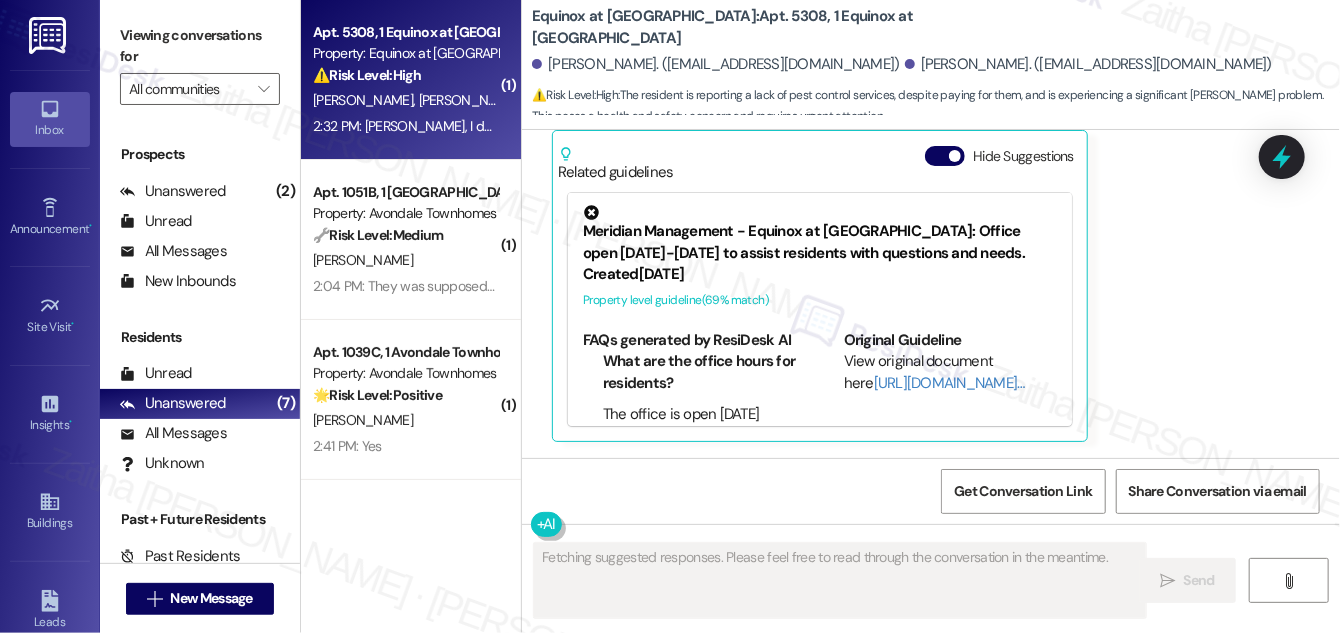 scroll, scrollTop: 5217, scrollLeft: 0, axis: vertical 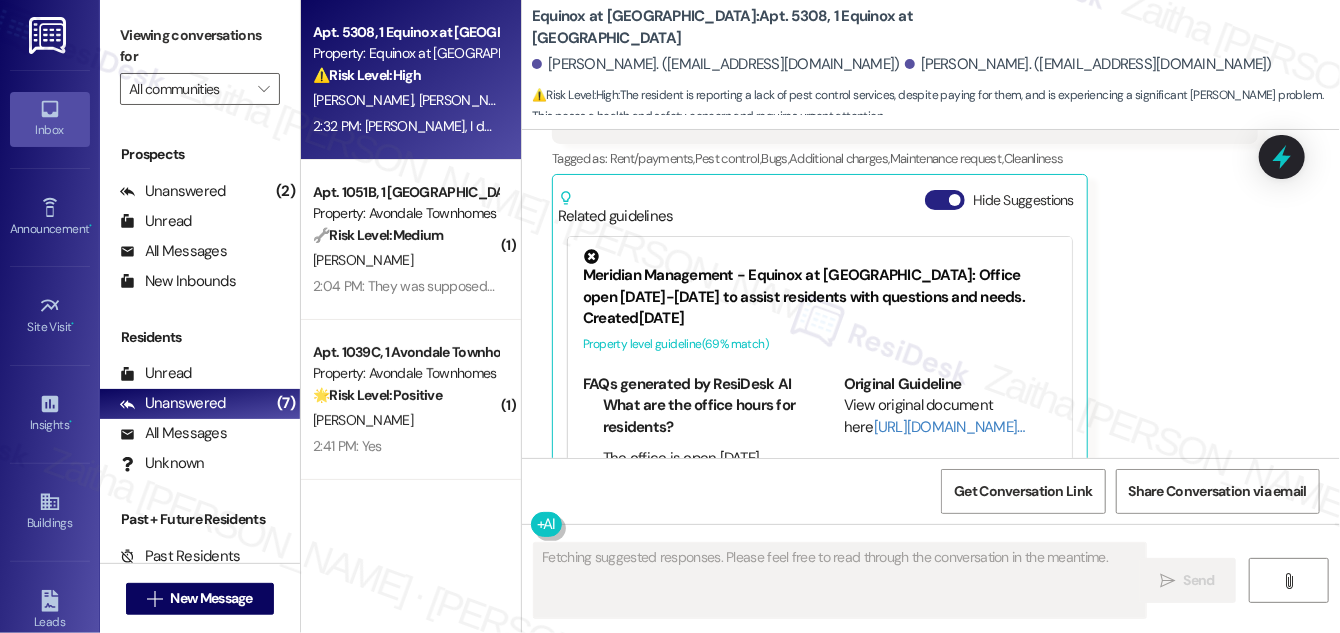 click on "Hide Suggestions" at bounding box center [945, 200] 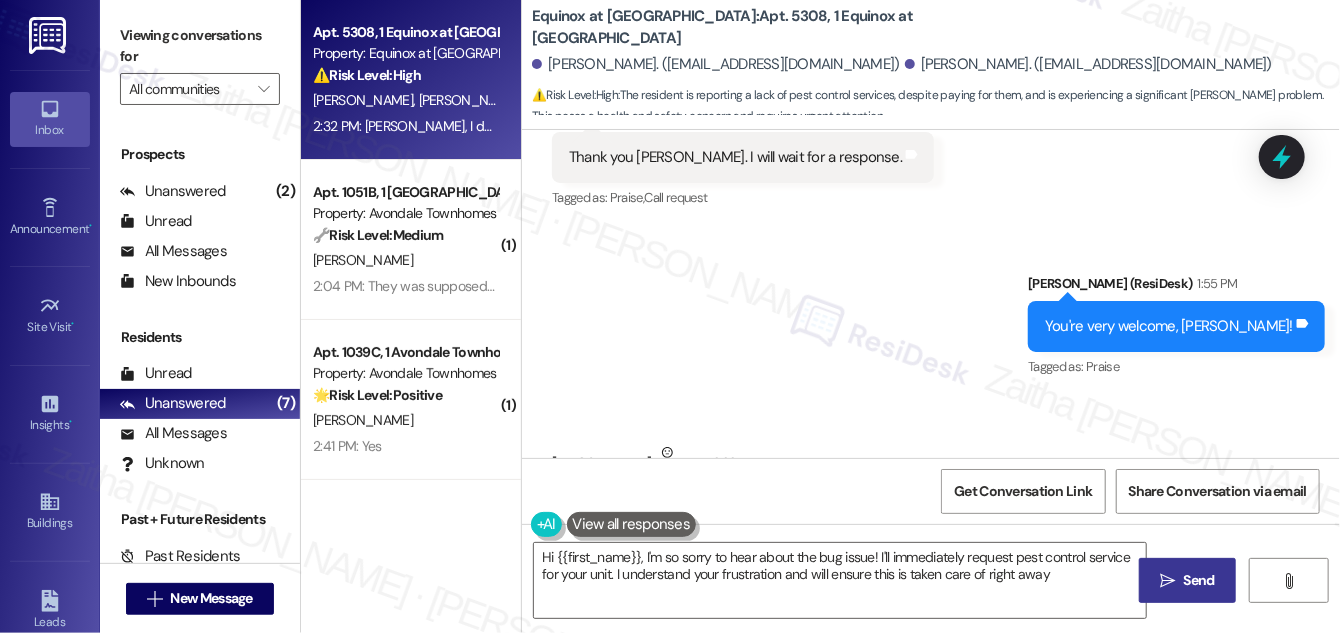 type on "Hi {{first_name}}, I'm so sorry to hear about the bug issue! I'll immediately request pest control service for your unit. I understand your frustration and will ensure this is taken care of right away!" 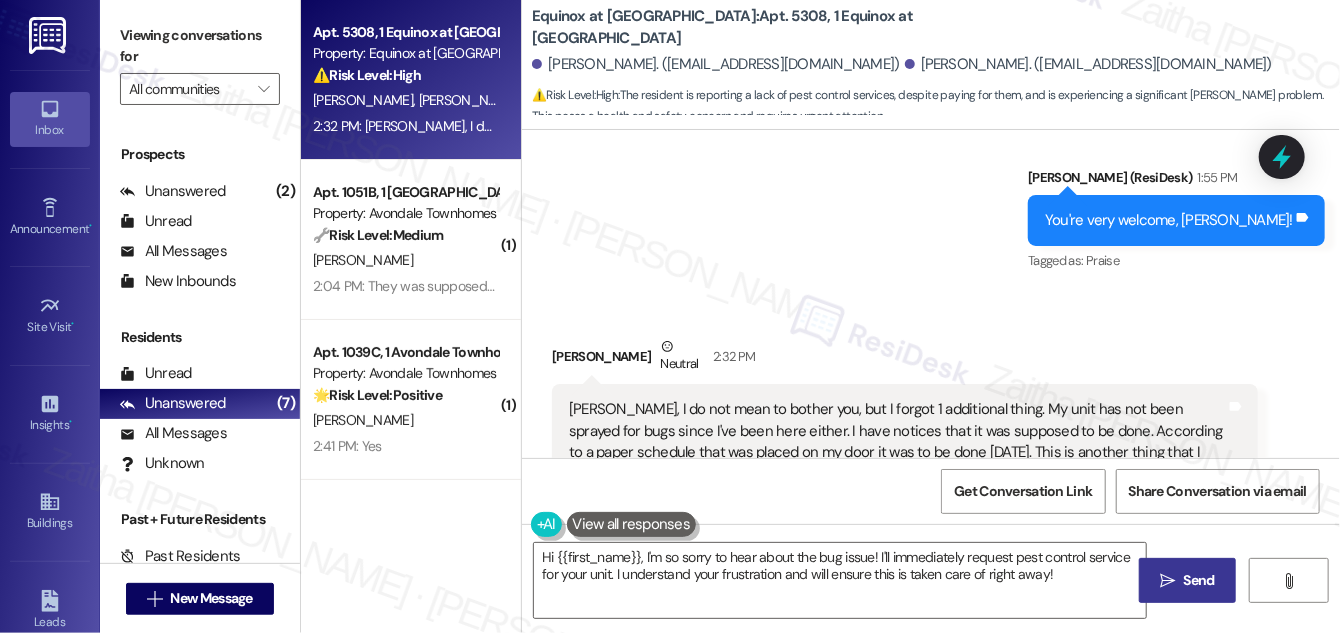 scroll, scrollTop: 4964, scrollLeft: 0, axis: vertical 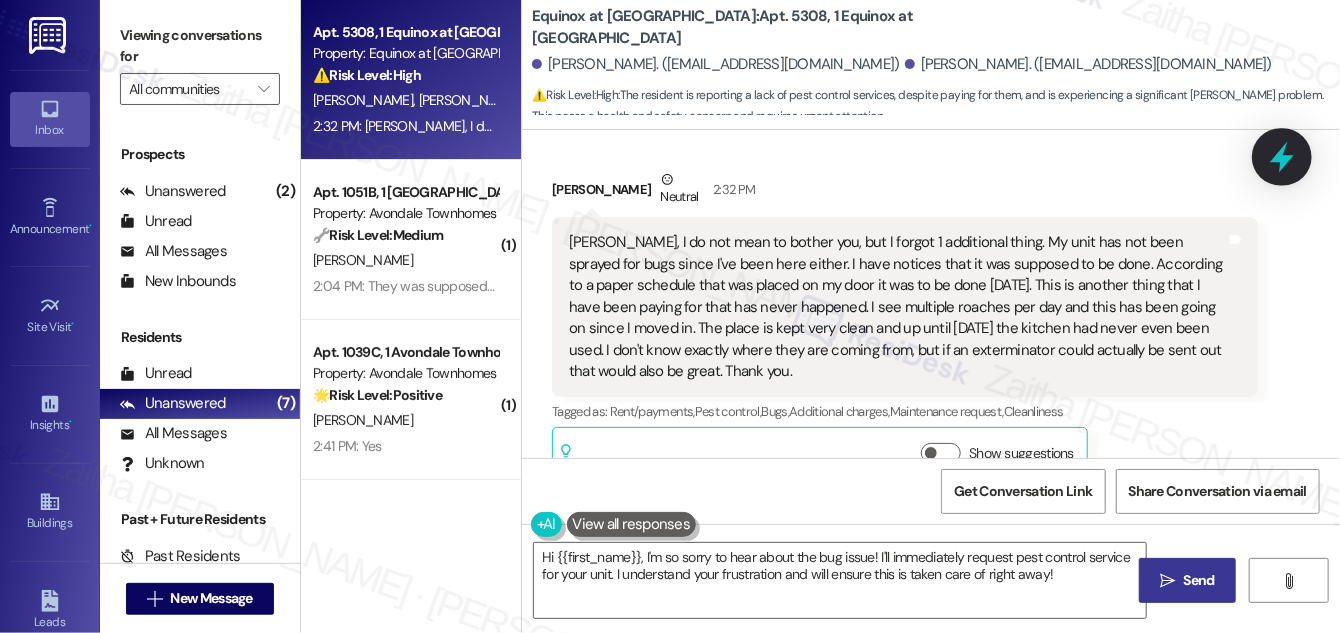 click 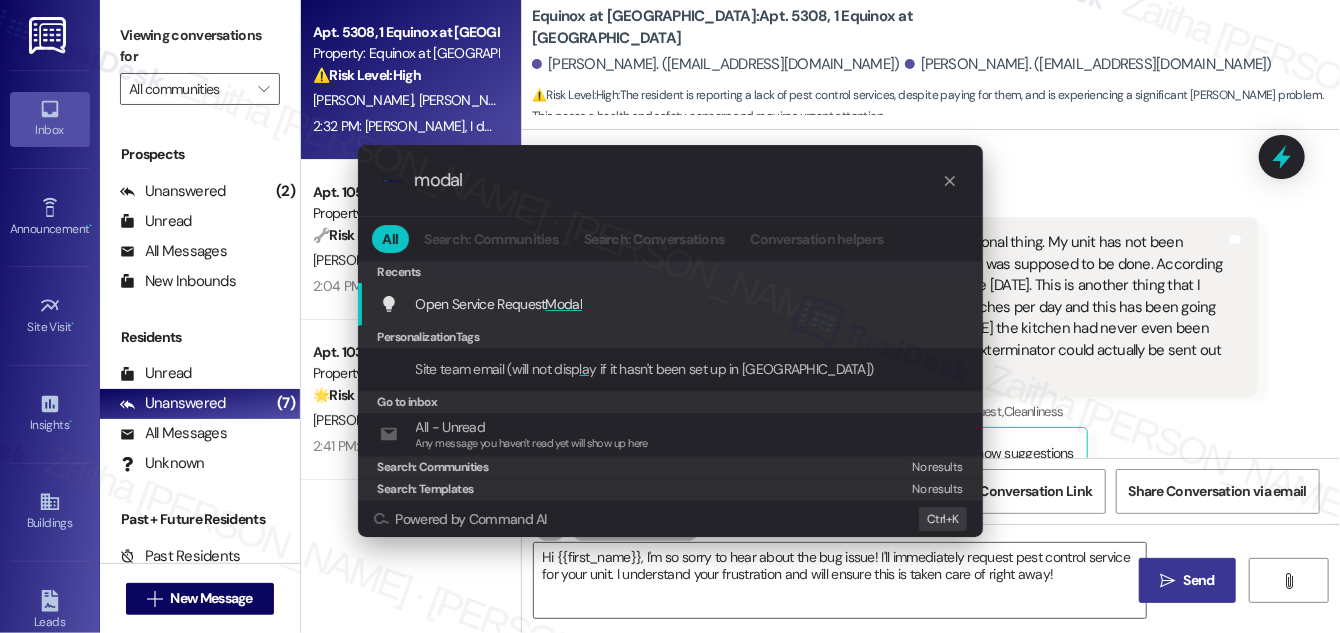click on "Modal" at bounding box center (564, 304) 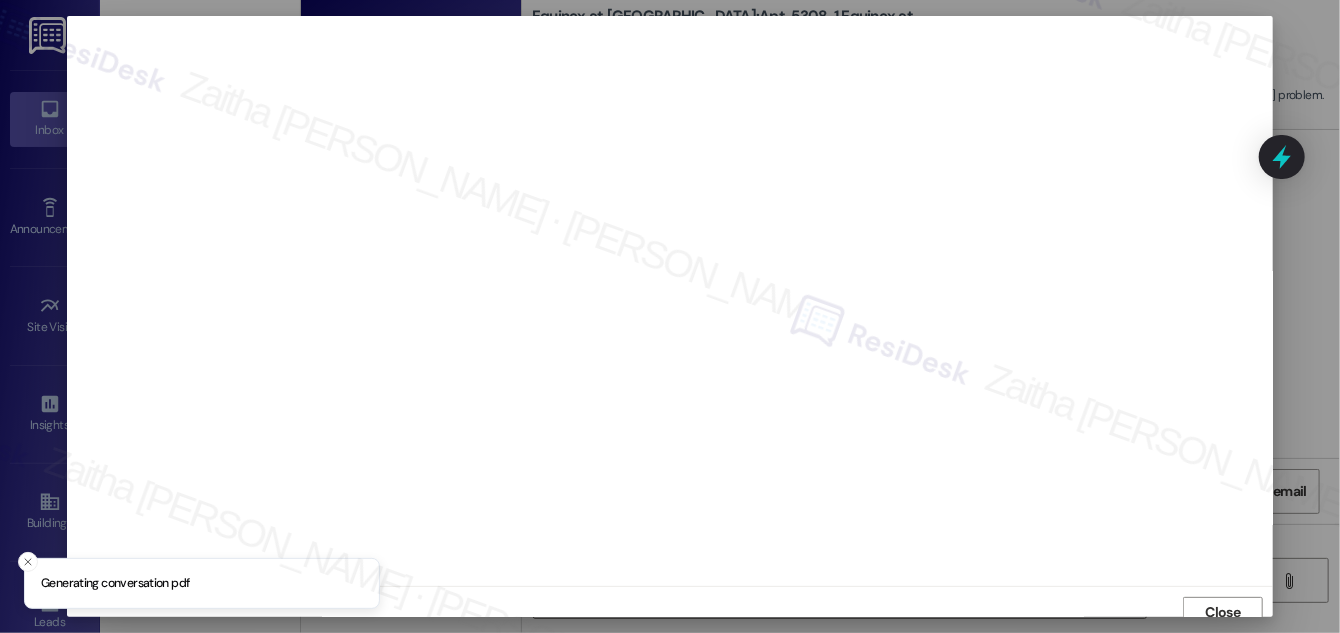 scroll, scrollTop: 11, scrollLeft: 0, axis: vertical 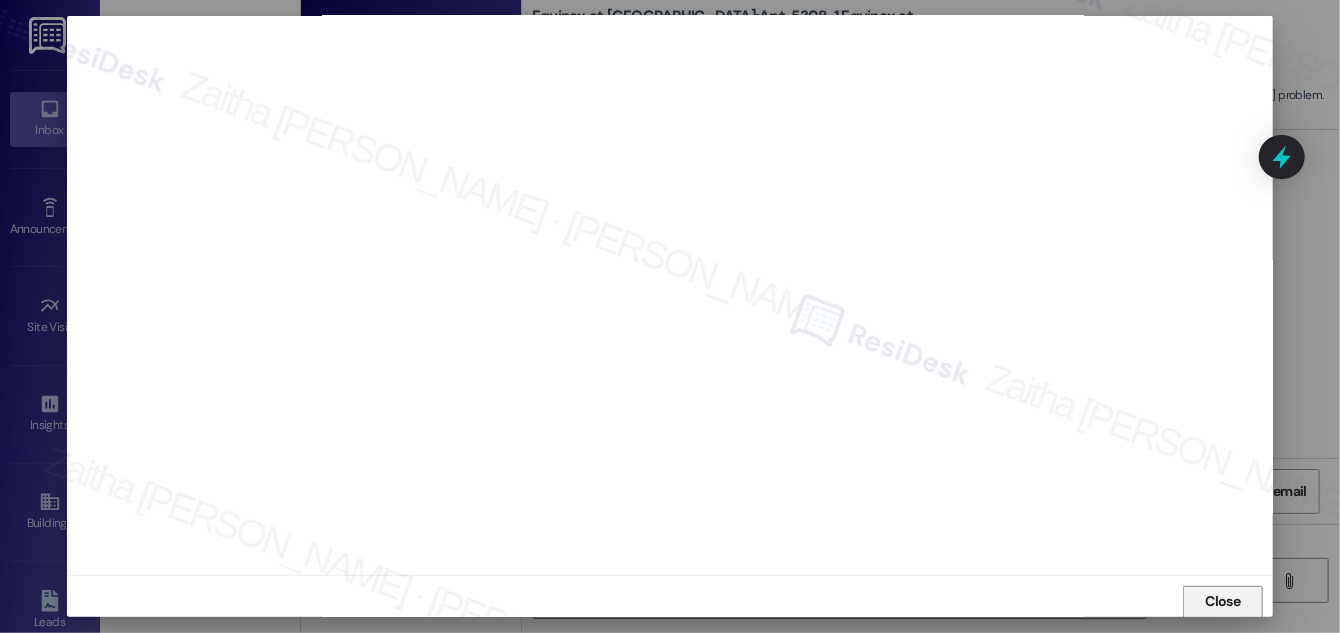 click on "Close" at bounding box center (1223, 601) 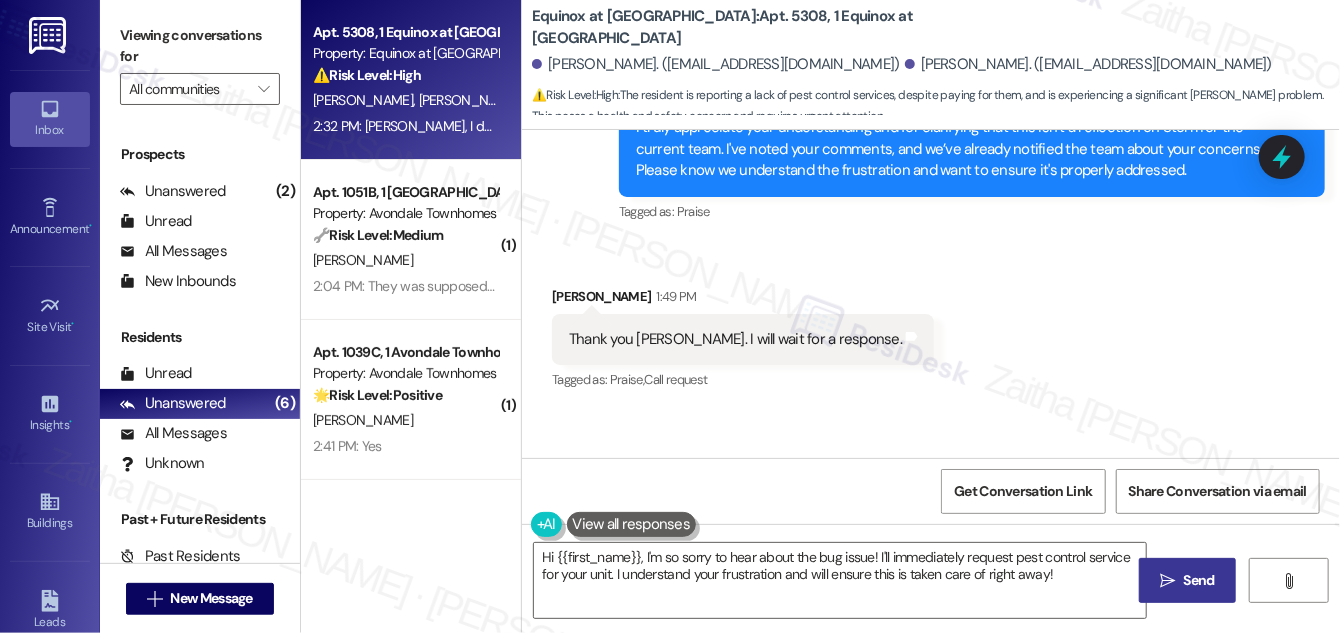 scroll, scrollTop: 4873, scrollLeft: 0, axis: vertical 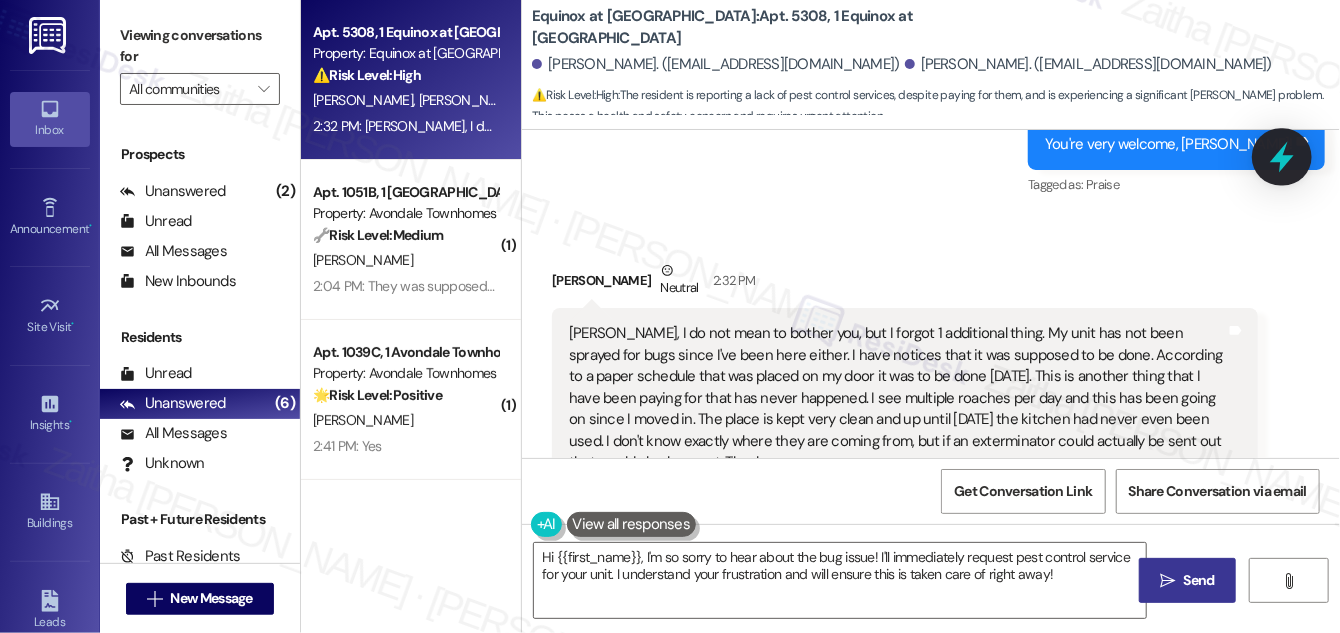click 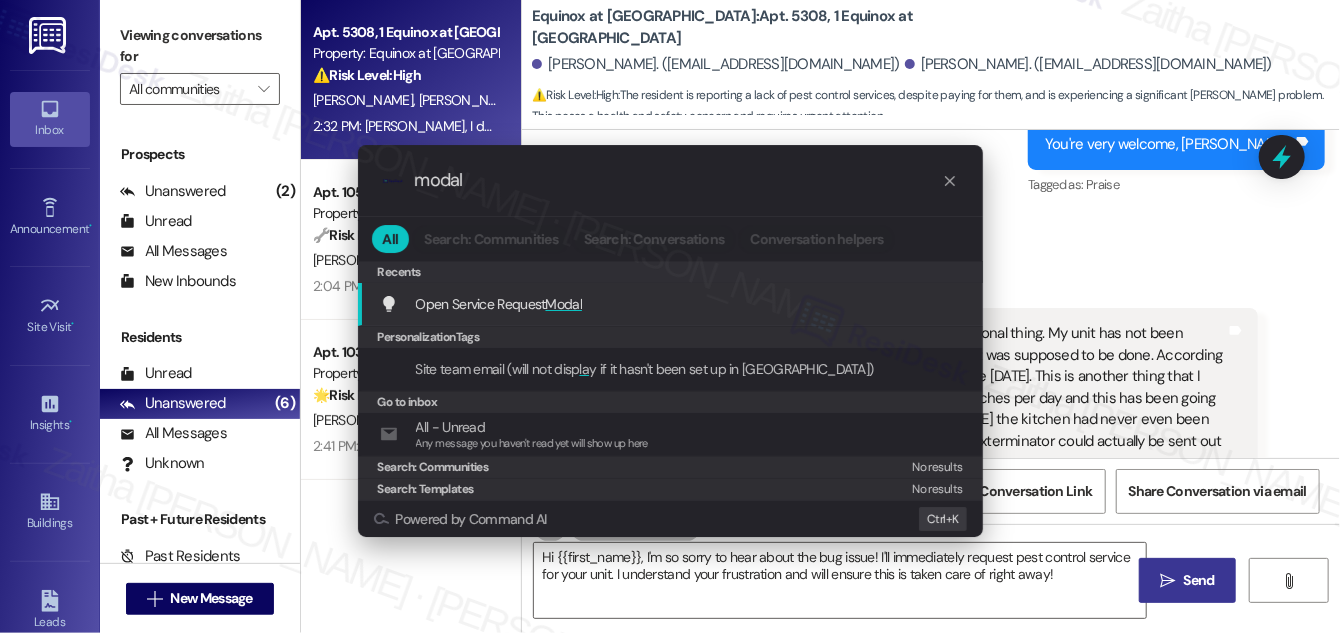 type on "modal" 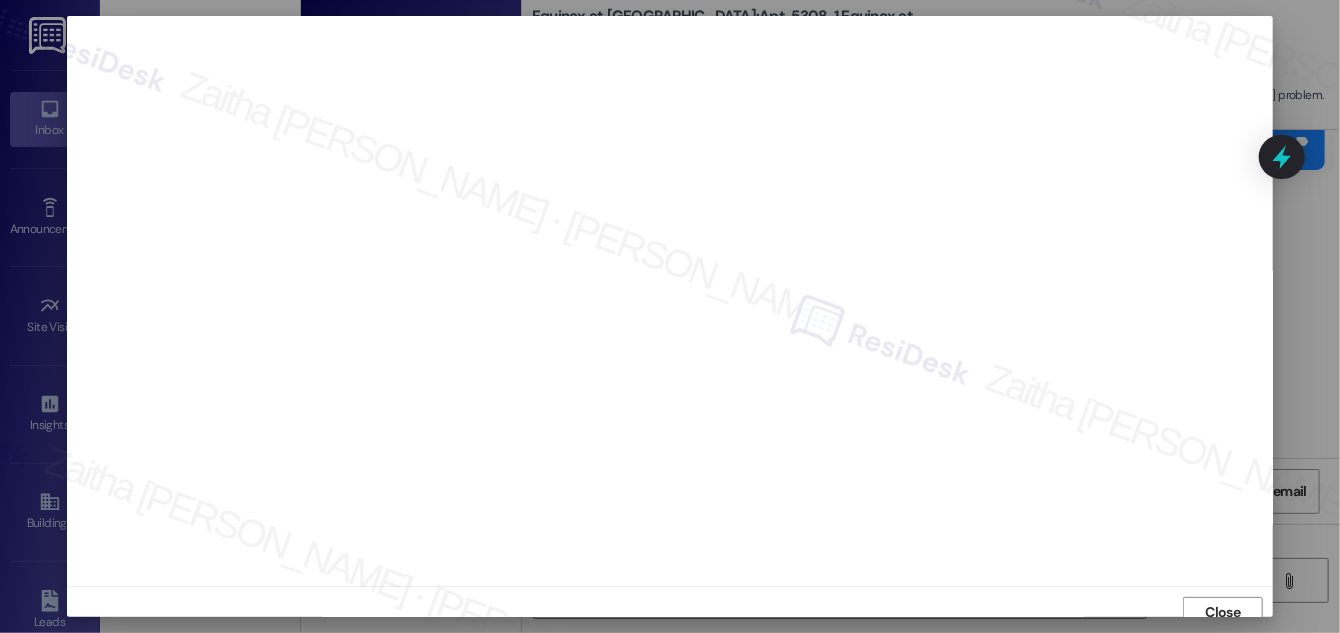 scroll, scrollTop: 11, scrollLeft: 0, axis: vertical 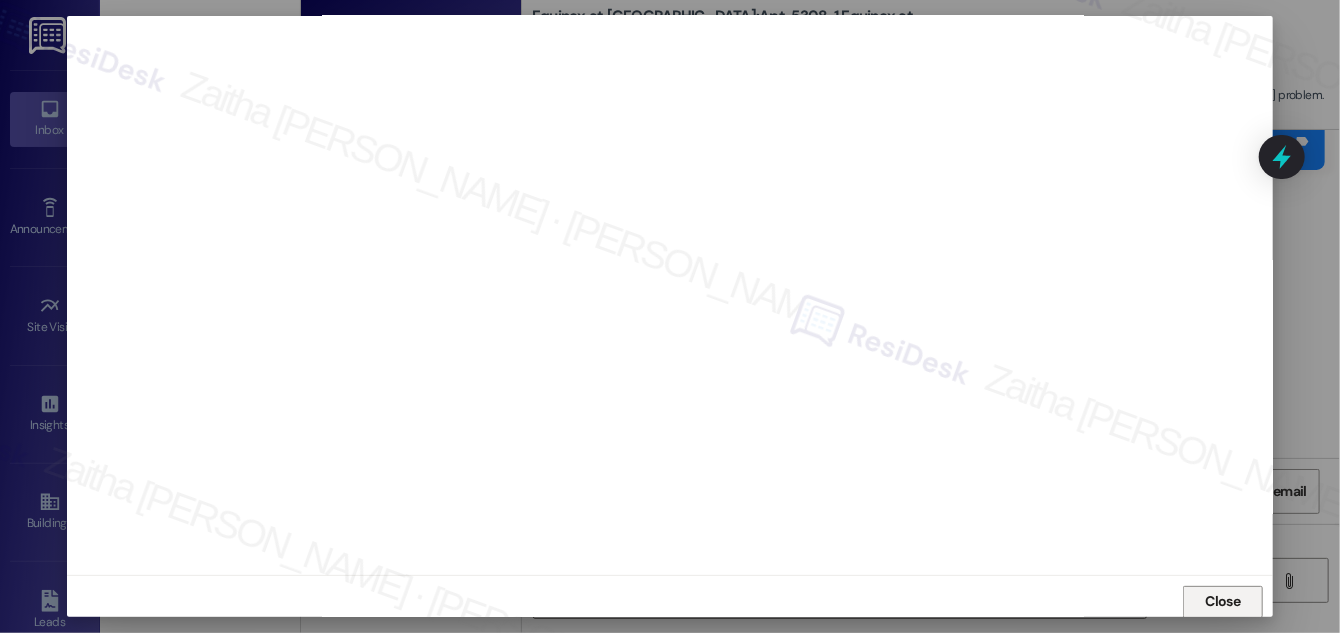 click on "Close" at bounding box center (1223, 601) 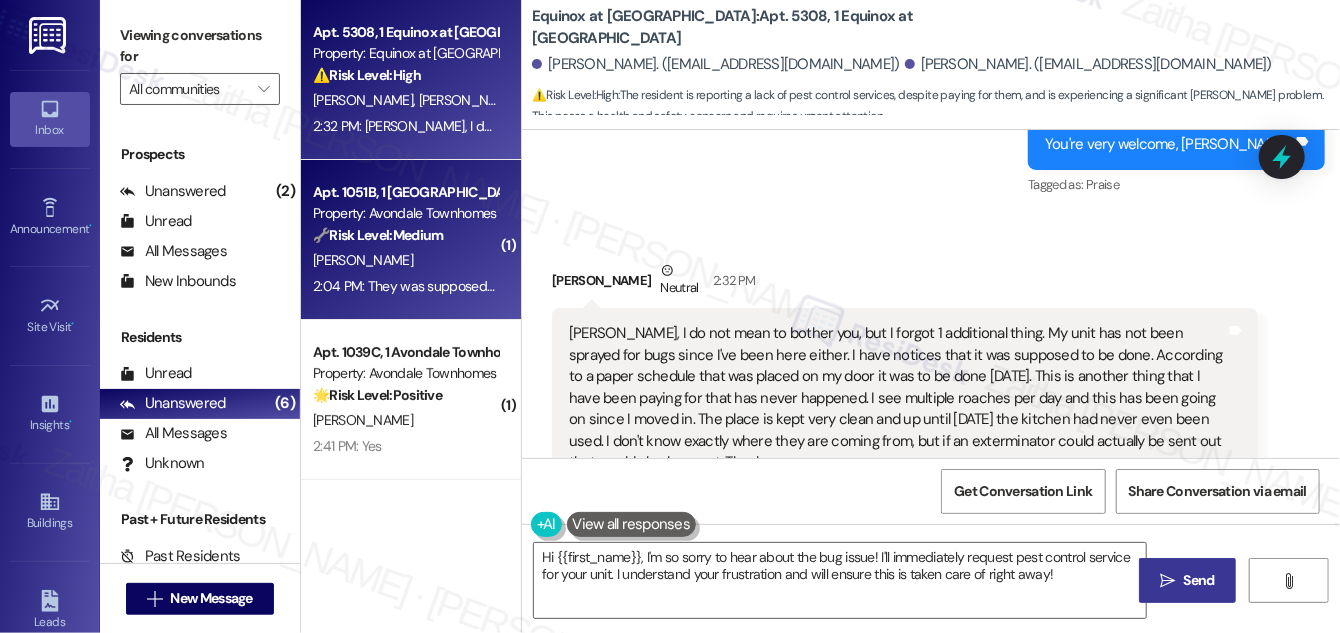 scroll, scrollTop: 4964, scrollLeft: 0, axis: vertical 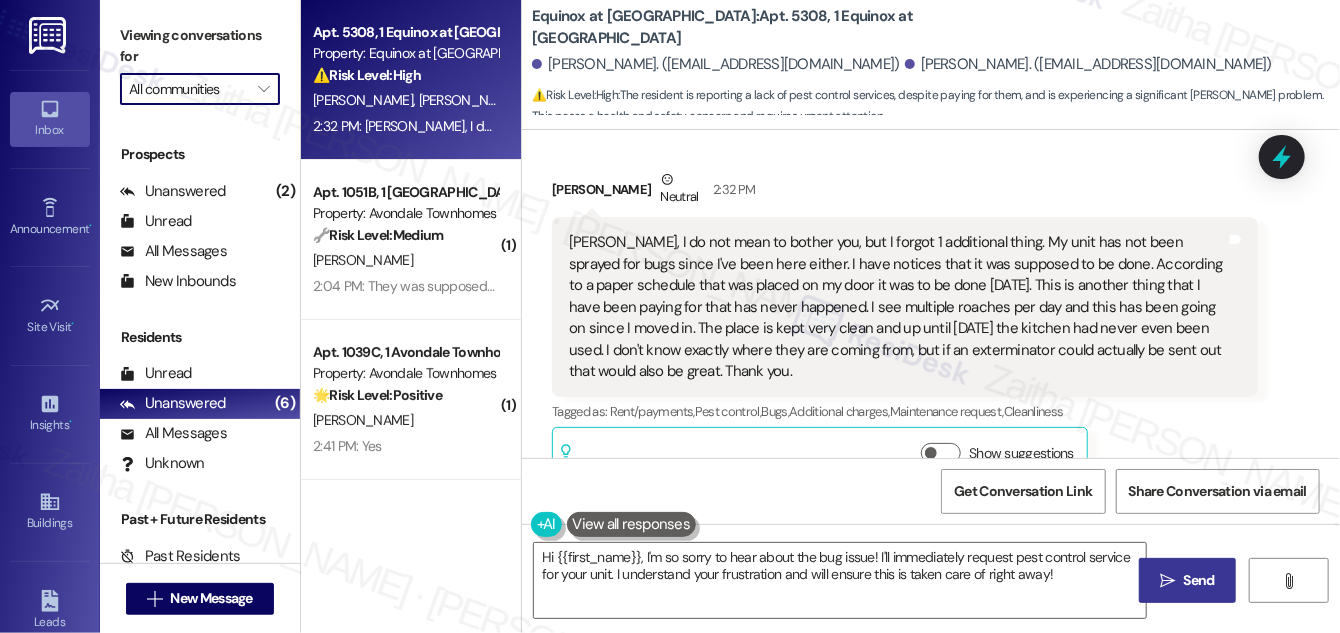 click on "All communities" at bounding box center (188, 89) 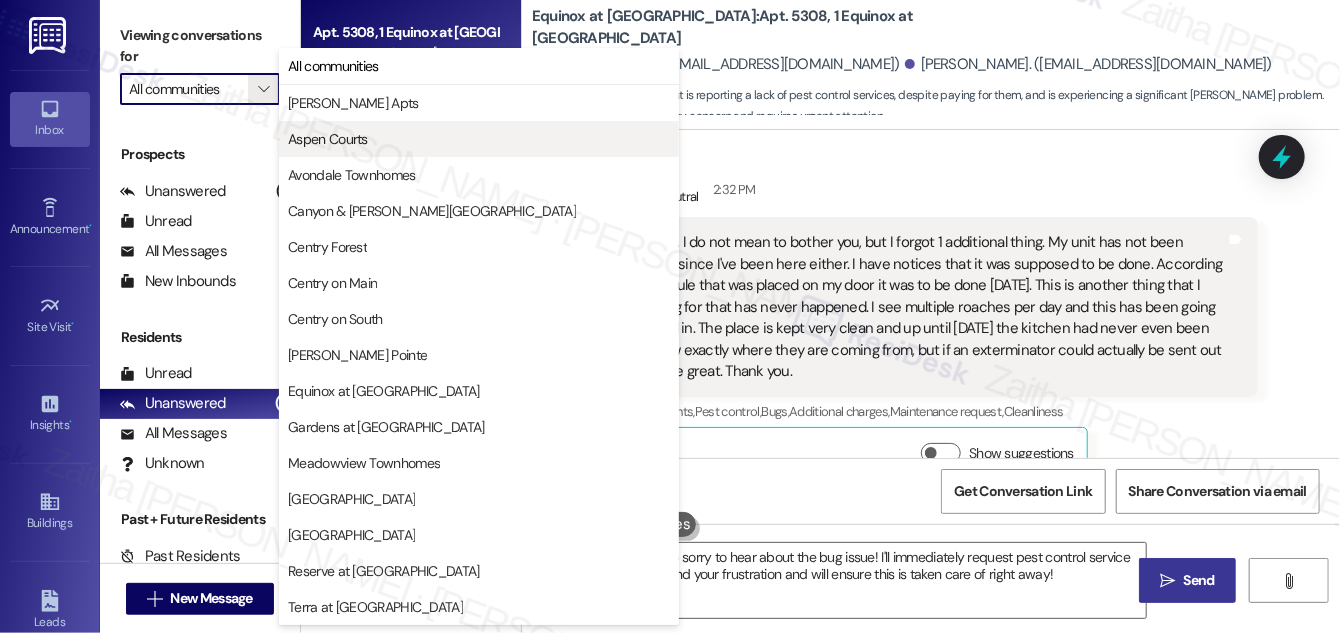 click on "Aspen Courts" at bounding box center (328, 139) 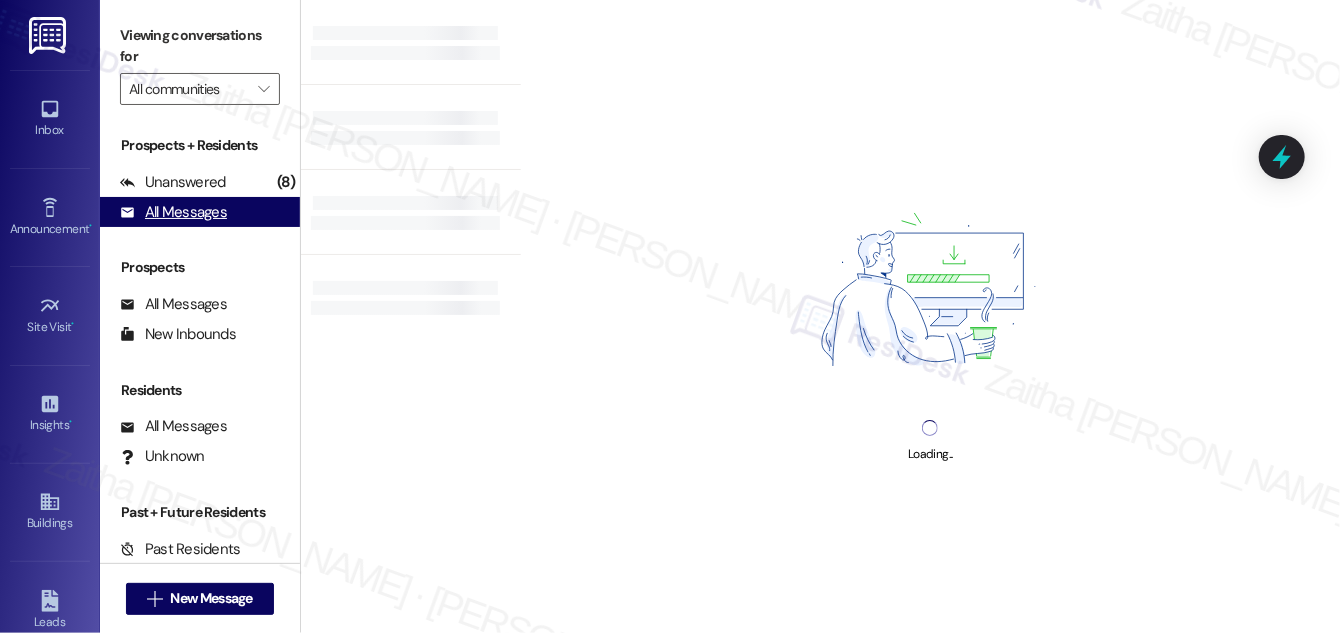 type on "Aspen Courts" 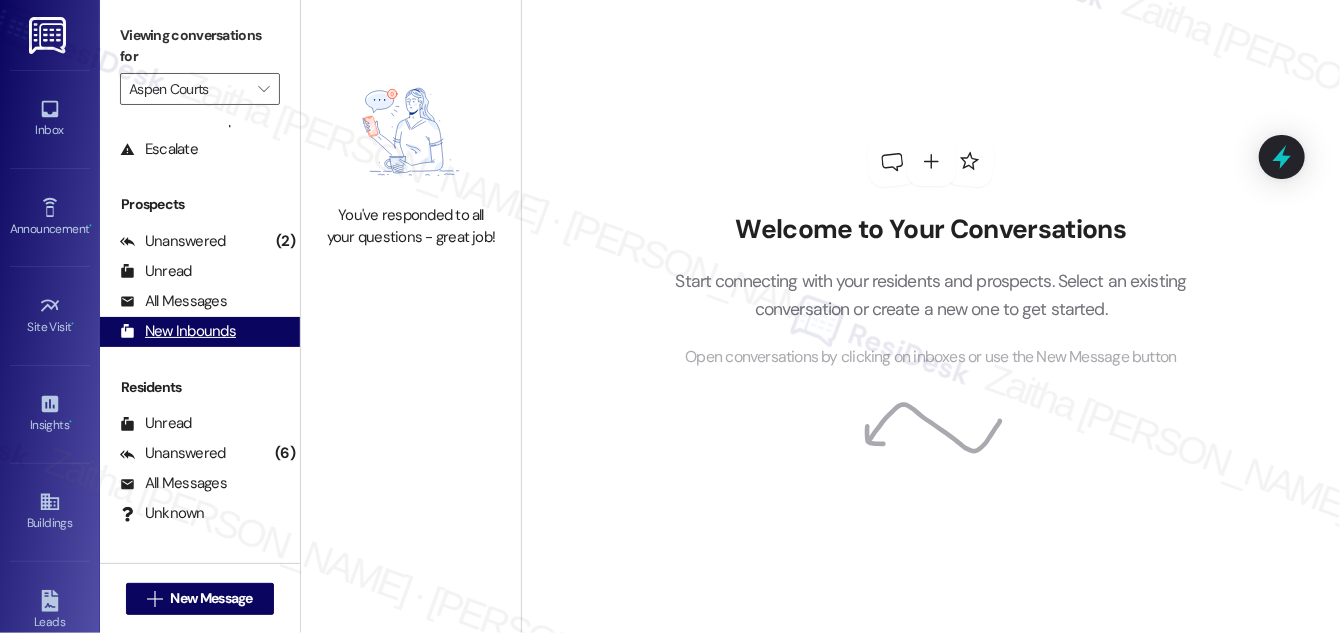 scroll, scrollTop: 263, scrollLeft: 0, axis: vertical 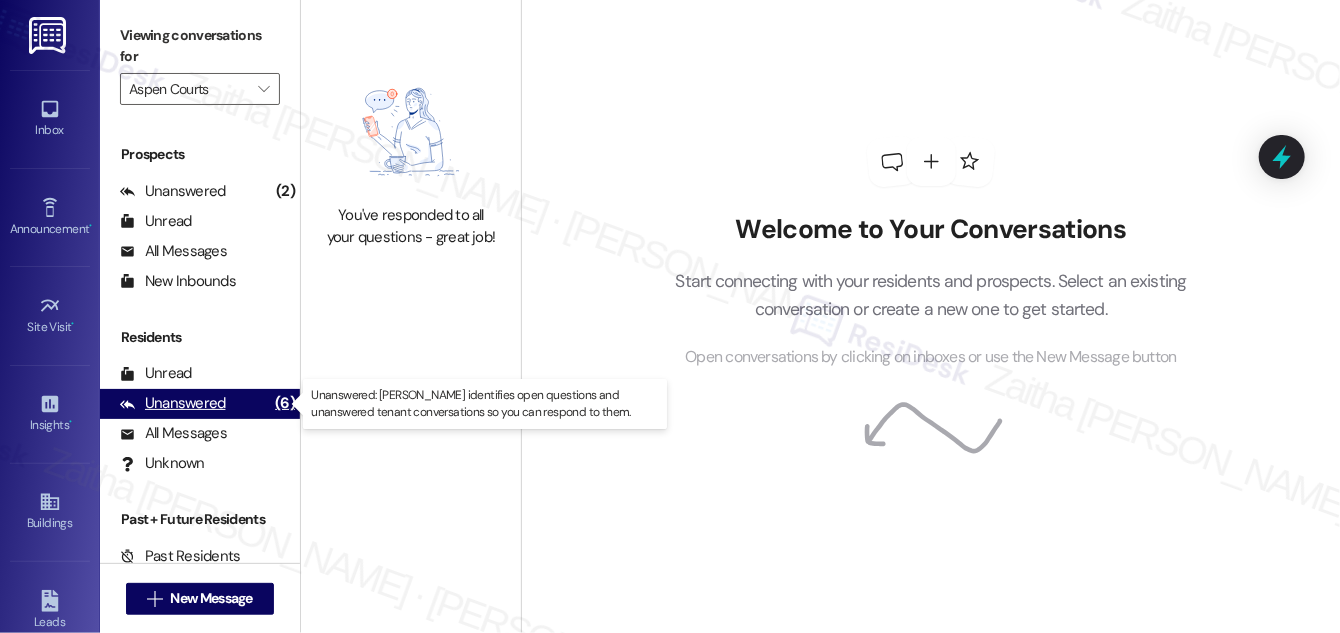 click on "Unanswered" at bounding box center [173, 403] 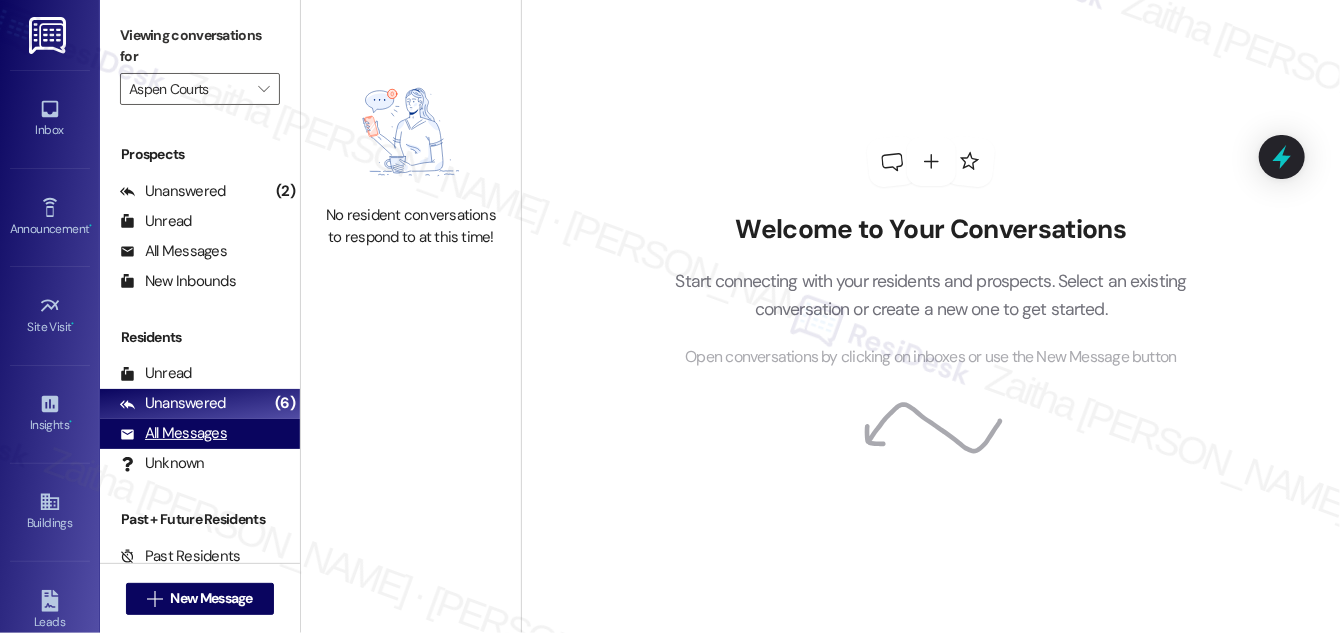 click on "All Messages" at bounding box center (173, 433) 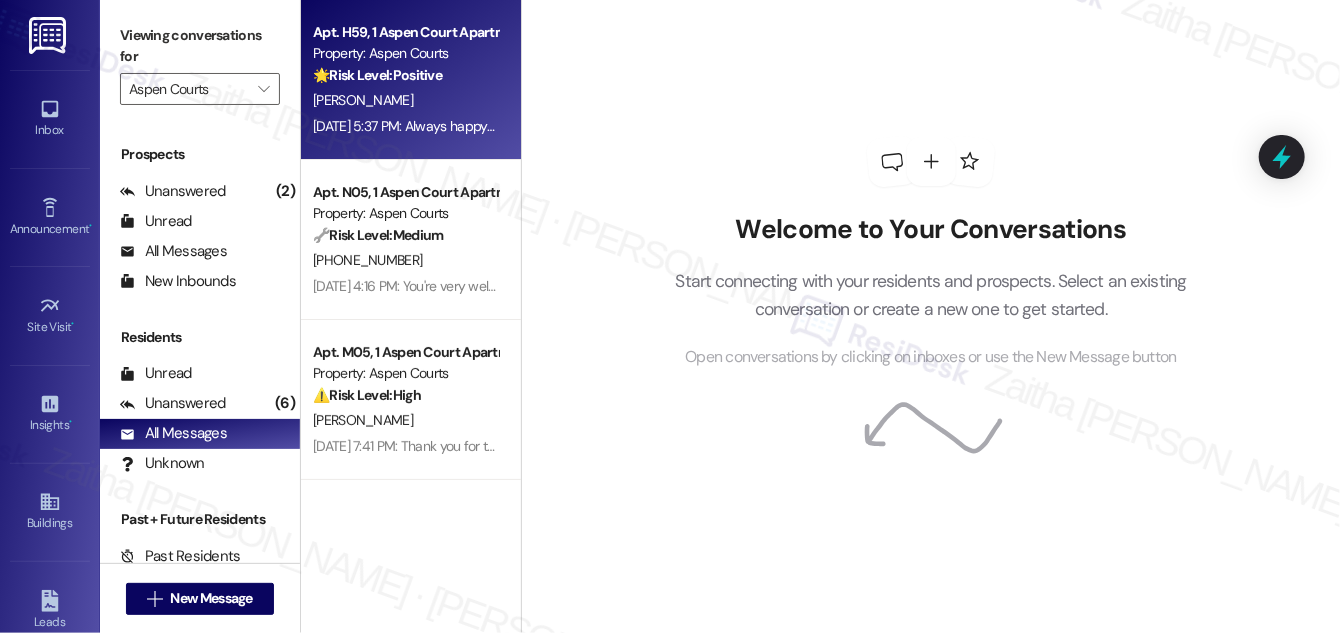 click on "[PERSON_NAME]" at bounding box center (405, 100) 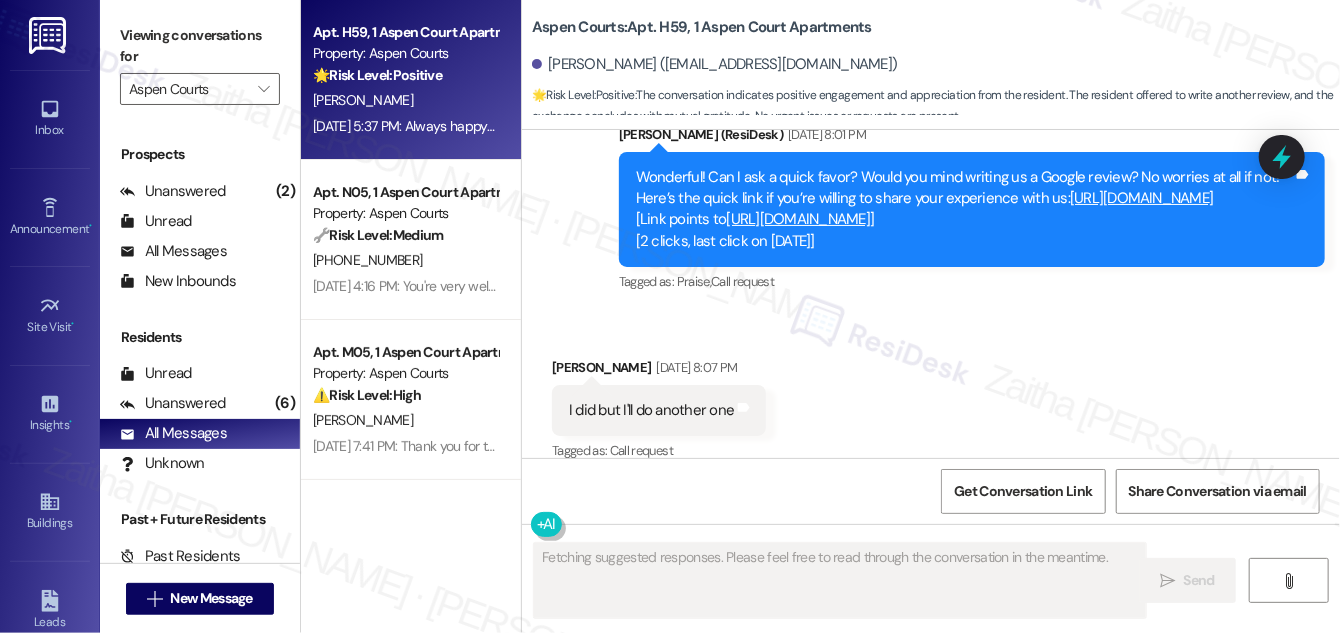 scroll, scrollTop: 2510, scrollLeft: 0, axis: vertical 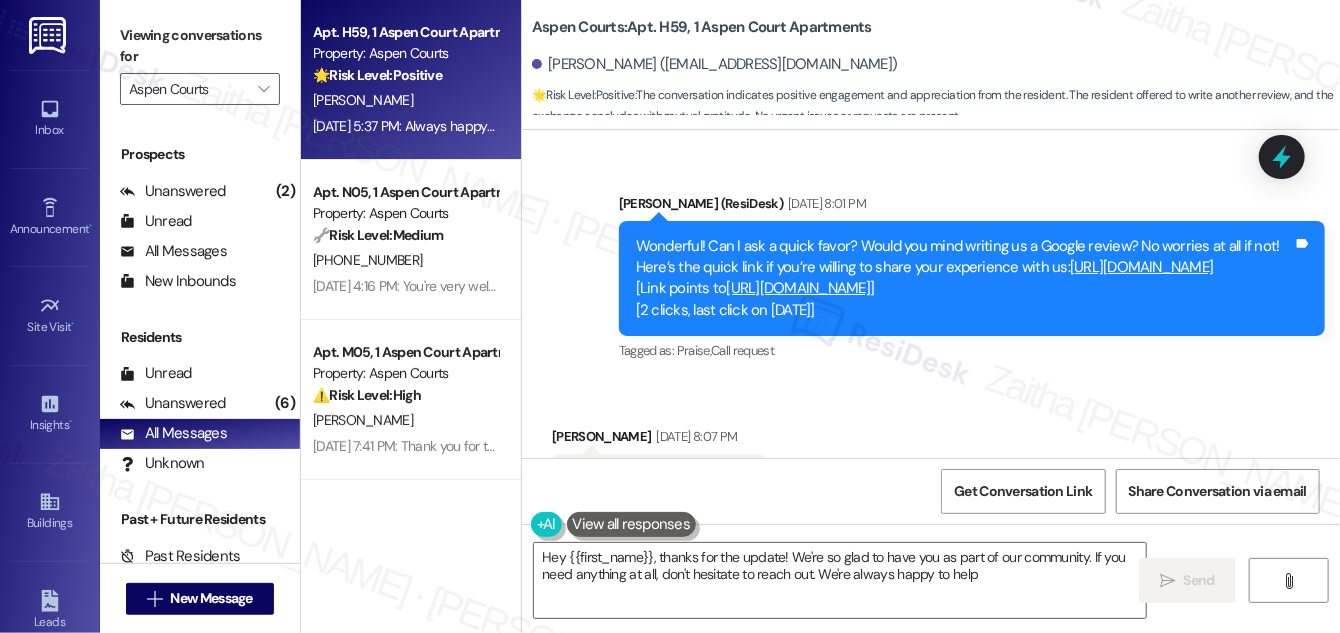 type on "Hey {{first_name}}, thanks for the update! We're so glad to have you as part of our community. If you need anything at all, don't hesitate to reach out. We're always happy to help!" 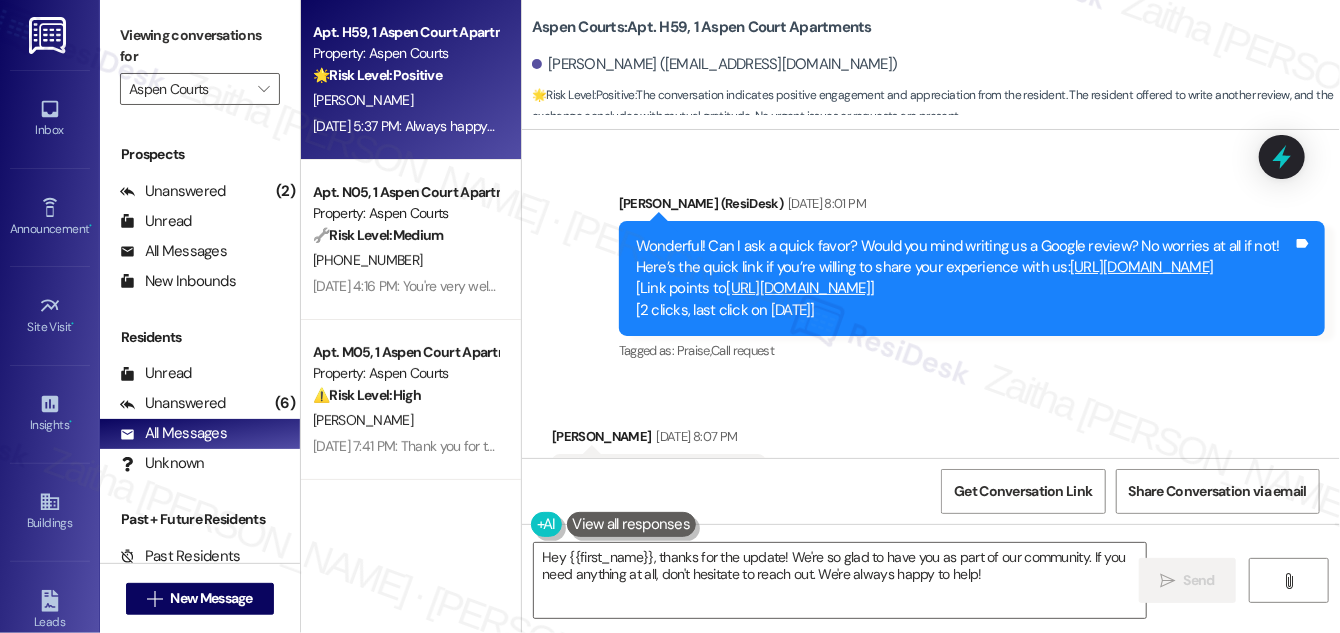 scroll, scrollTop: 2419, scrollLeft: 0, axis: vertical 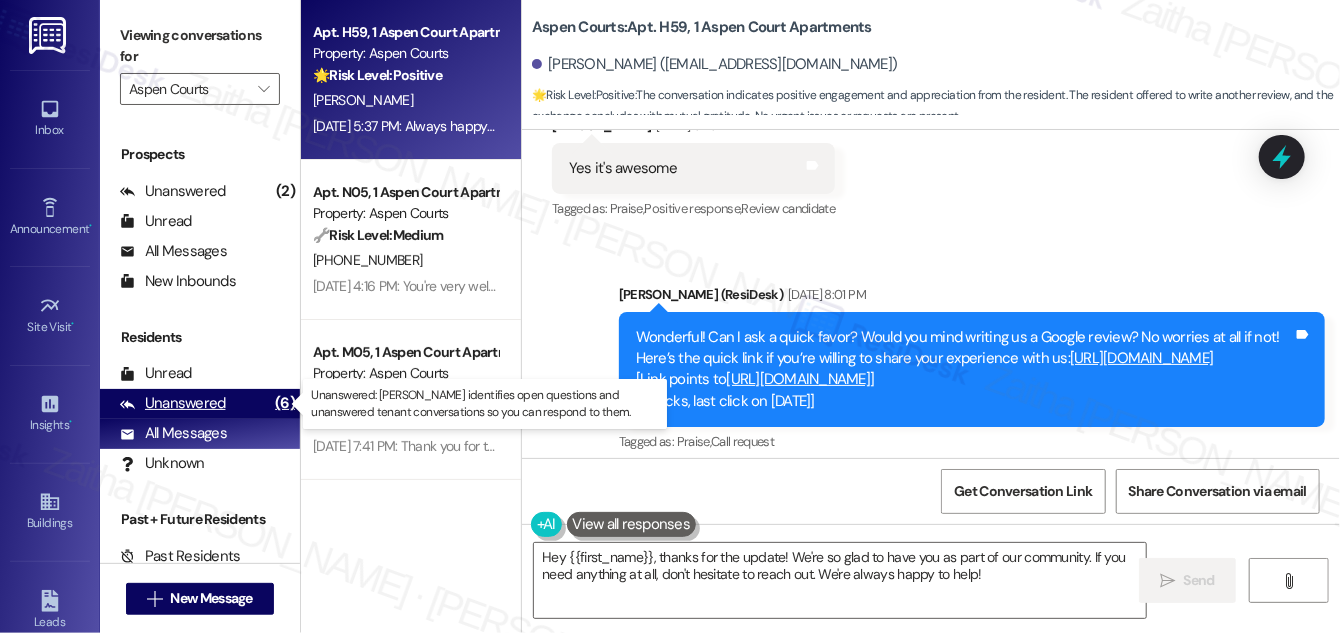 click on "Unanswered" at bounding box center [173, 403] 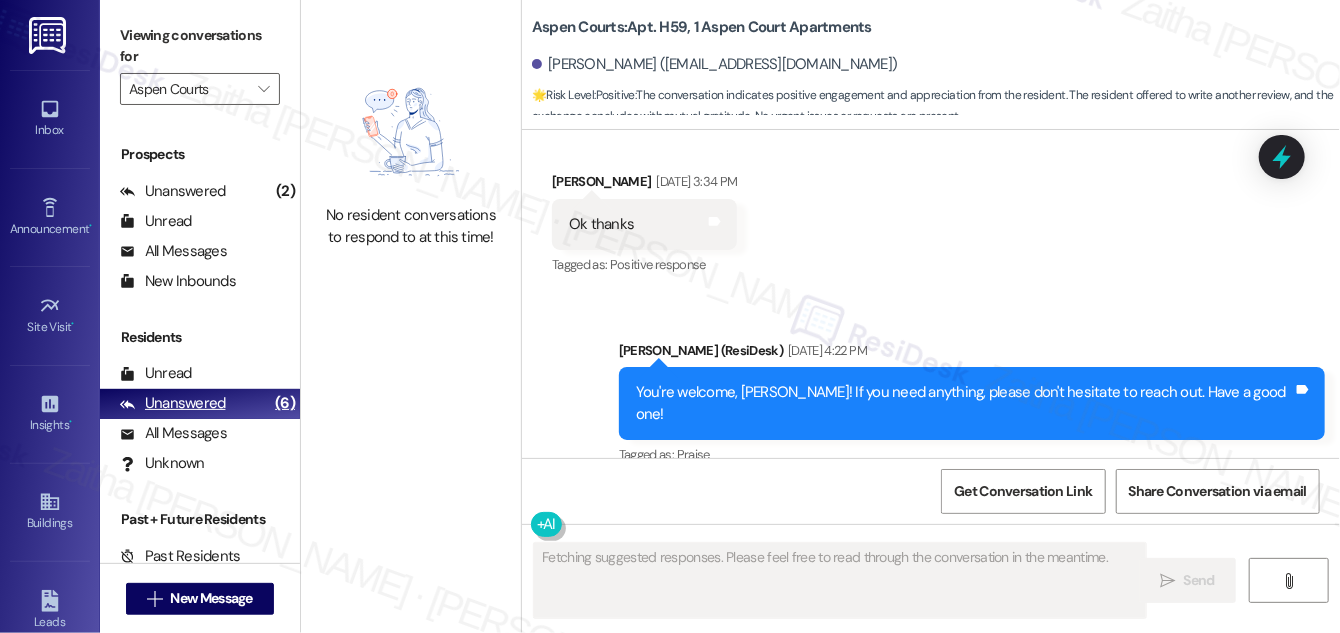 scroll, scrollTop: 3510, scrollLeft: 0, axis: vertical 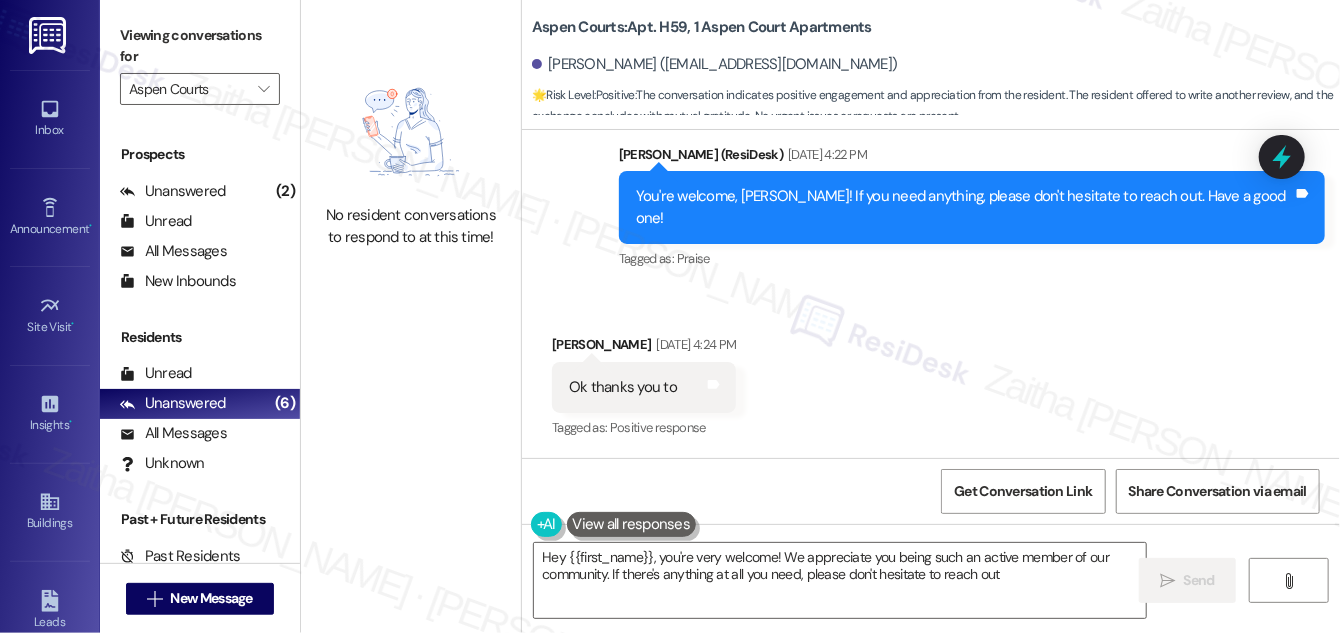 type on "Hey {{first_name}}, you're very welcome! We appreciate you being such an active member of our community. If there's anything at all you need, please don't hesitate to reach out!" 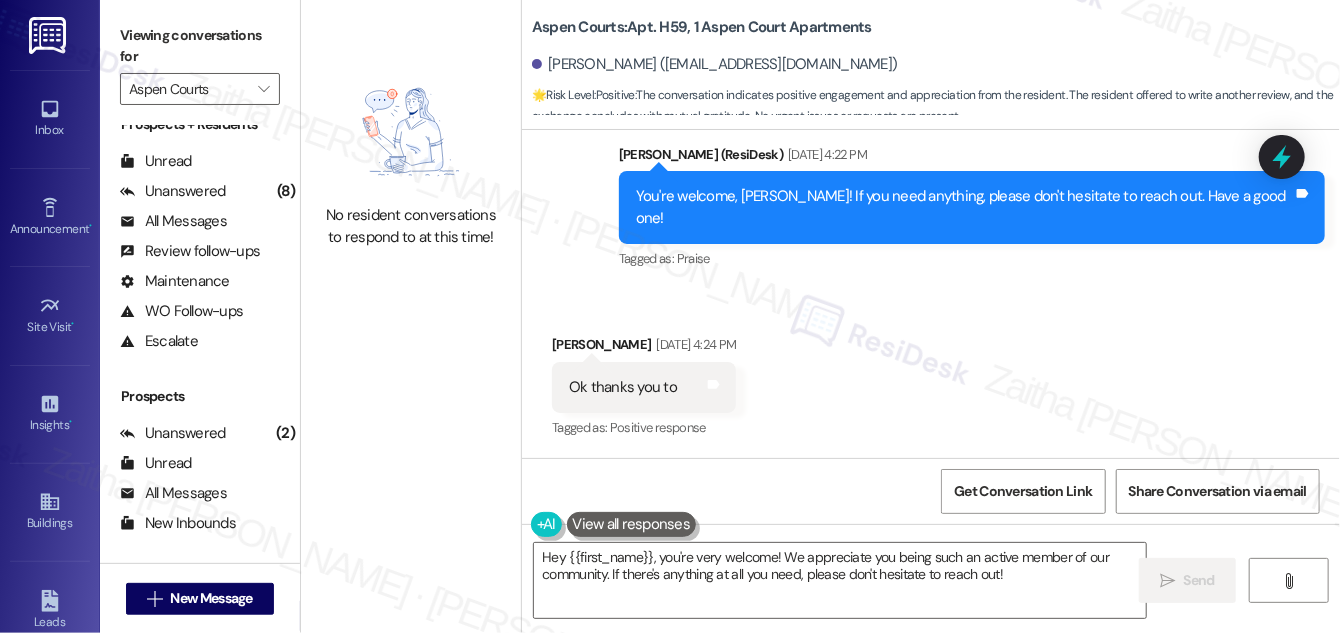 scroll, scrollTop: 0, scrollLeft: 0, axis: both 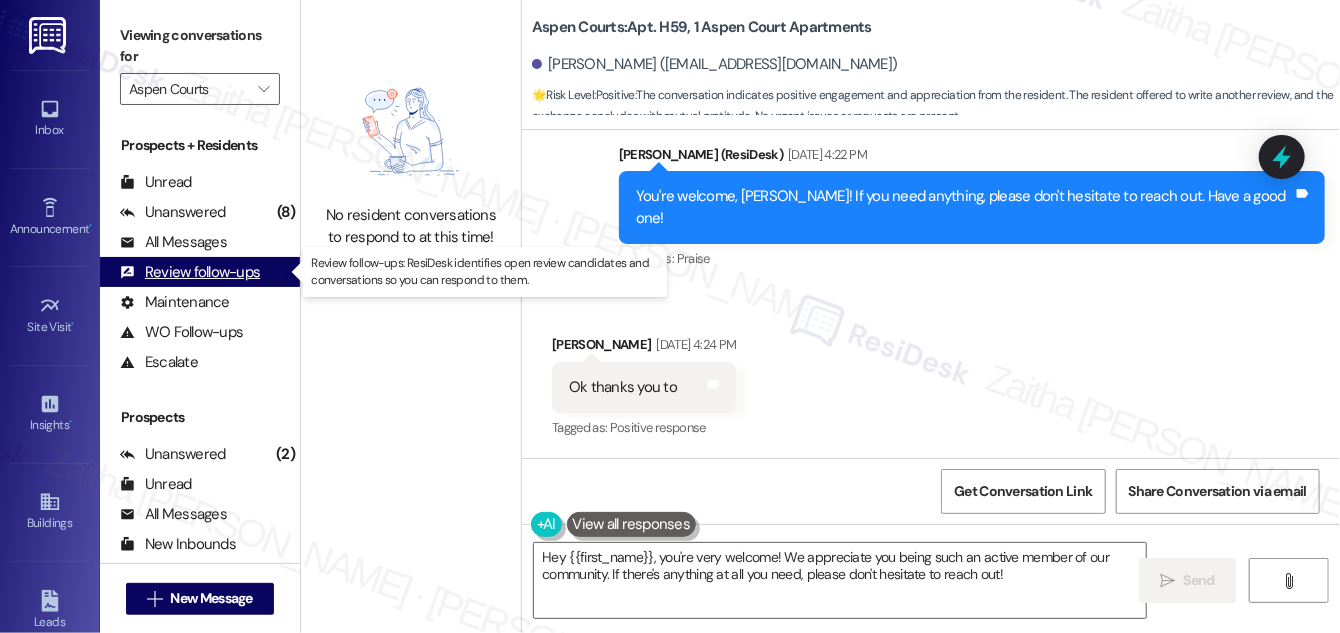 click on "Review follow-ups" at bounding box center [190, 272] 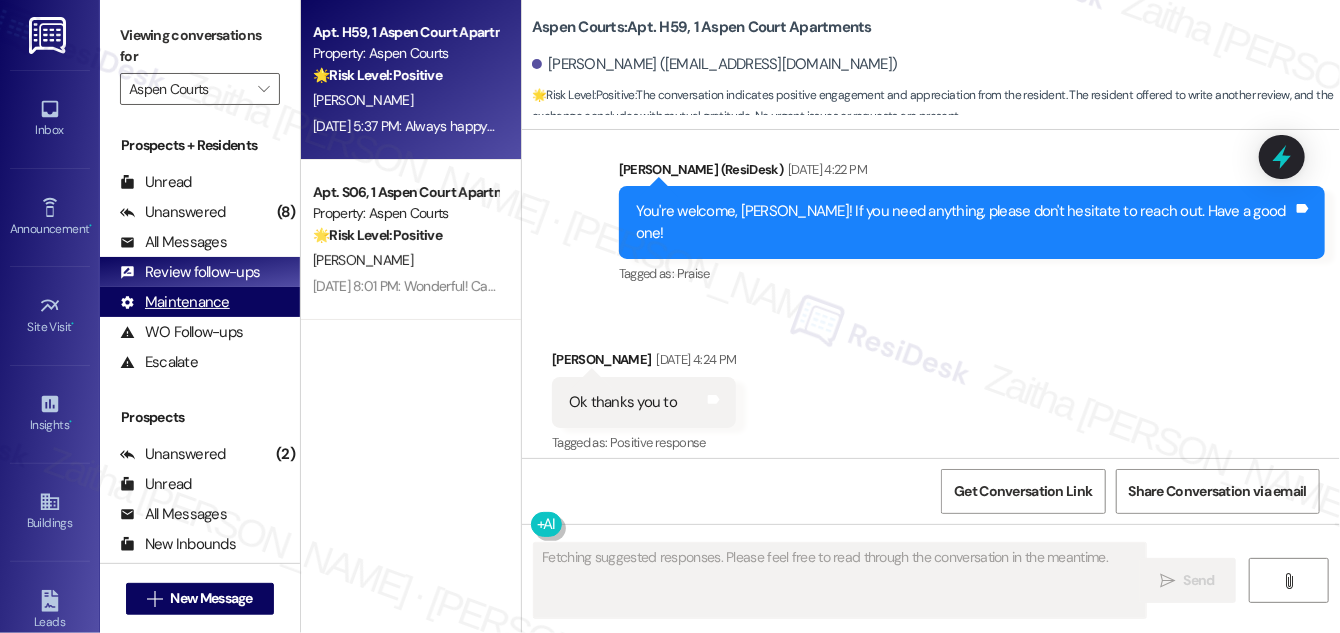 scroll, scrollTop: 3510, scrollLeft: 0, axis: vertical 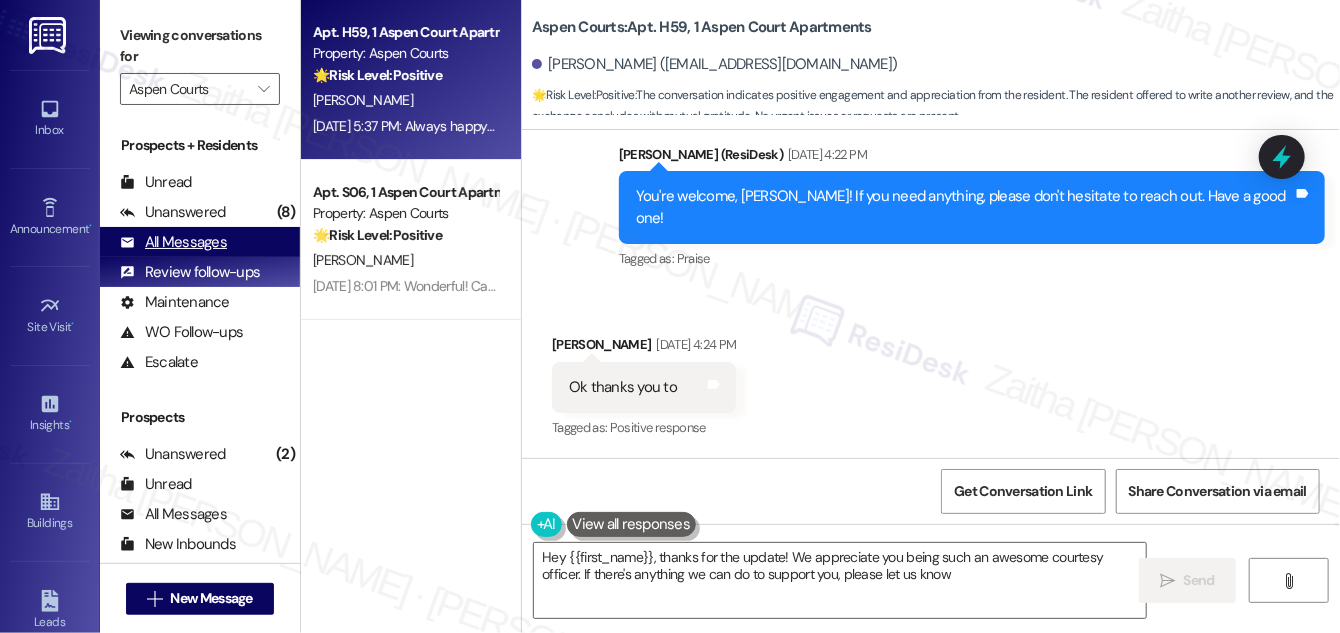 type on "Hey {{first_name}}, thanks for the update! We appreciate you being such an awesome courtesy officer. If there's anything we can do to support you, please let us know!" 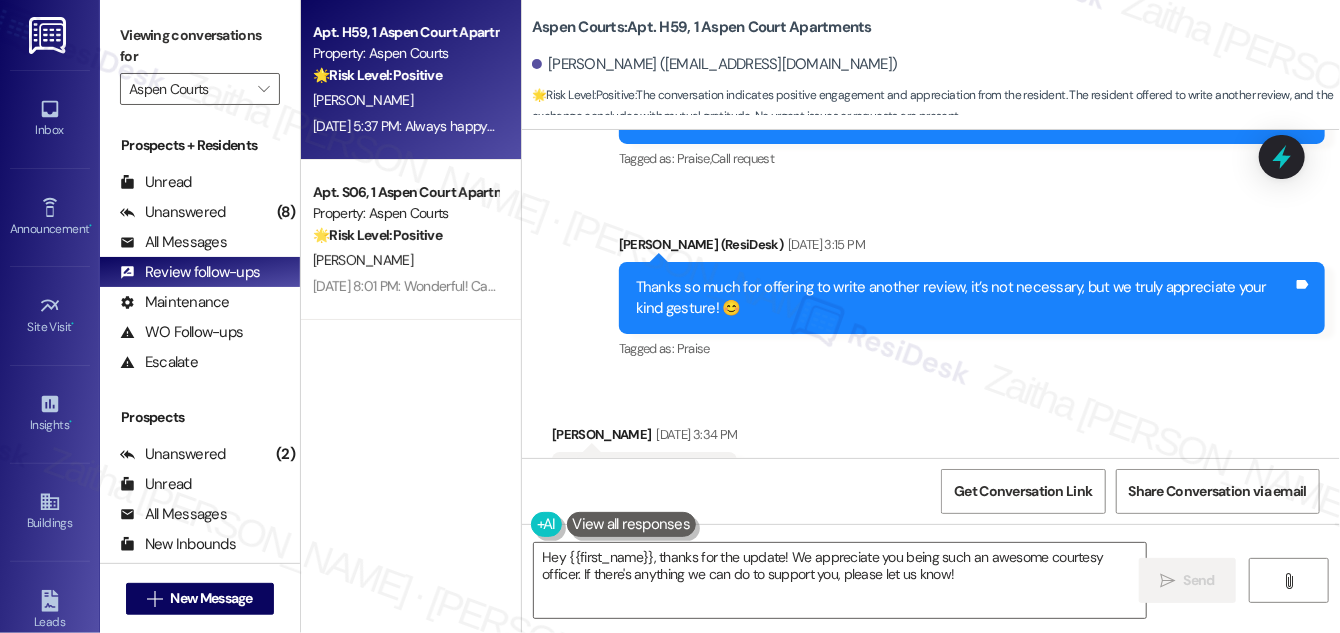scroll, scrollTop: 2953, scrollLeft: 0, axis: vertical 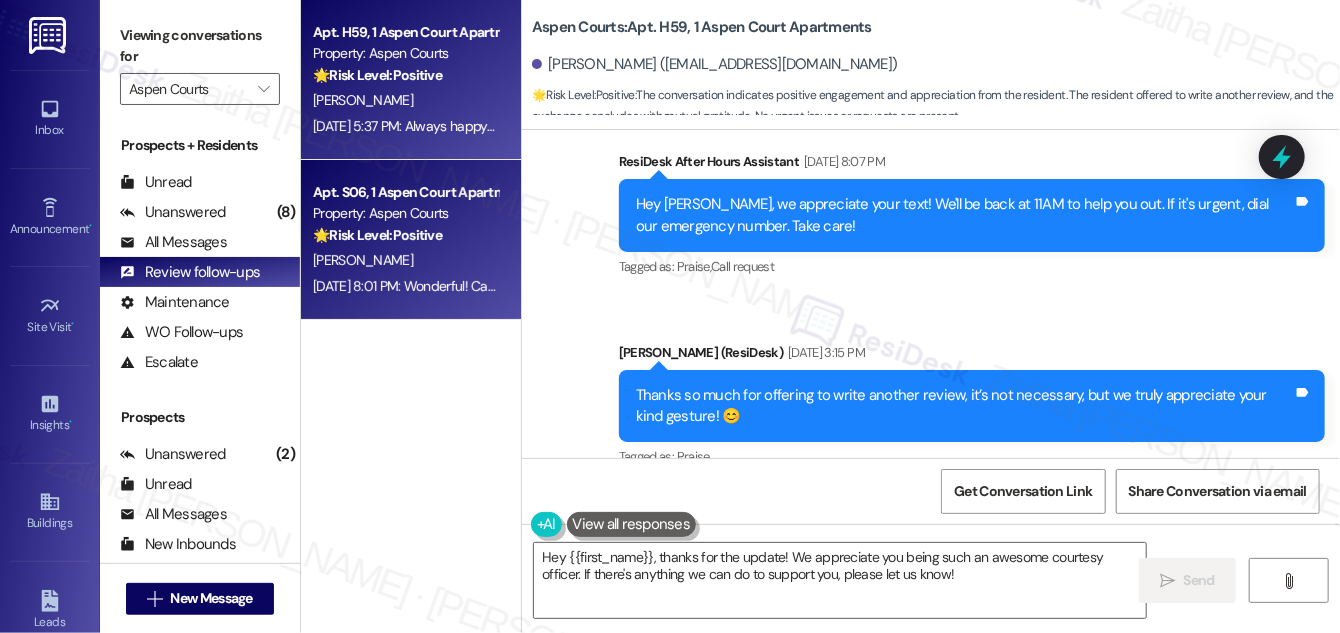 click on "[PERSON_NAME]" at bounding box center [405, 260] 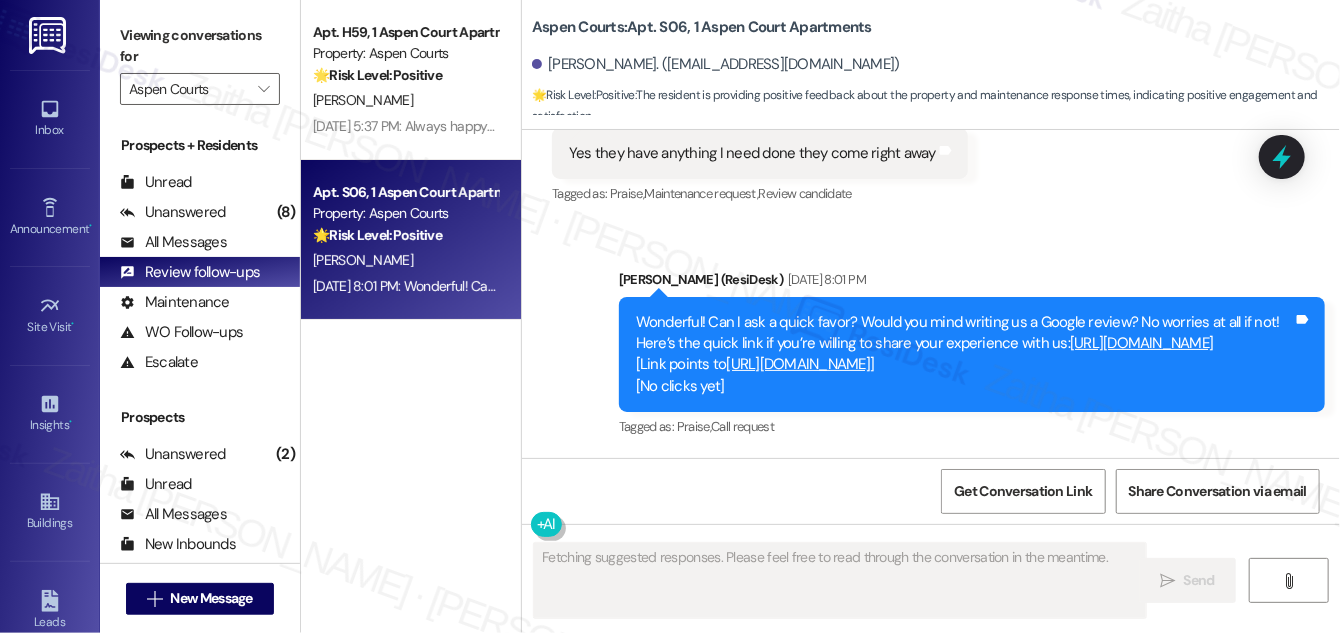 scroll, scrollTop: 1201, scrollLeft: 0, axis: vertical 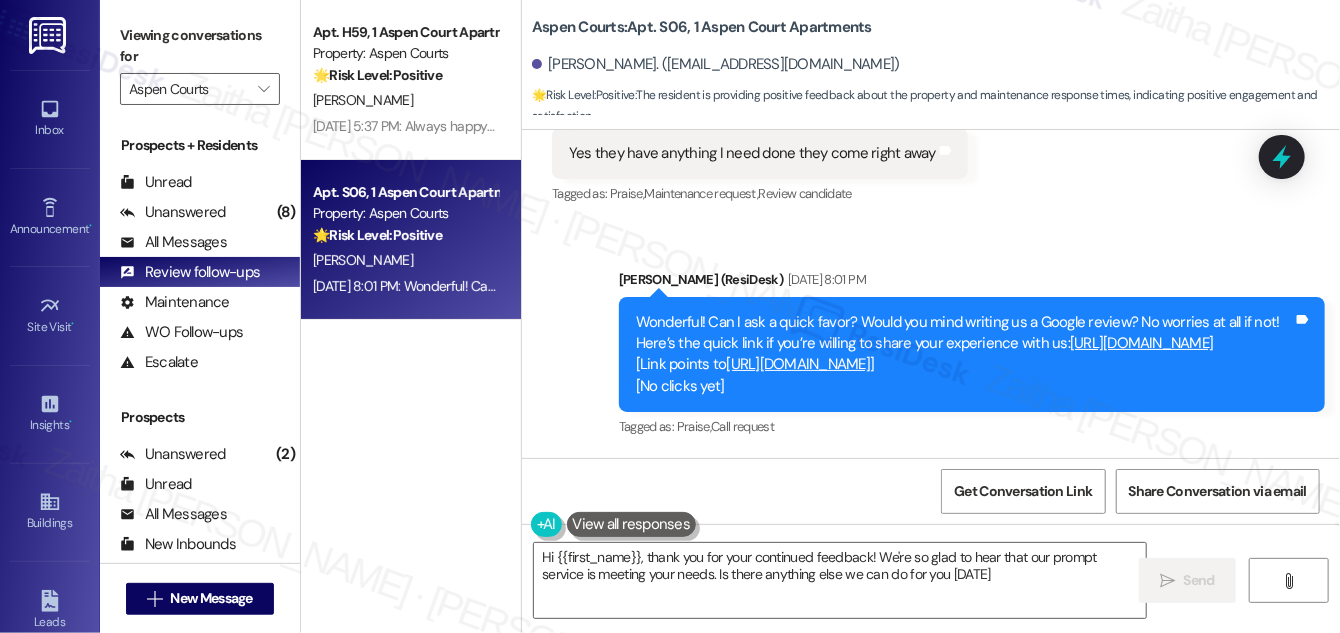 type on "Hi {{first_name}}, thank you for your continued feedback! We're so glad to hear that our prompt service is meeting your needs. Is there anything else we can do for you [DATE]?" 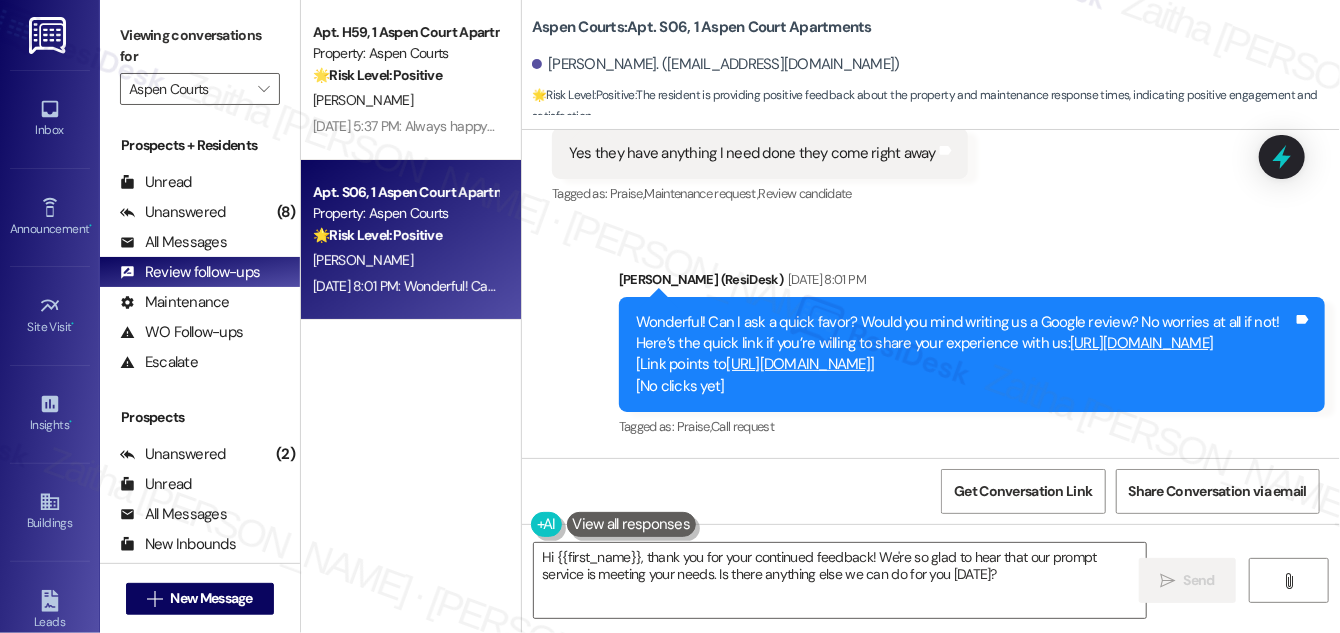 scroll, scrollTop: 1110, scrollLeft: 0, axis: vertical 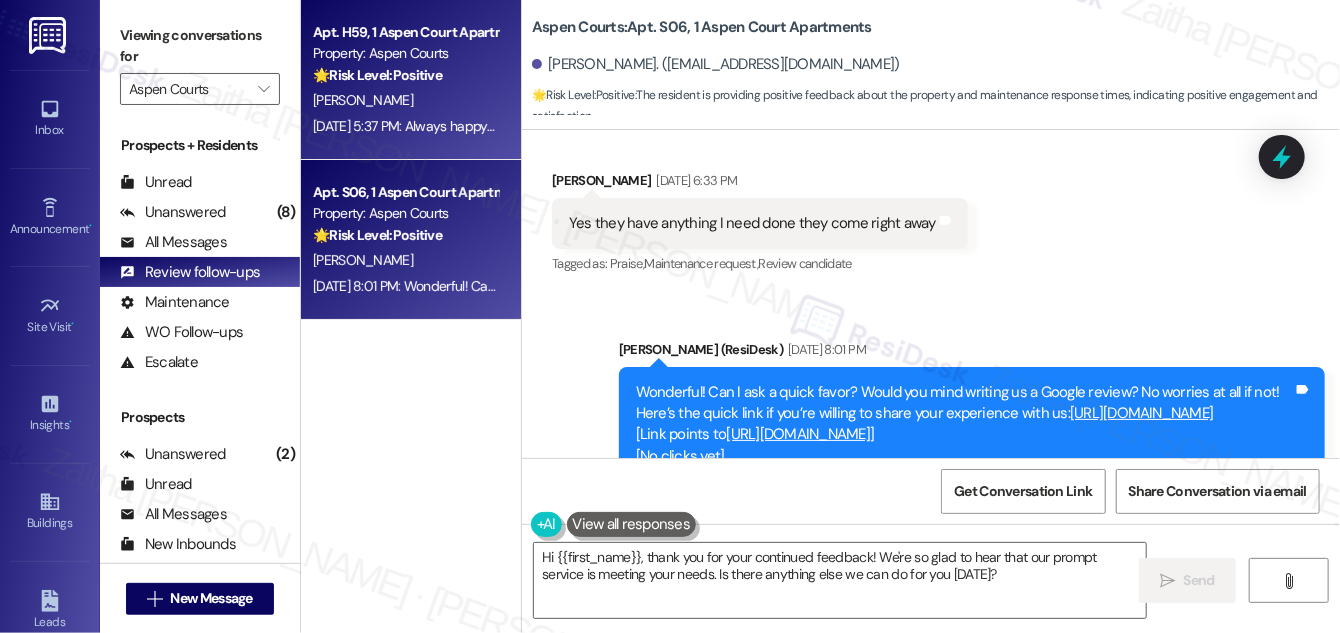 click on "[PERSON_NAME]" at bounding box center (405, 100) 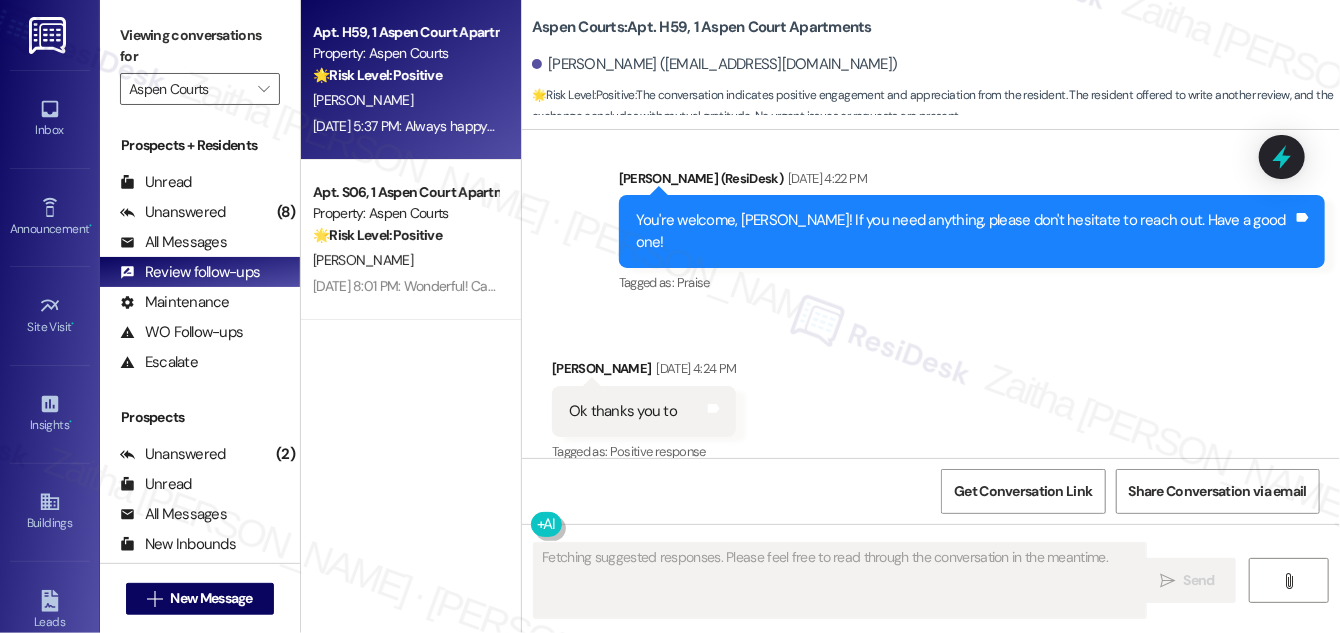 scroll, scrollTop: 3510, scrollLeft: 0, axis: vertical 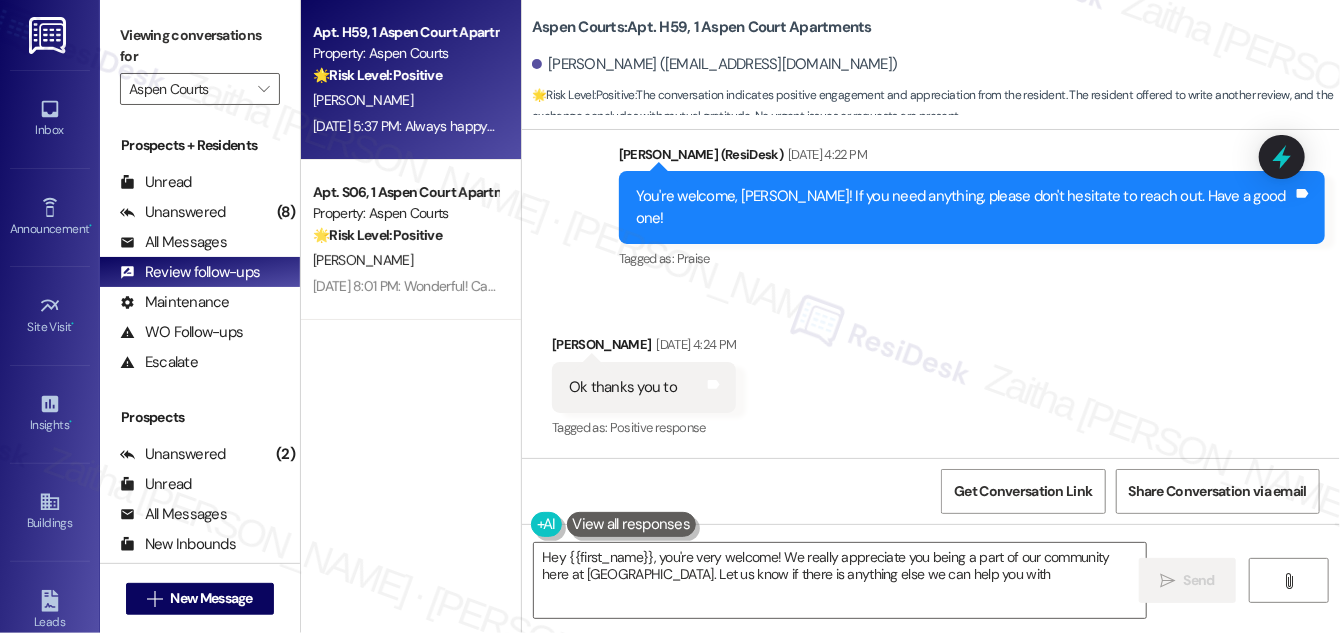 type on "Hey {{first_name}}, you're very welcome! We really appreciate you being a part of our community here at [GEOGRAPHIC_DATA]. Let us know if there is anything else we can help you with!" 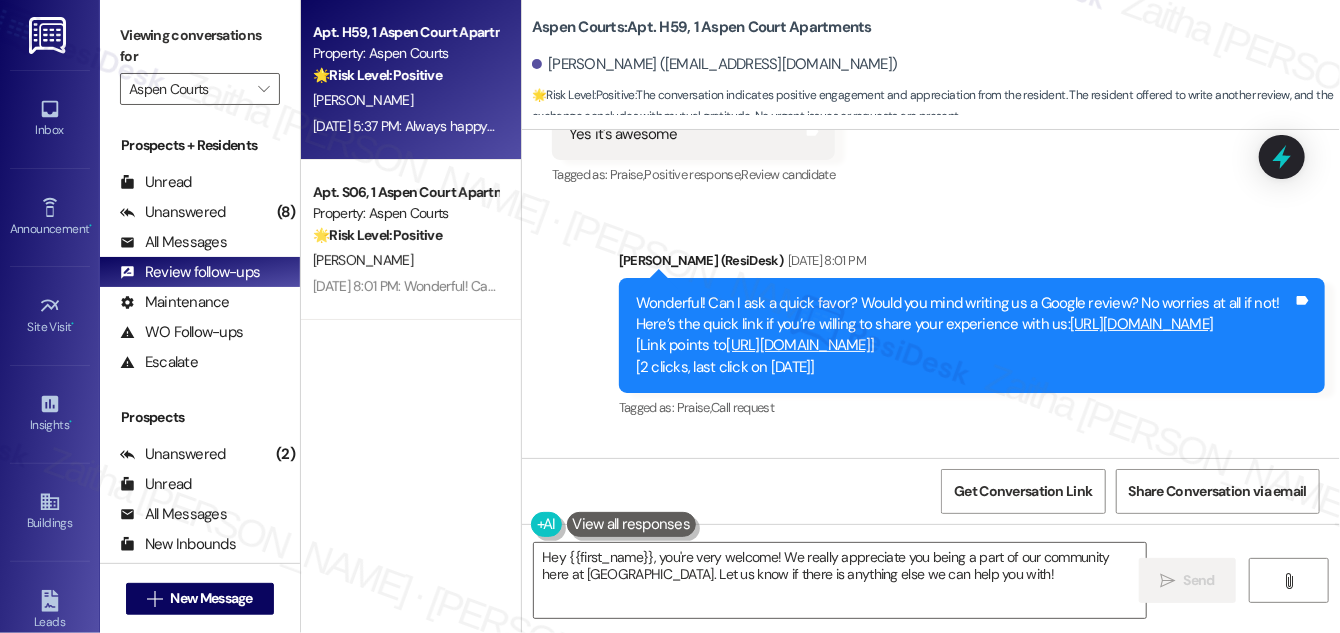 scroll, scrollTop: 2419, scrollLeft: 0, axis: vertical 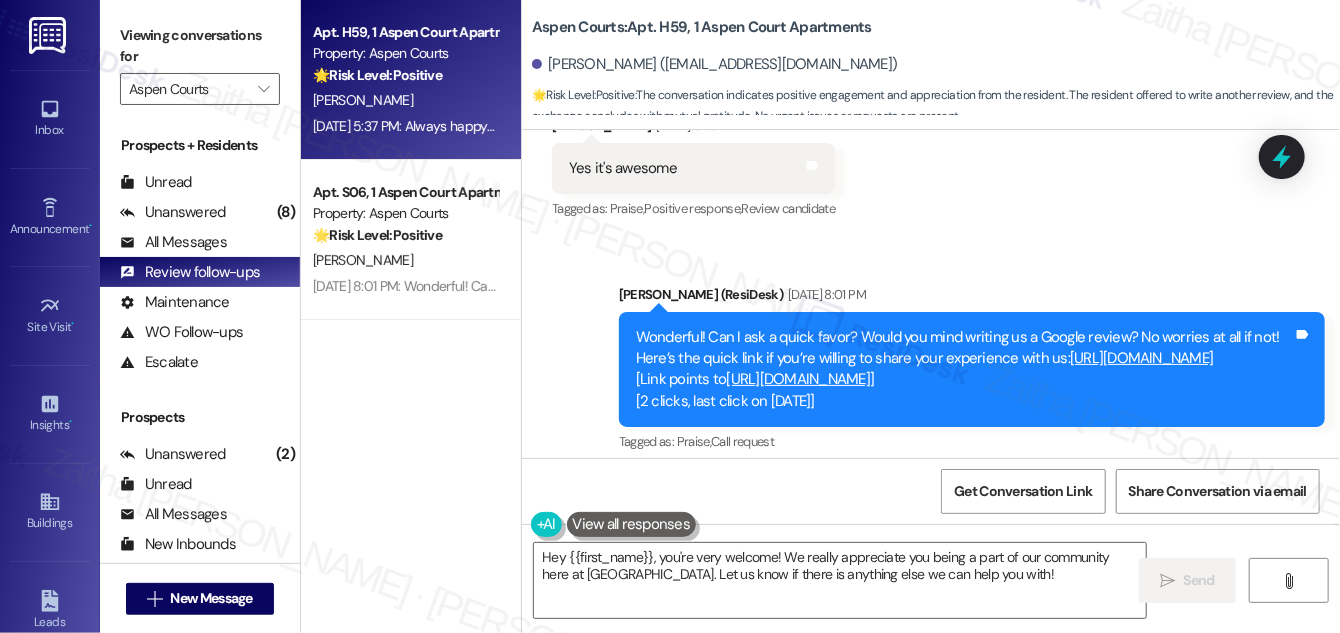 click on "[URL][DOMAIN_NAME]" at bounding box center [799, 379] 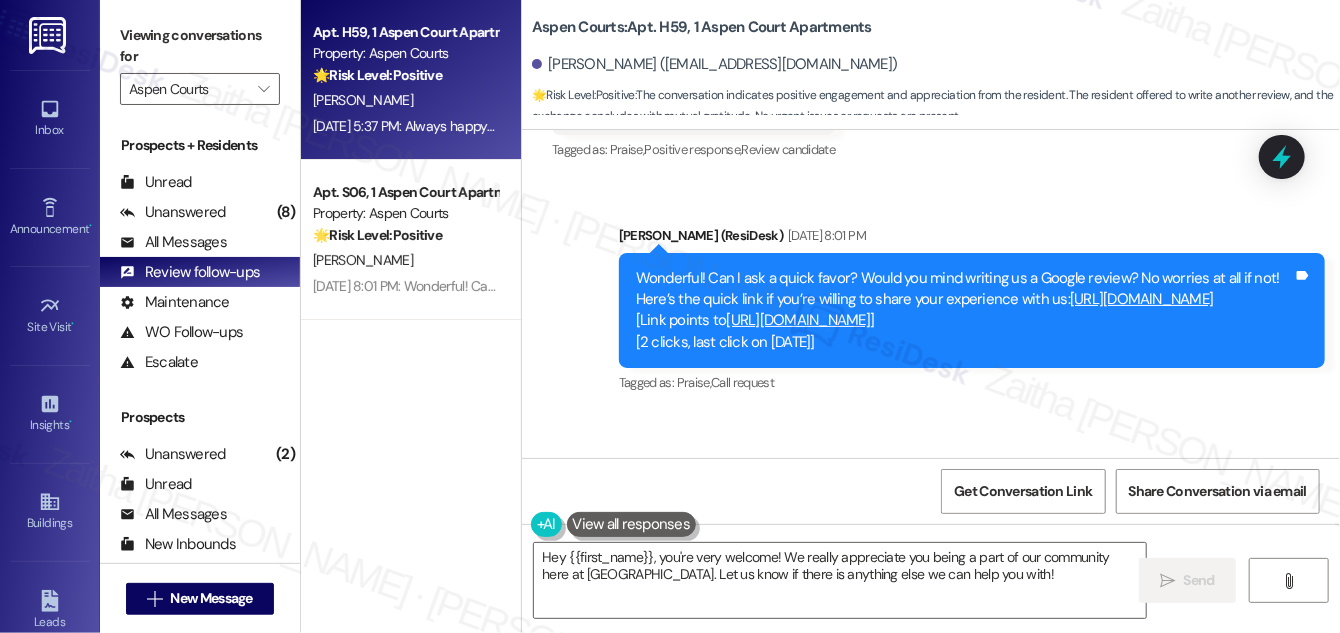 scroll, scrollTop: 2510, scrollLeft: 0, axis: vertical 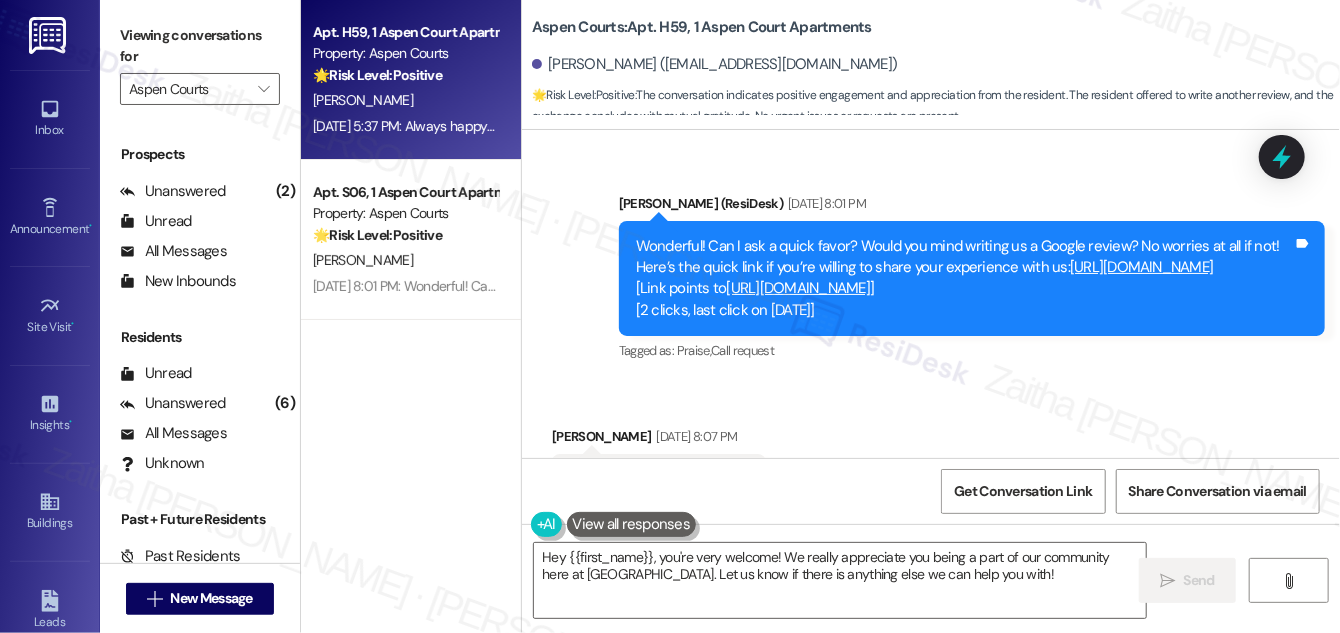 drag, startPoint x: 137, startPoint y: 402, endPoint x: 416, endPoint y: 464, distance: 285.80588 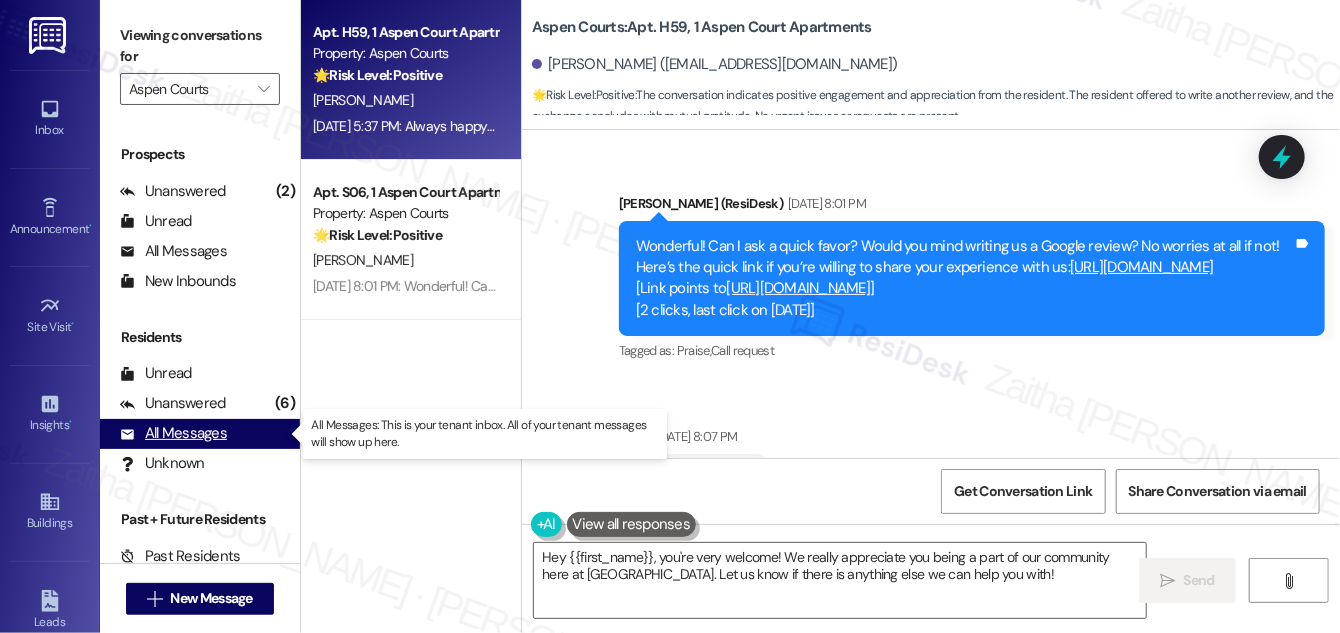 click on "All Messages" at bounding box center (173, 433) 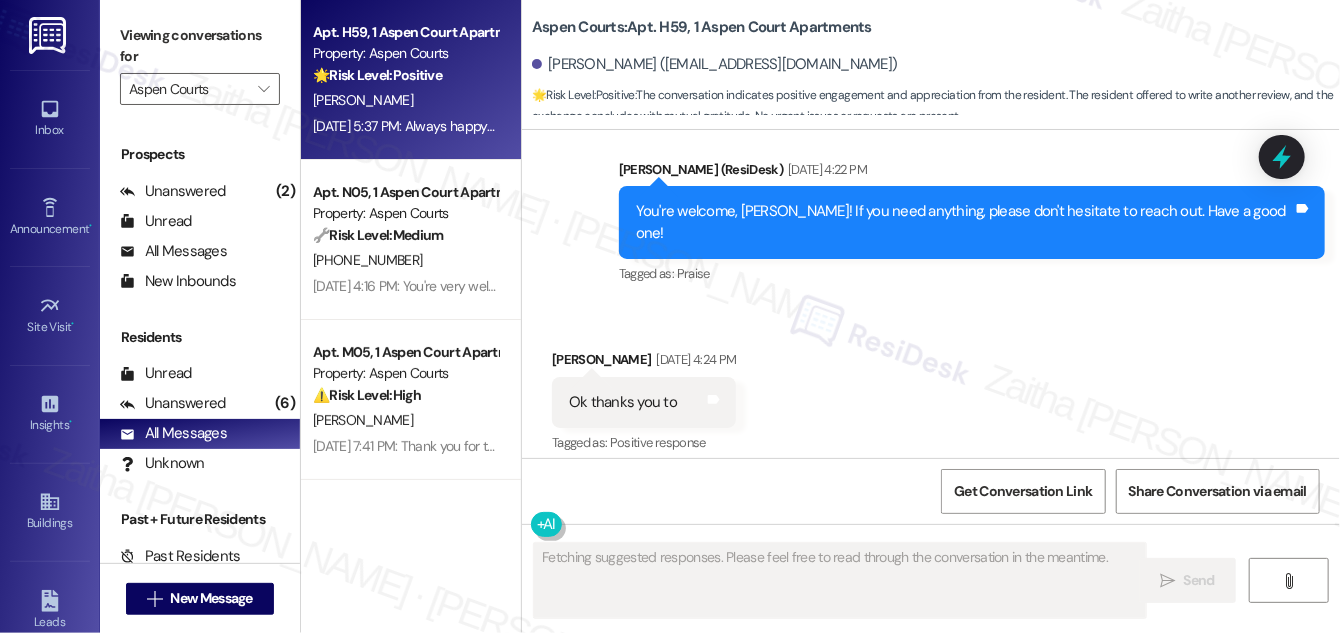 scroll, scrollTop: 3510, scrollLeft: 0, axis: vertical 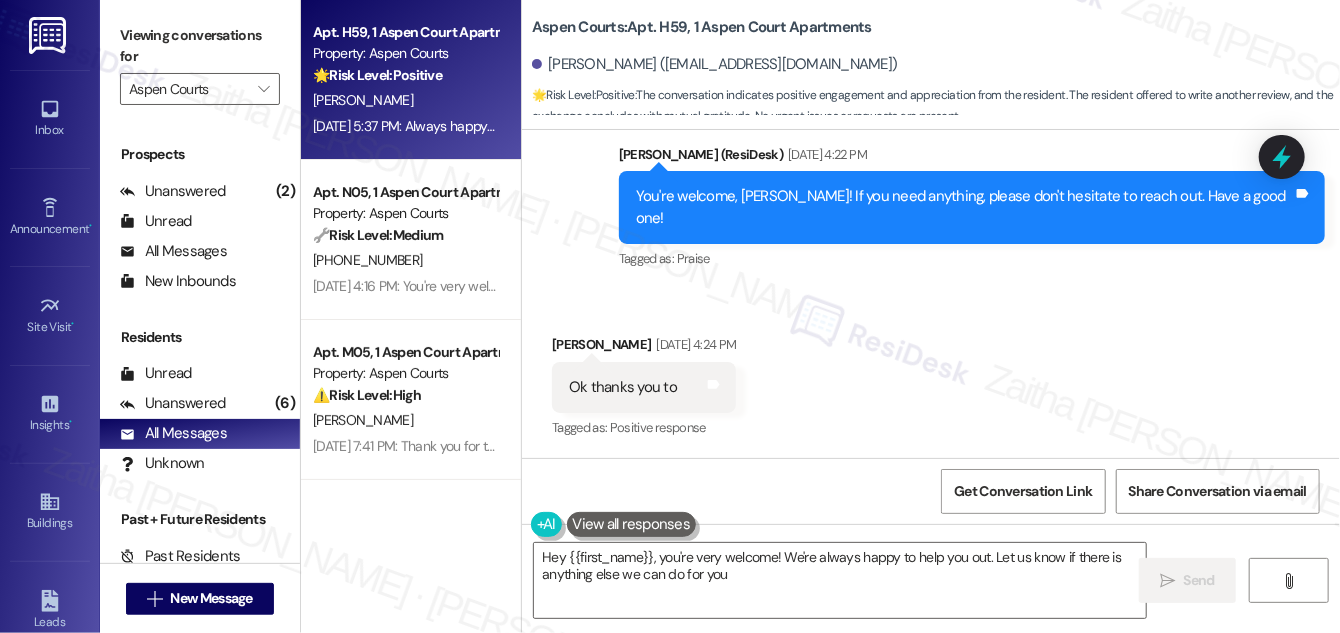 type on "Hey {{first_name}}, you're very welcome! We're always happy to help you out. Let us know if there is anything else we can do for you!" 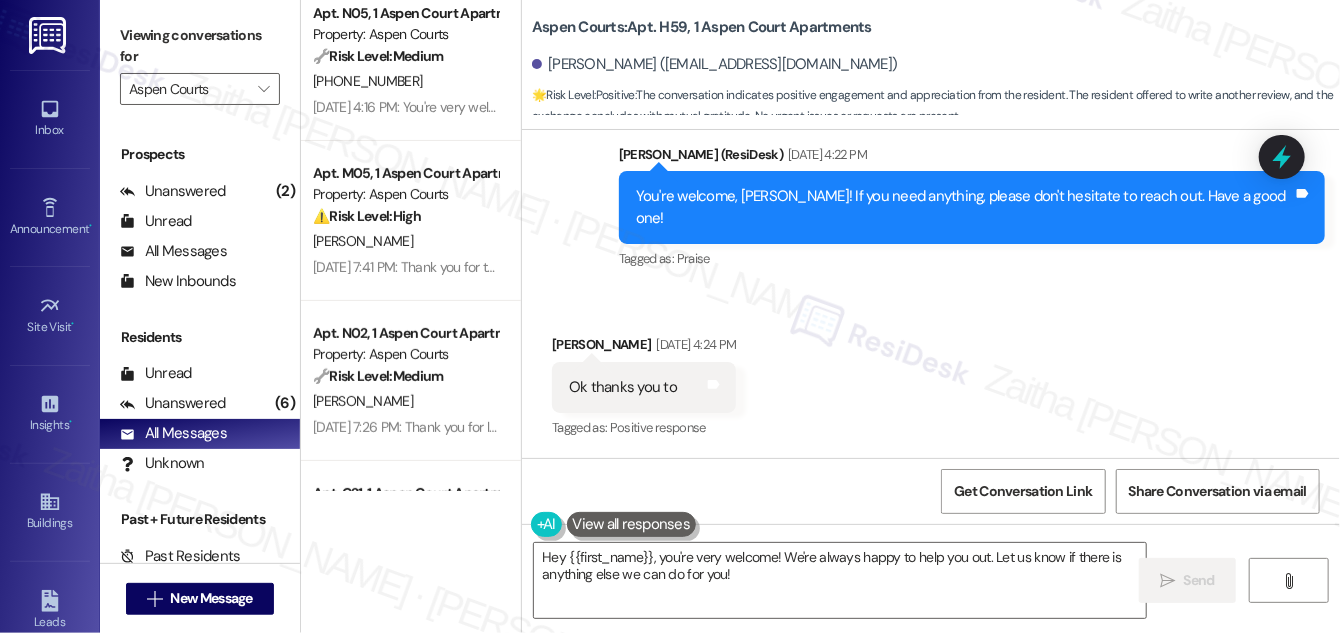 scroll, scrollTop: 181, scrollLeft: 0, axis: vertical 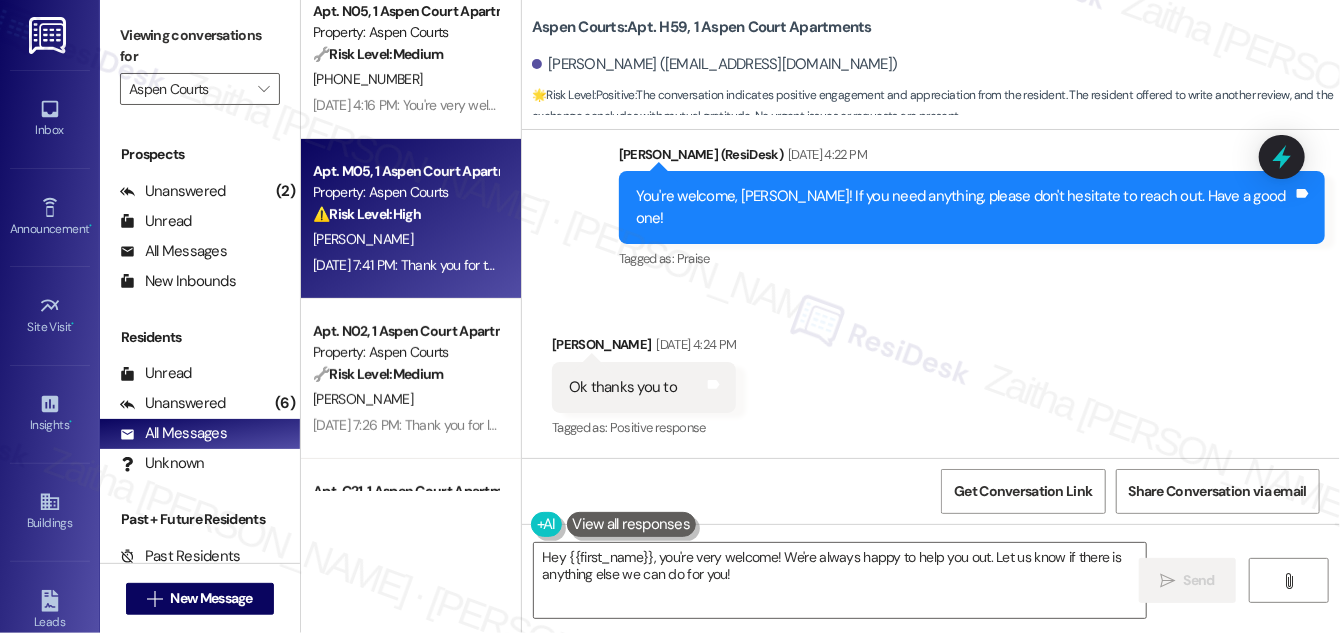 click on "⚠️  Risk Level:  High The resident reports a stove burner is out and the stove is not level. This impacts the resident's ability to cook and represents a maintenance issue that needs prompt attention. While not an immediate emergency, a malfunctioning stove is a significant inconvenience." at bounding box center (405, 214) 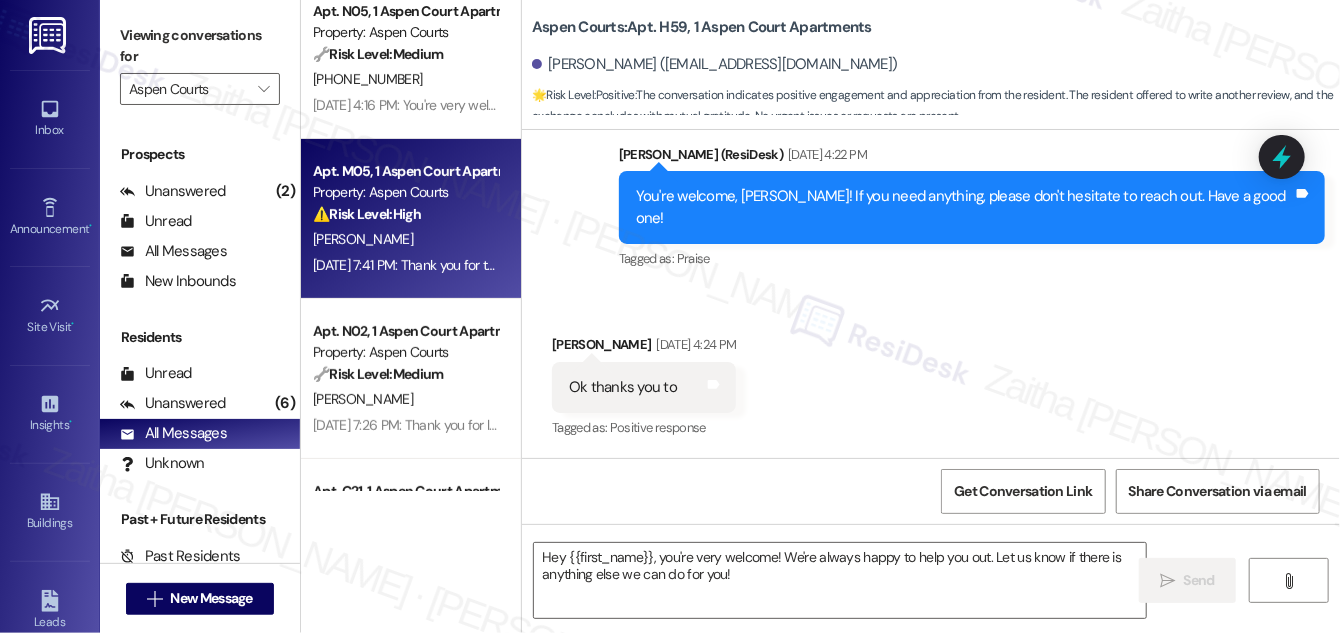 type on "Fetching suggested responses. Please feel free to read through the conversation in the meantime." 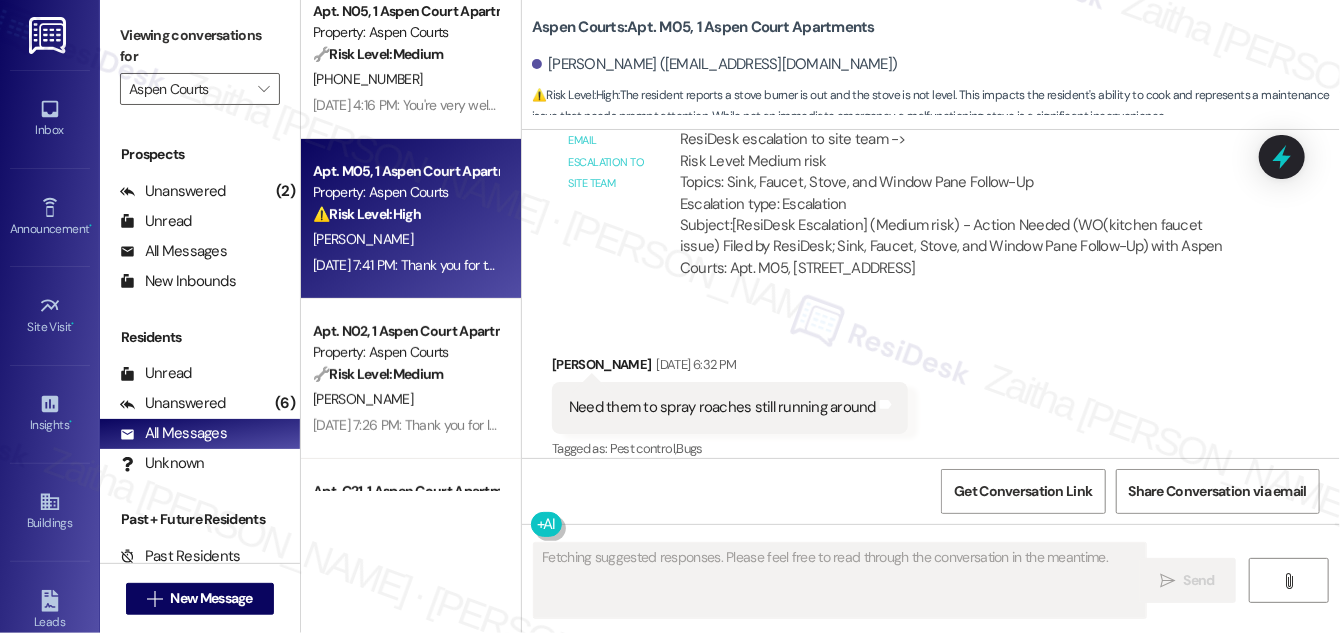 scroll, scrollTop: 4148, scrollLeft: 0, axis: vertical 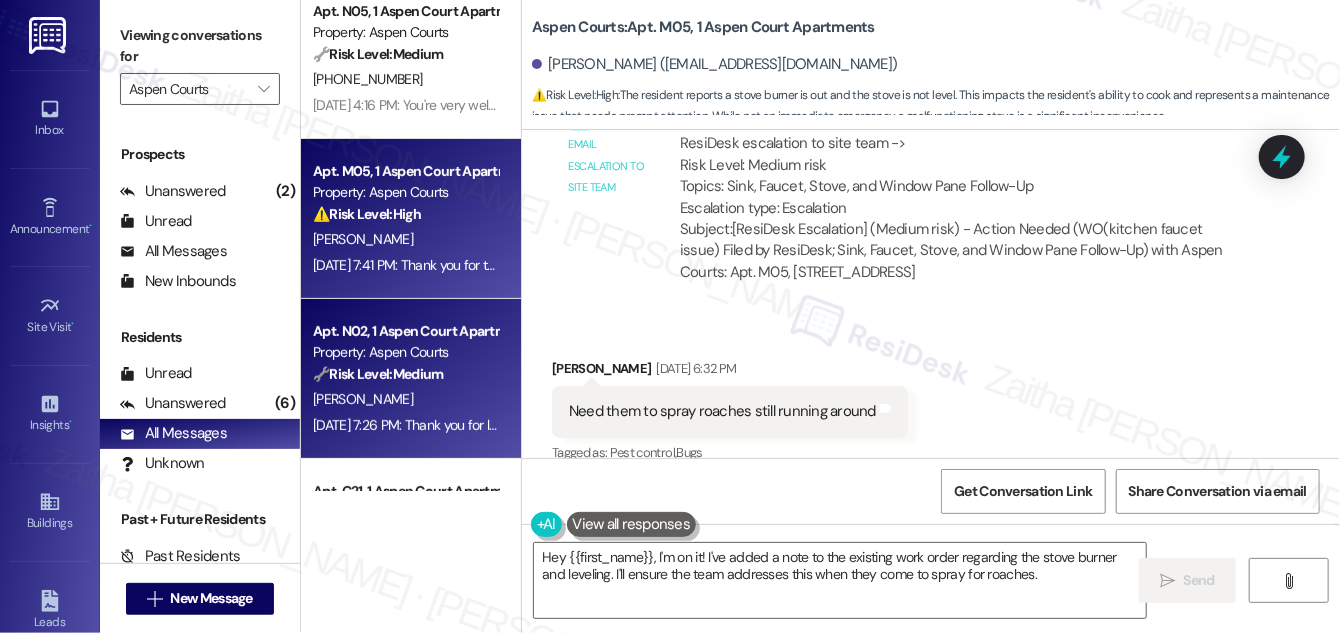 type on "Hey {{first_name}}, I'm on it! I've added a note to the existing work order regarding the stove burner and leveling. I'll ensure the team addresses this when they come to spray for roaches. Anything" 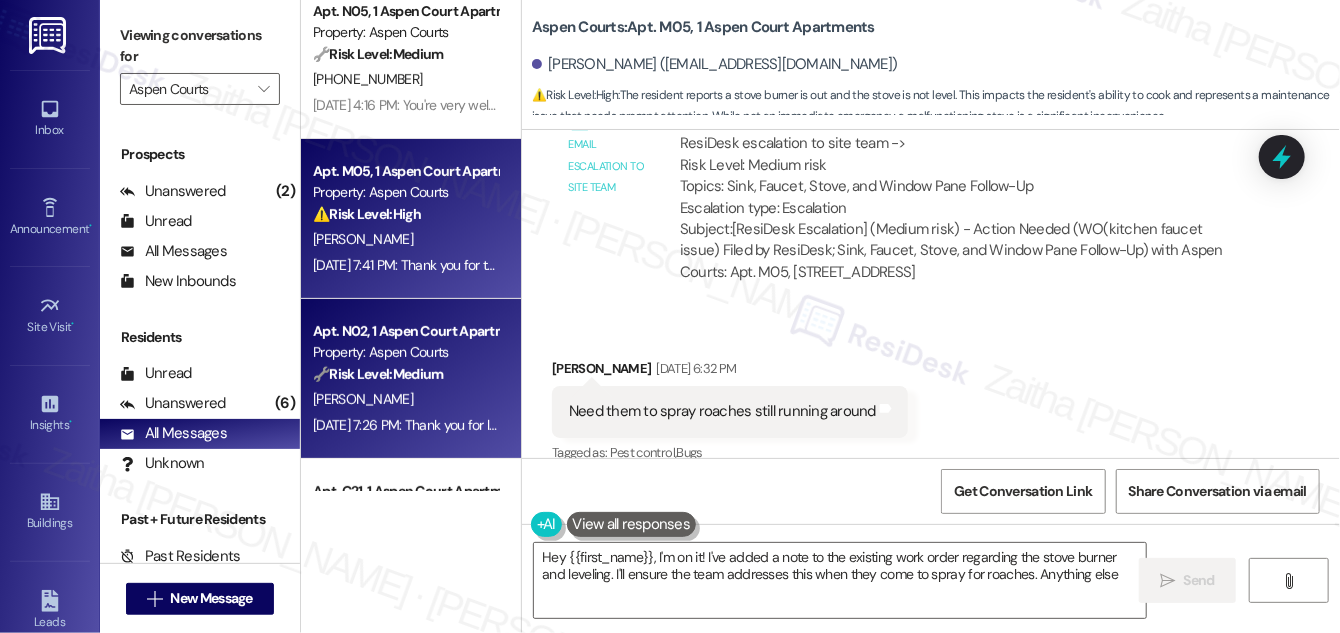 click on "[PERSON_NAME]" at bounding box center (405, 399) 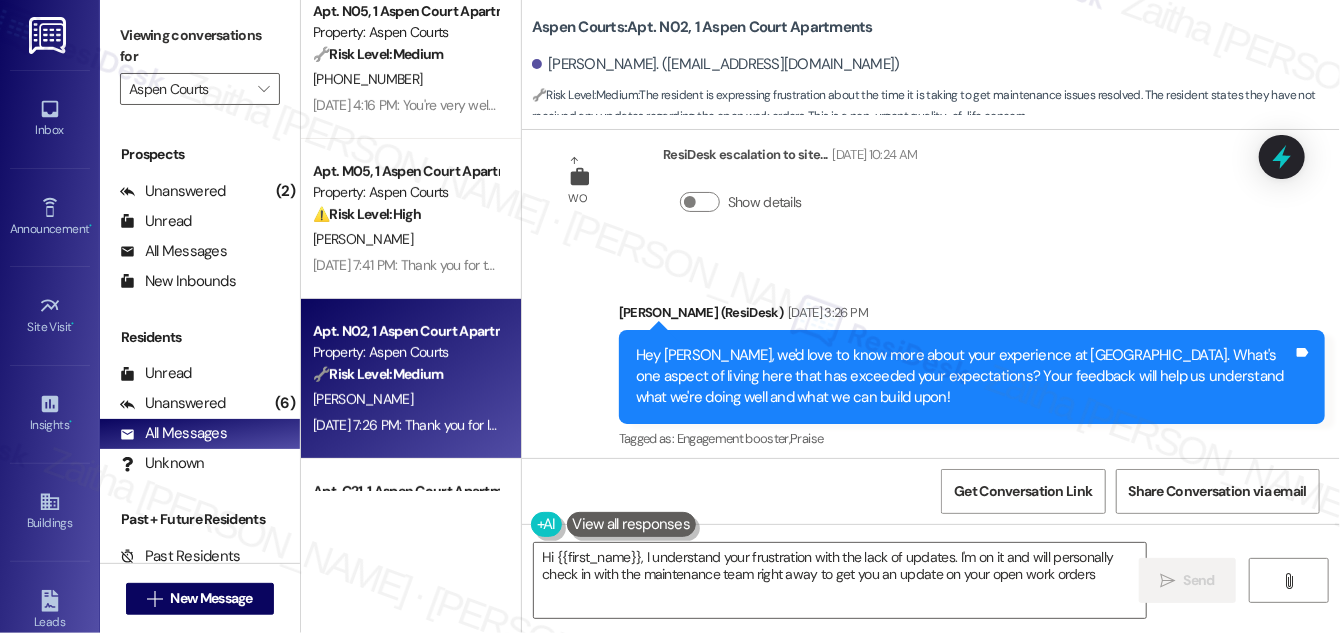 type on "Hi {{first_name}}, I understand your frustration with the lack of updates. I'm on it and will personally check in with the maintenance team right away to get you an update on your open work orders." 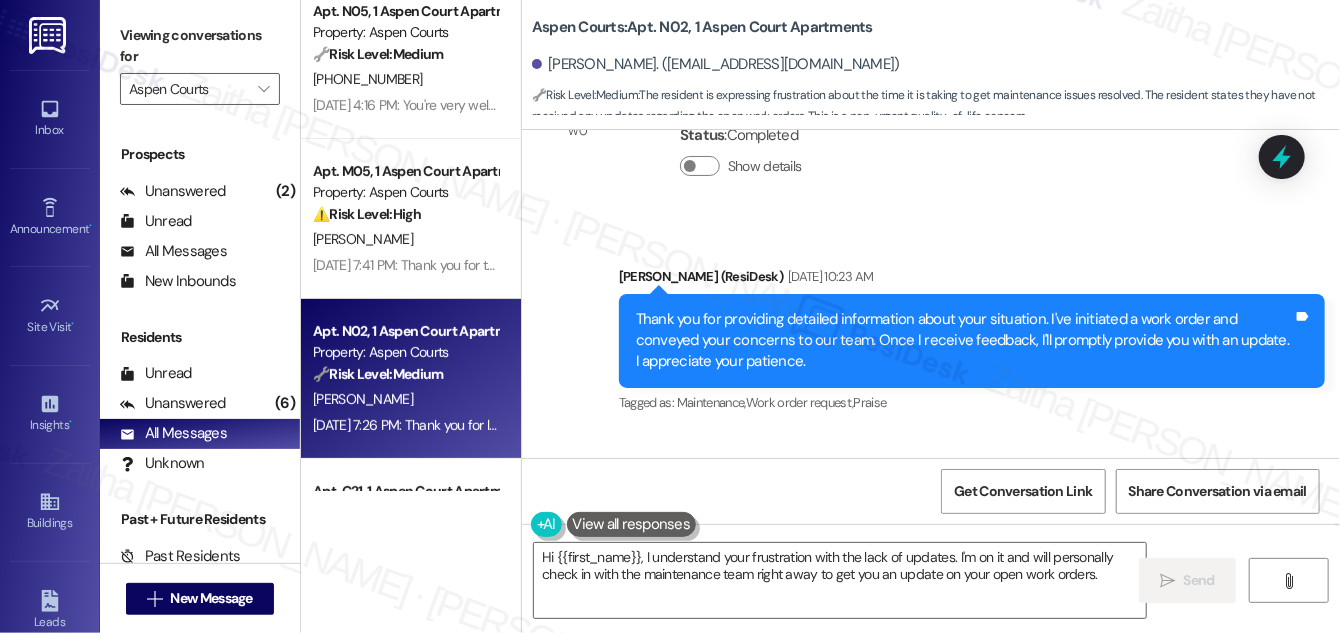 scroll, scrollTop: 2790, scrollLeft: 0, axis: vertical 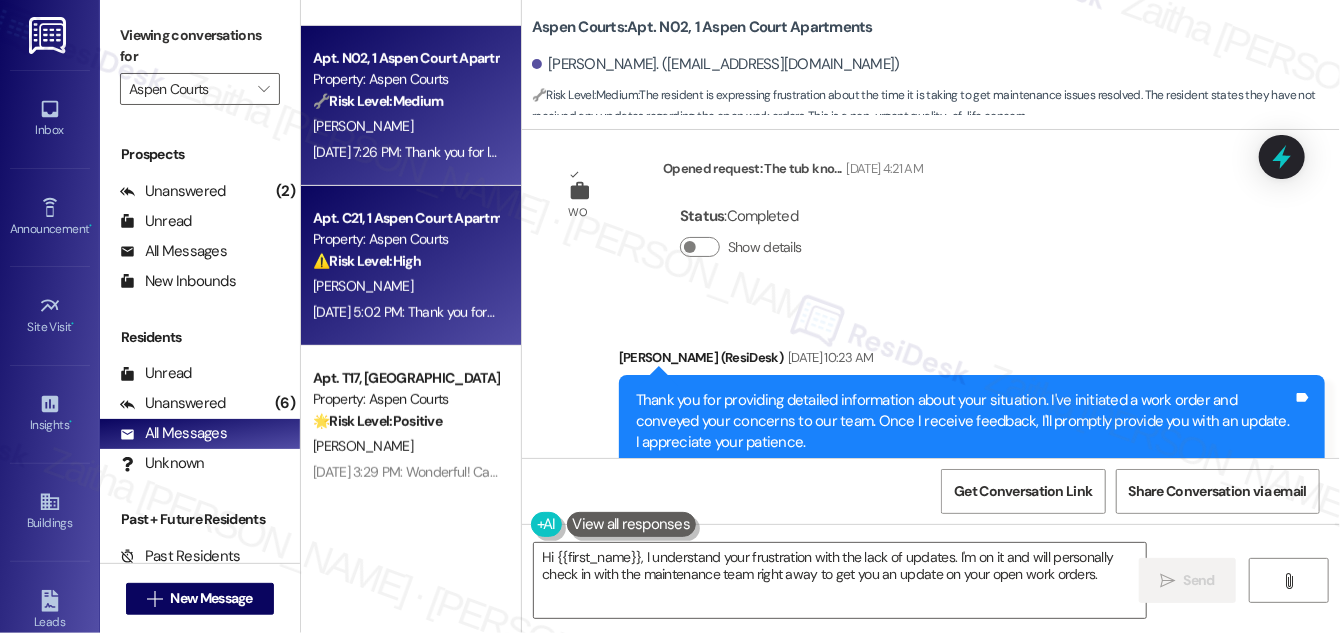 click on "⚠️  Risk Level:  High The resident reports a non-functional oven that has not worked since move-[DATE] prior. This is an urgent general maintenance issue affecting the resident's ability to cook, and the delay in addressing it elevates the urgency." at bounding box center (405, 261) 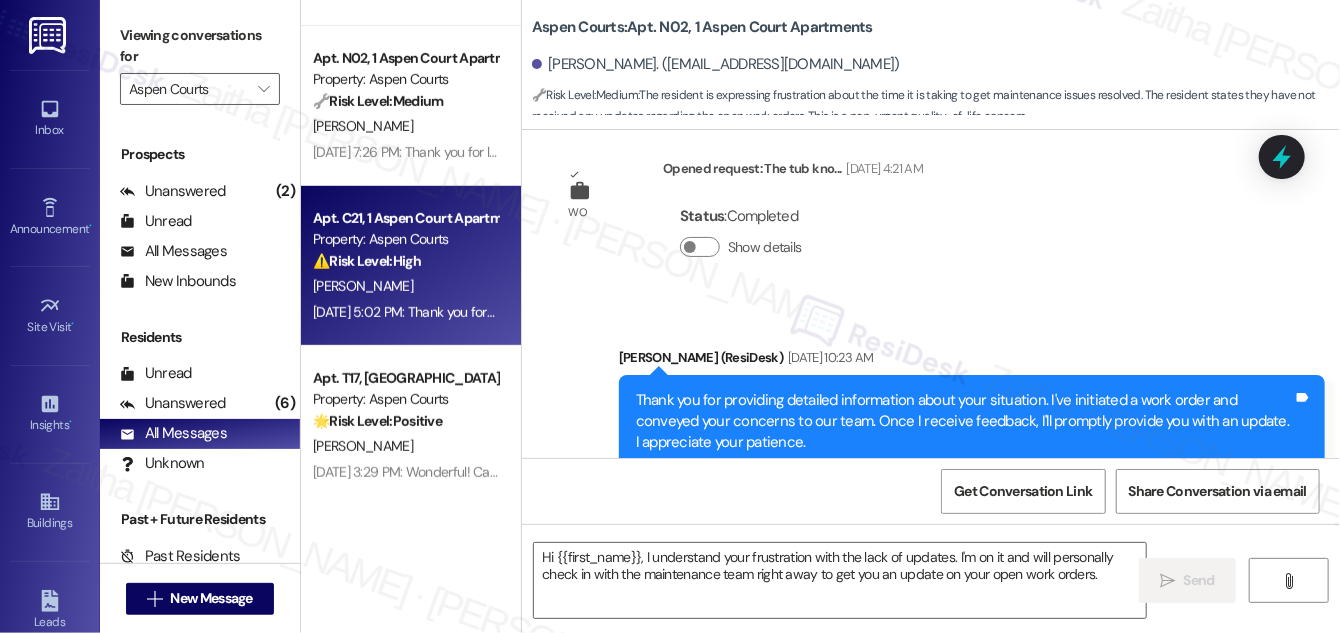 type on "Fetching suggested responses. Please feel free to read through the conversation in the meantime." 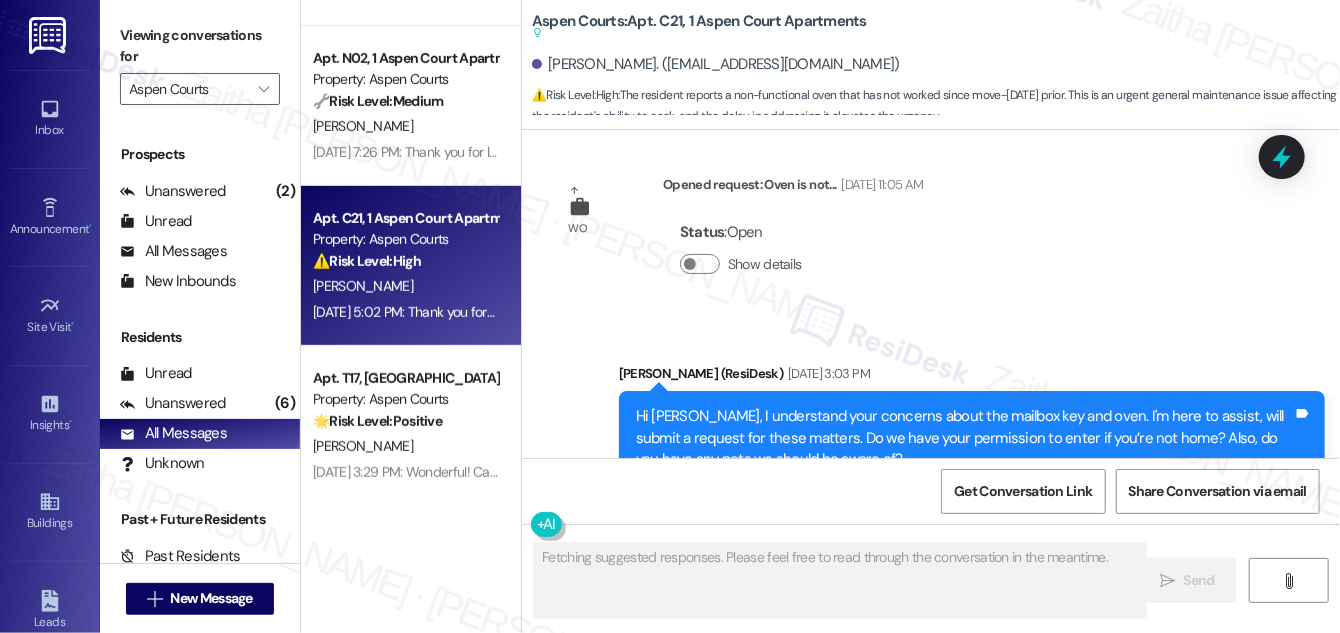scroll, scrollTop: 1698, scrollLeft: 0, axis: vertical 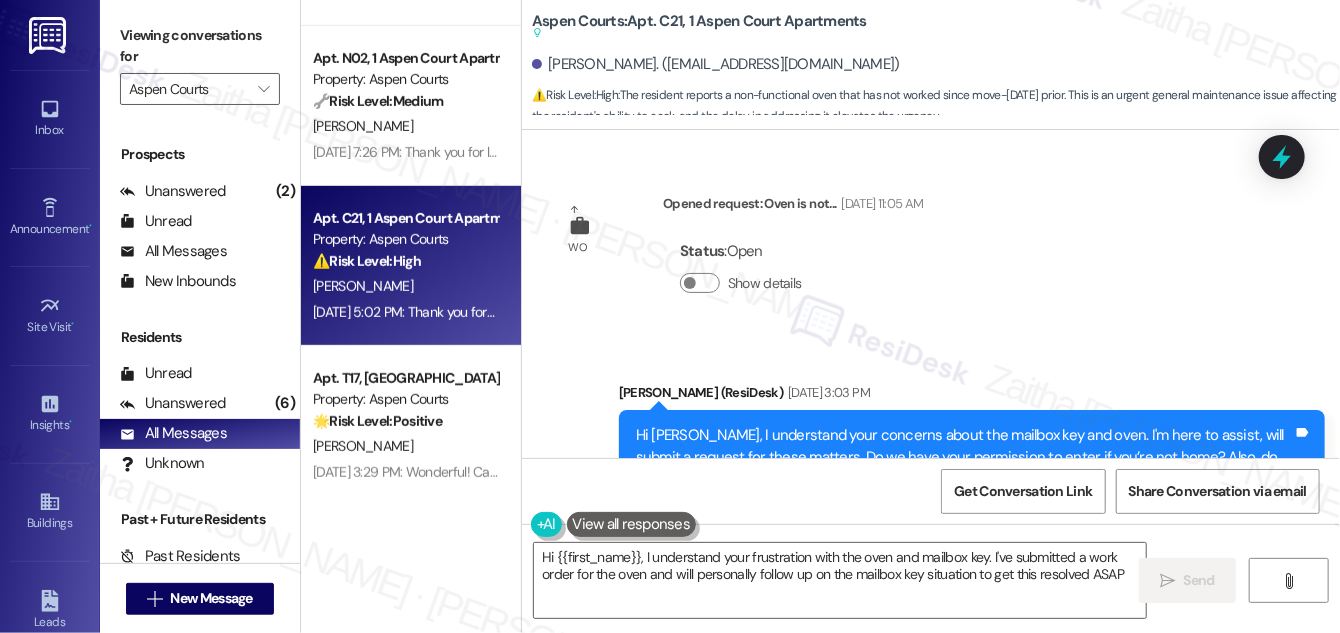 type on "Hi {{first_name}}, I understand your frustration with the oven and mailbox key. I've submitted a work order for the oven and will personally follow up on the mailbox key situation to get this resolved ASAP!" 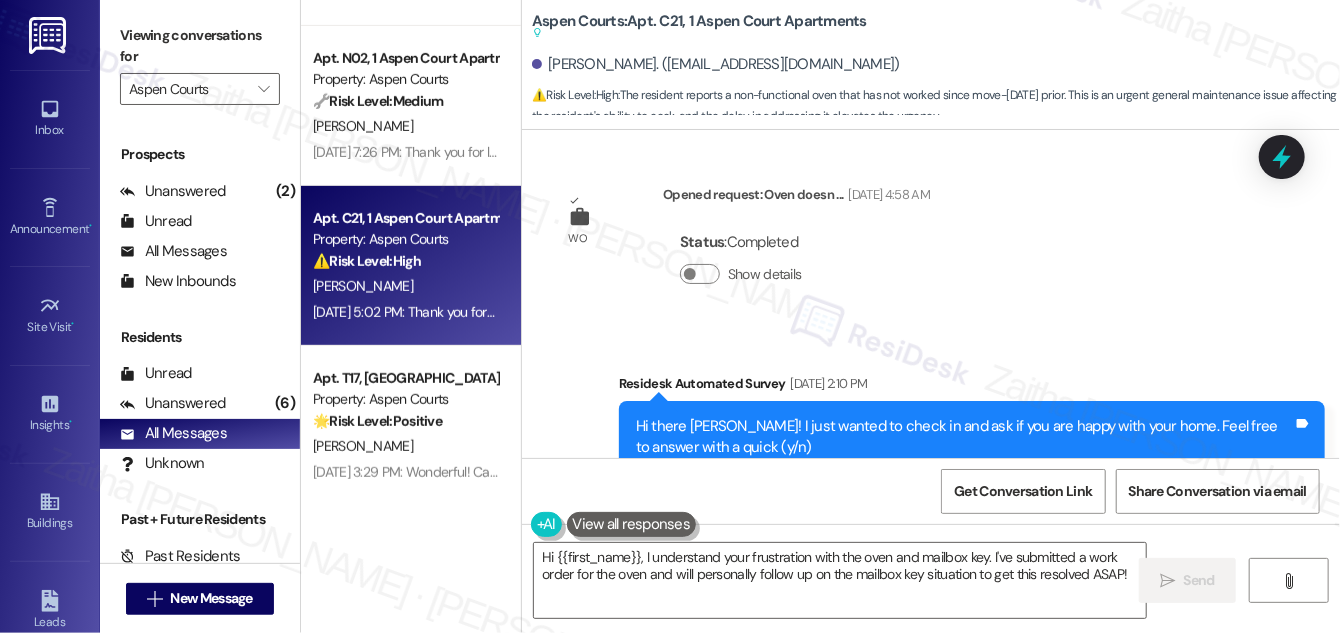 scroll, scrollTop: 426, scrollLeft: 0, axis: vertical 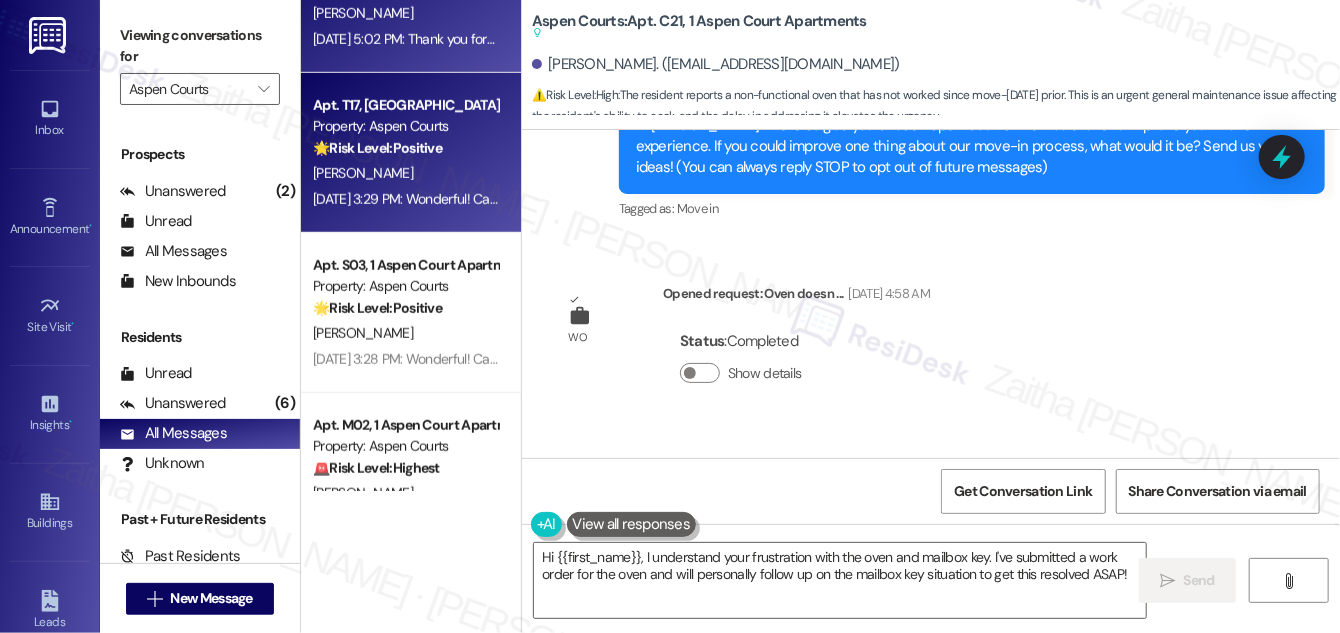 click on "[PERSON_NAME]" at bounding box center [405, 173] 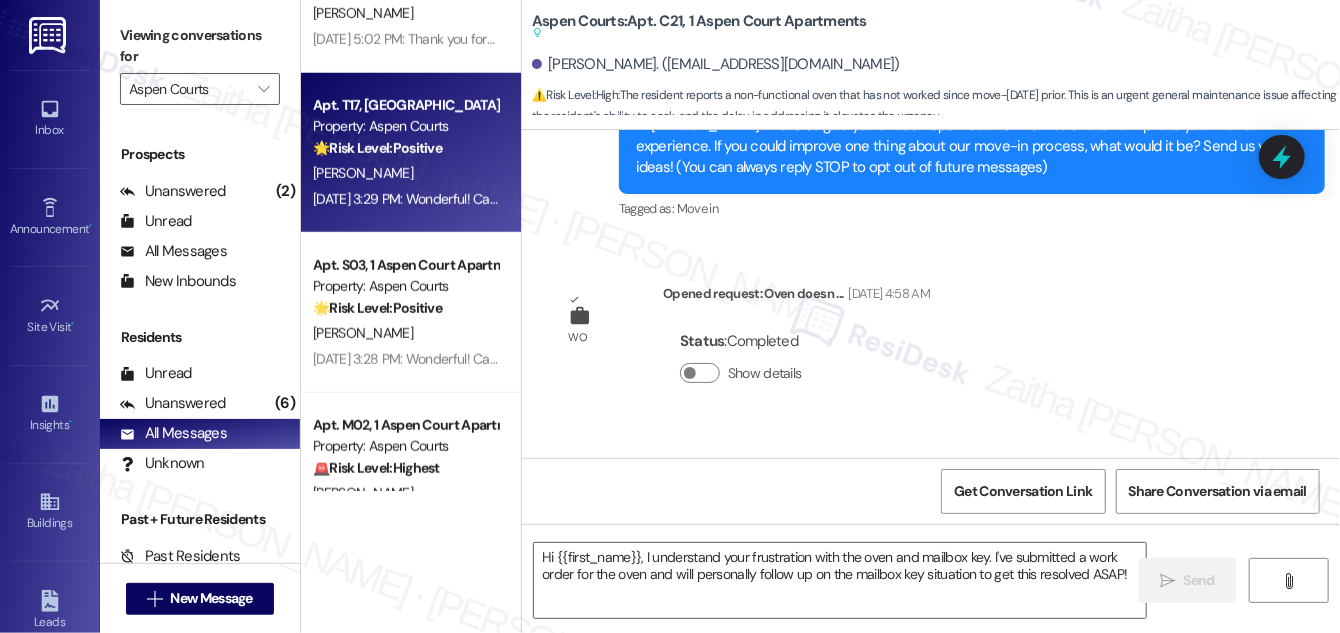 type on "Fetching suggested responses. Please feel free to read through the conversation in the meantime." 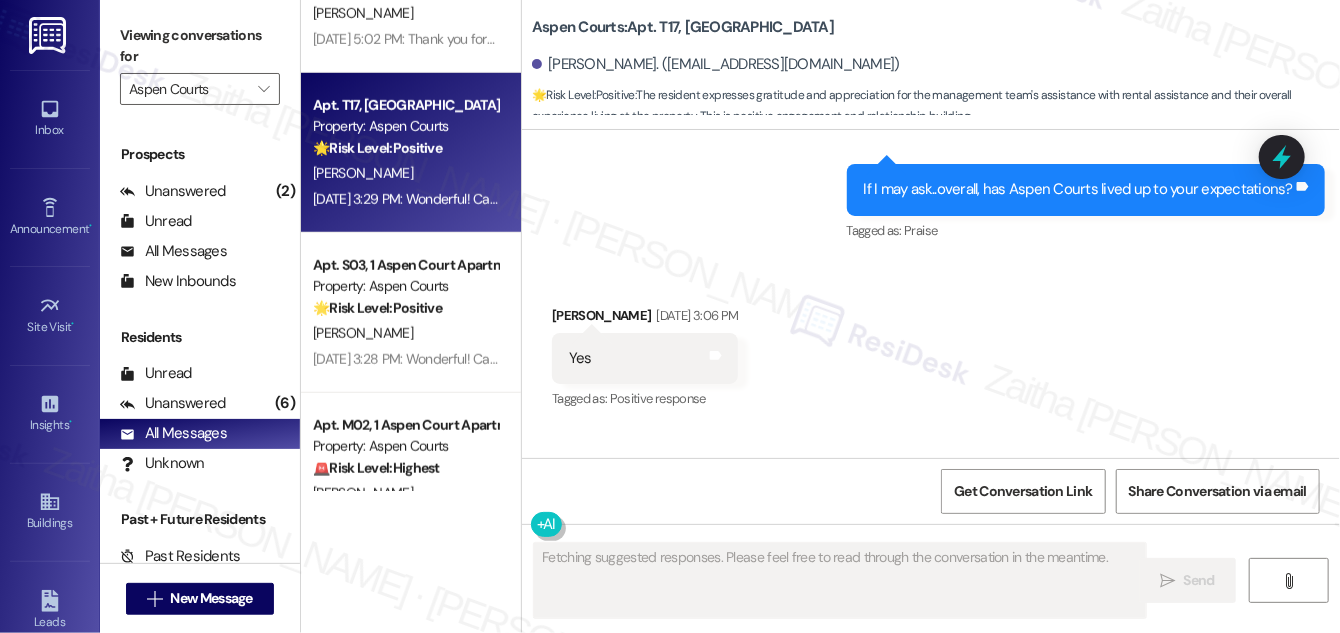 scroll, scrollTop: 18754, scrollLeft: 0, axis: vertical 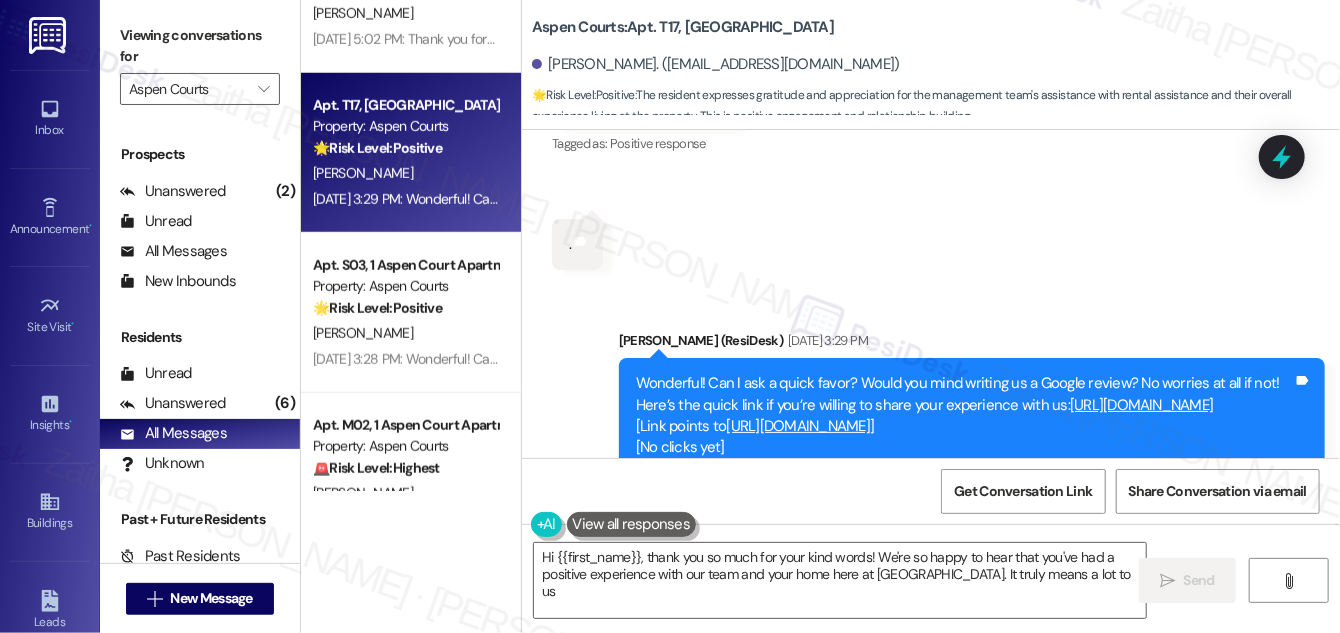 type on "Hi {{first_name}}, thank you so much for your kind words! We're so happy to hear that you've had a positive experience with our team and your home here at [GEOGRAPHIC_DATA]. It truly means a lot to us!" 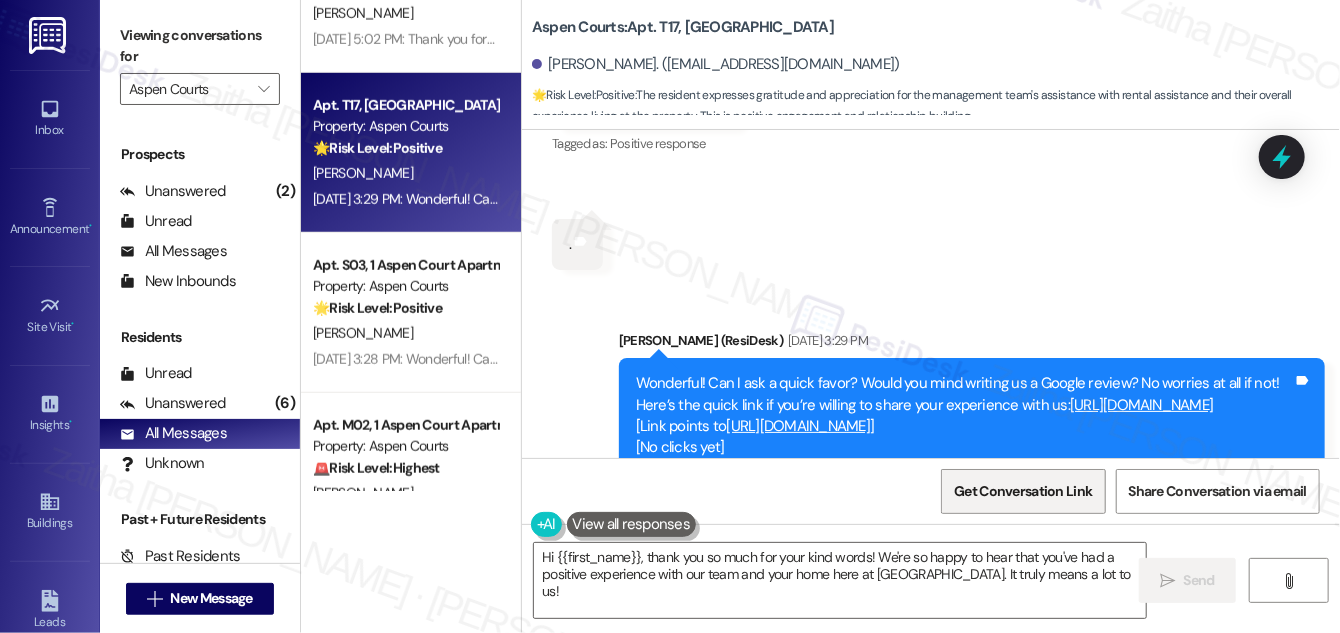 drag, startPoint x: 1021, startPoint y: 501, endPoint x: 996, endPoint y: 484, distance: 30.232433 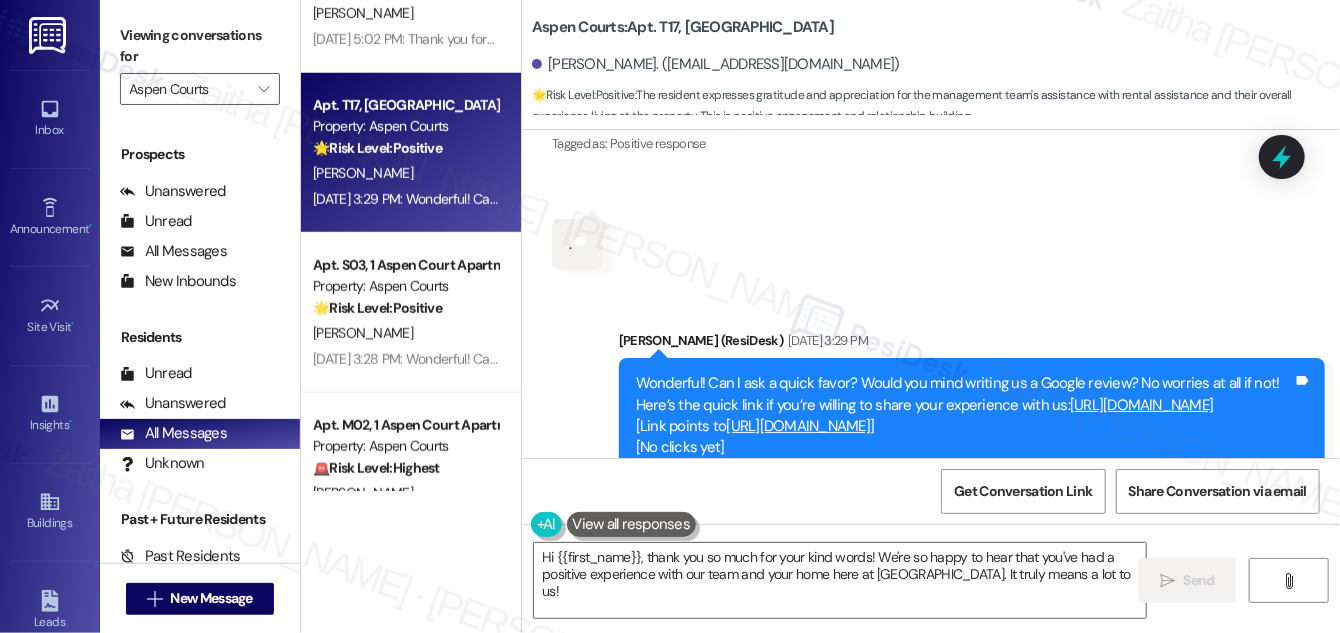click on "[URL][DOMAIN_NAME]" at bounding box center (799, 426) 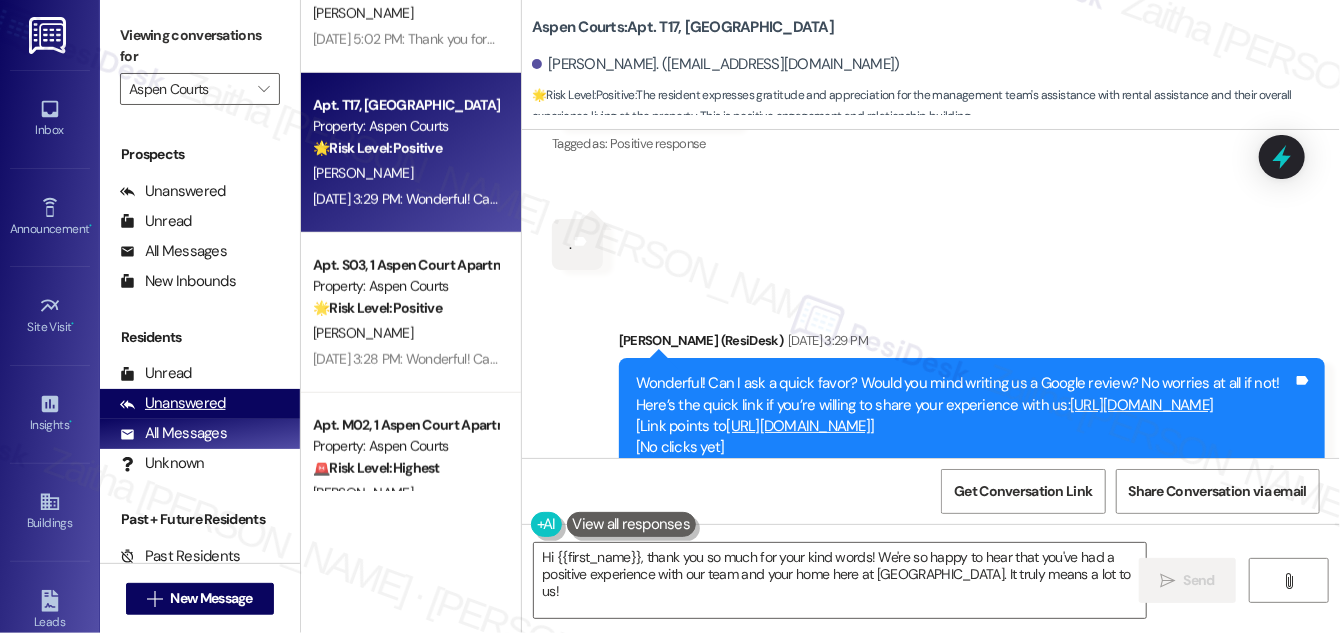 click on "Unanswered" at bounding box center [173, 403] 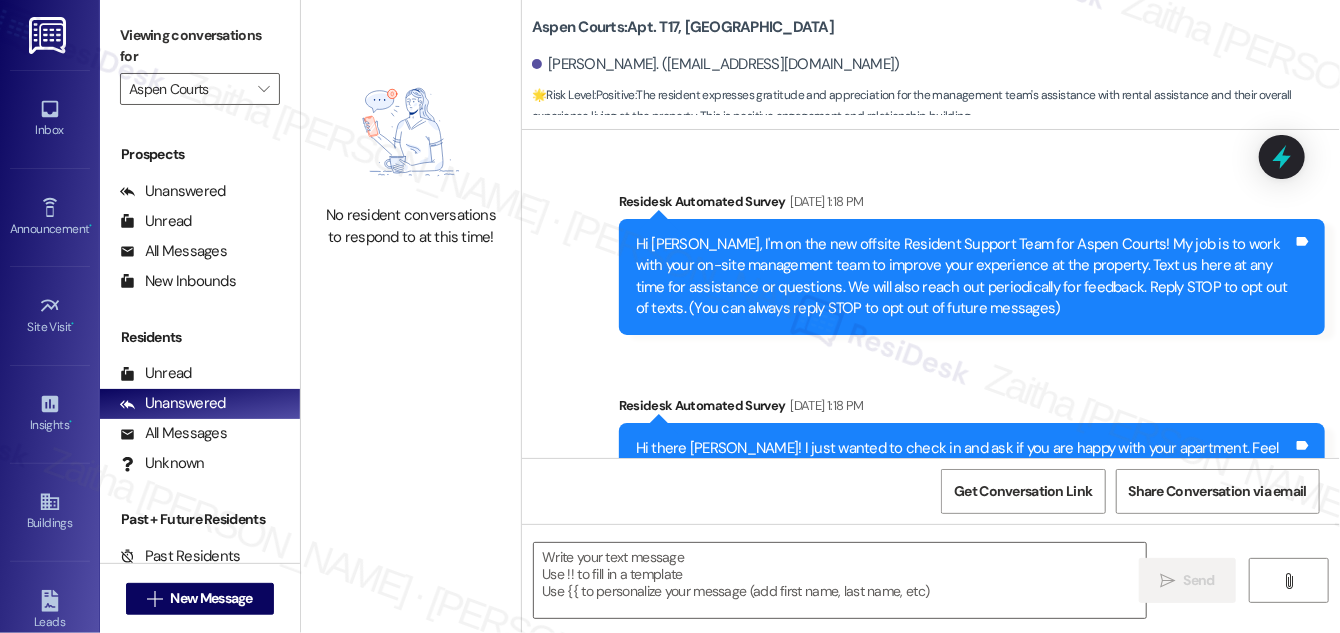 type on "Fetching suggested responses. Please feel free to read through the conversation in the meantime." 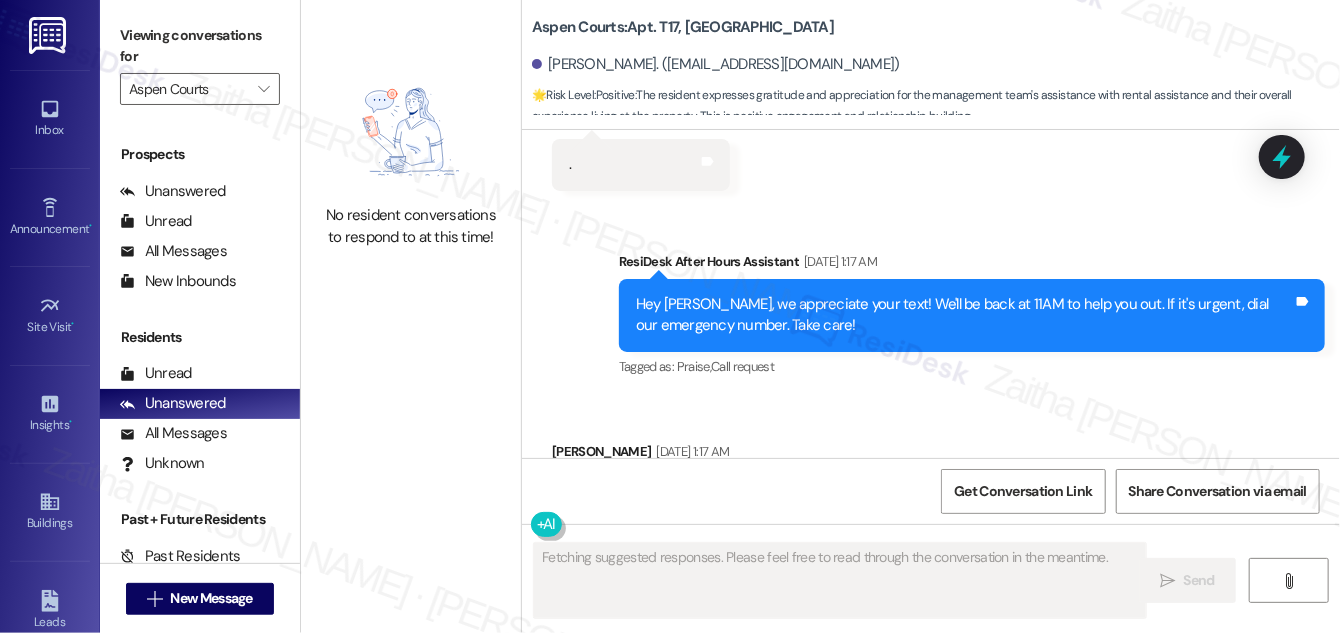 scroll, scrollTop: 18499, scrollLeft: 0, axis: vertical 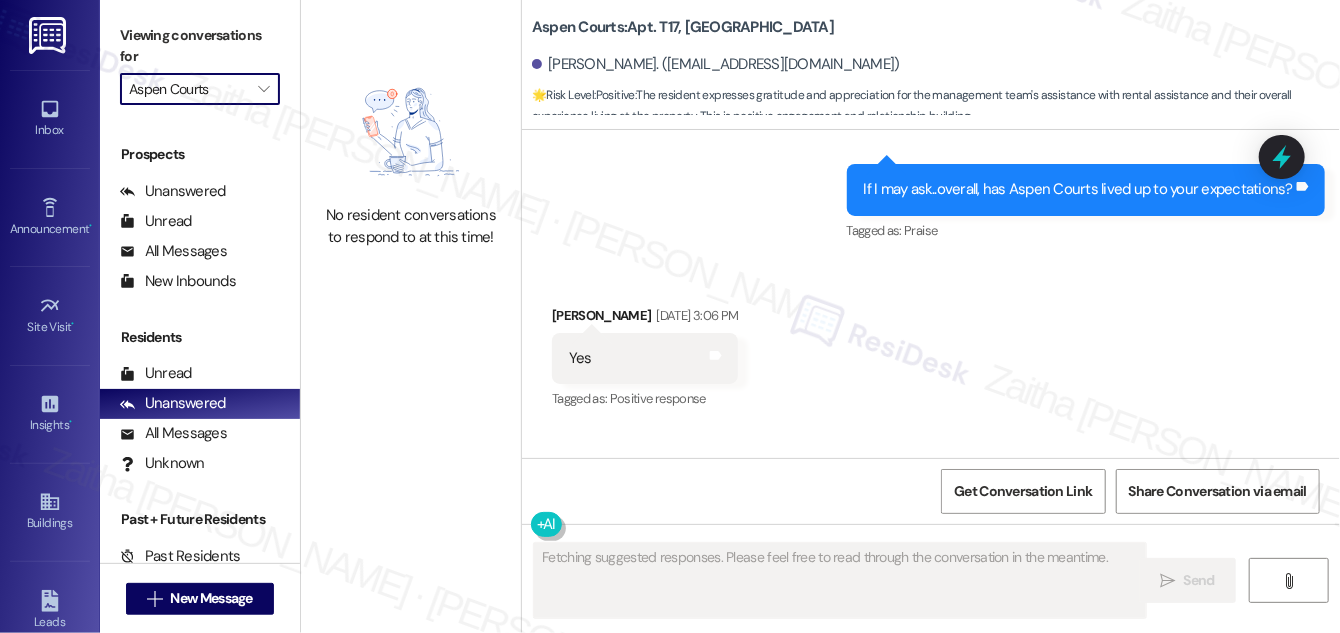 click on "Aspen Courts" at bounding box center [188, 89] 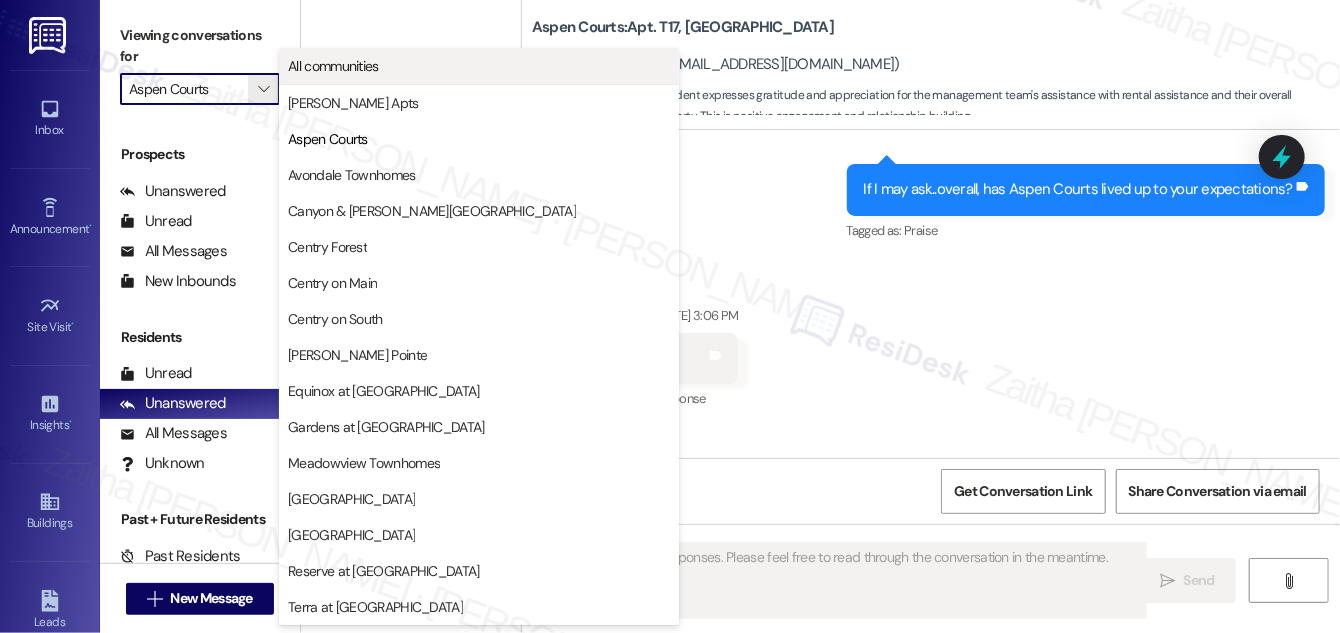 click on "All communities" at bounding box center [333, 66] 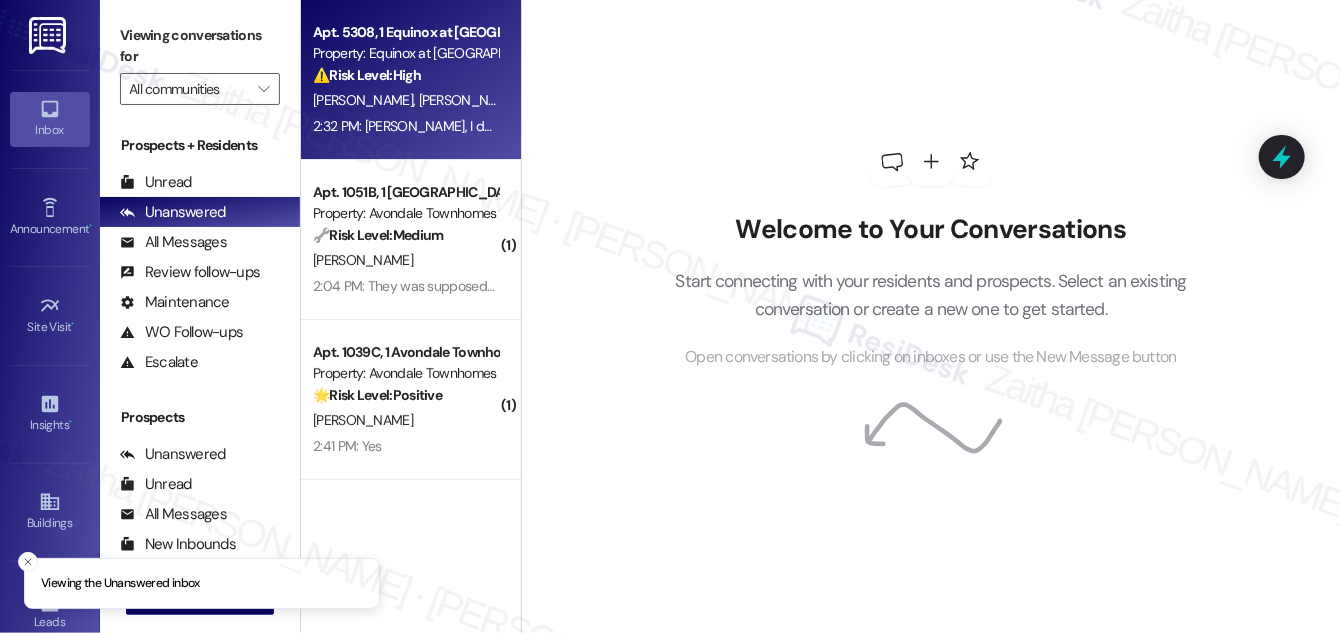 click on "[PERSON_NAME] [PERSON_NAME]" at bounding box center (405, 100) 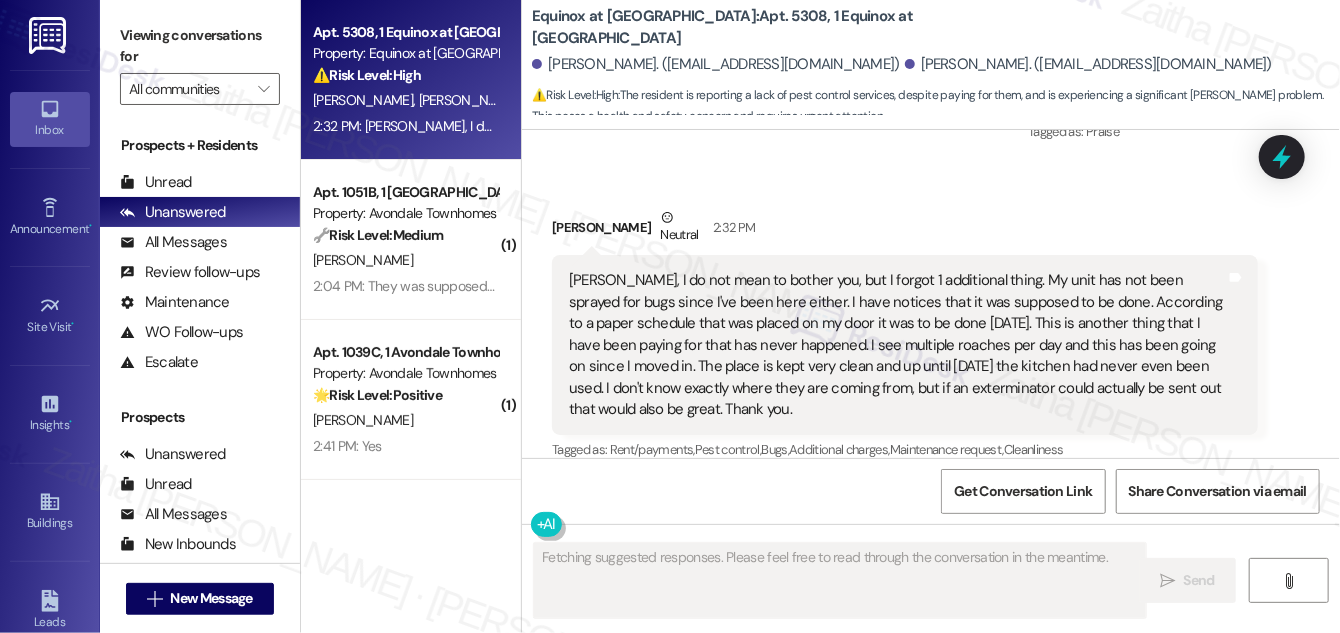 scroll, scrollTop: 5216, scrollLeft: 0, axis: vertical 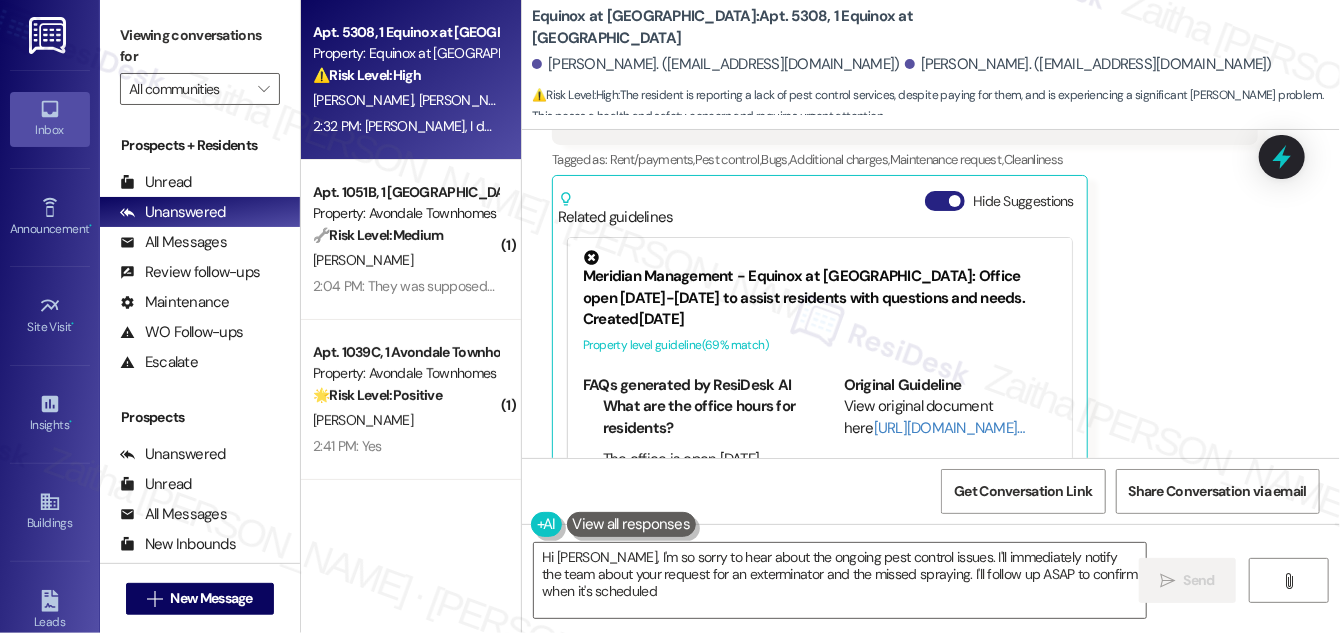 type on "Hi [PERSON_NAME], I'm so sorry to hear about the ongoing pest control issues. I'll immediately notify the team about your request for an exterminator and the missed spraying. I'll follow up ASAP to confirm when it's scheduled!" 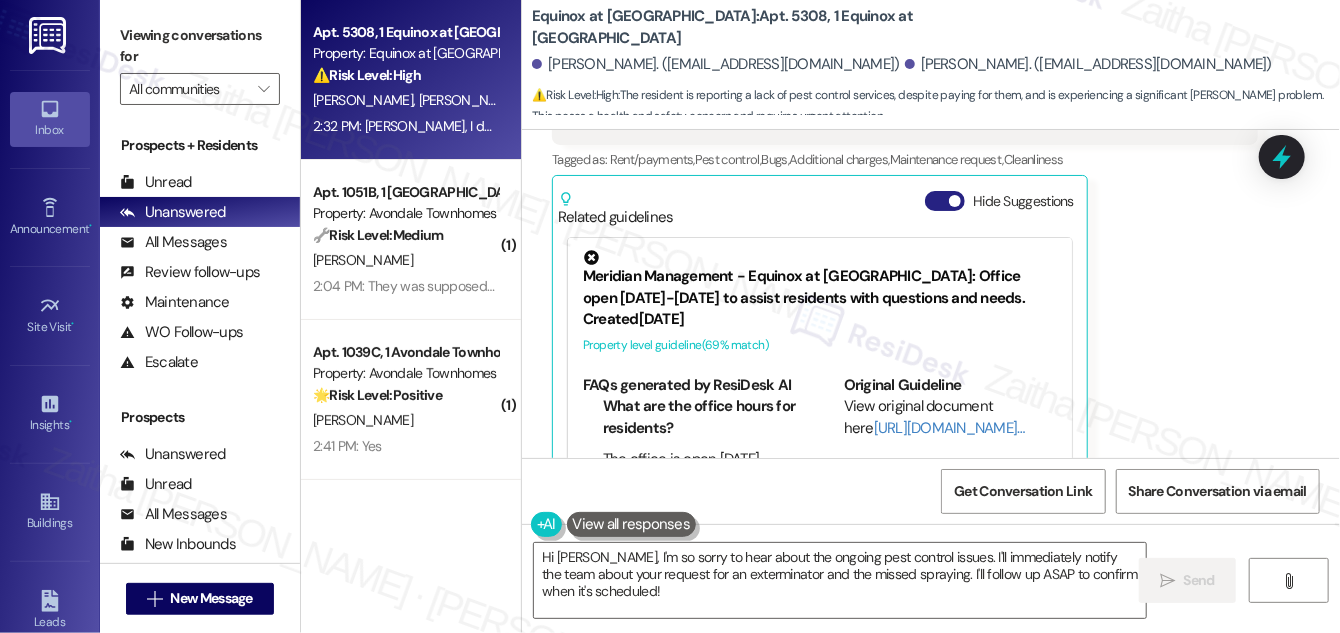 click on "Hide Suggestions" at bounding box center (945, 201) 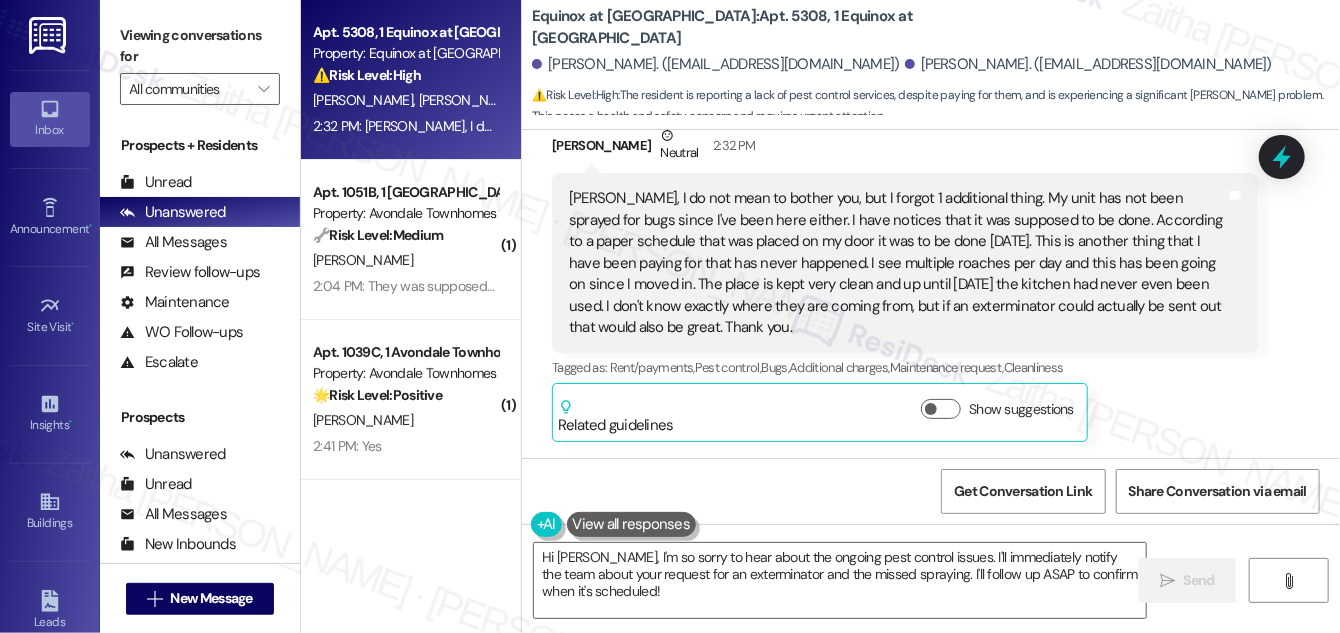 scroll, scrollTop: 4964, scrollLeft: 0, axis: vertical 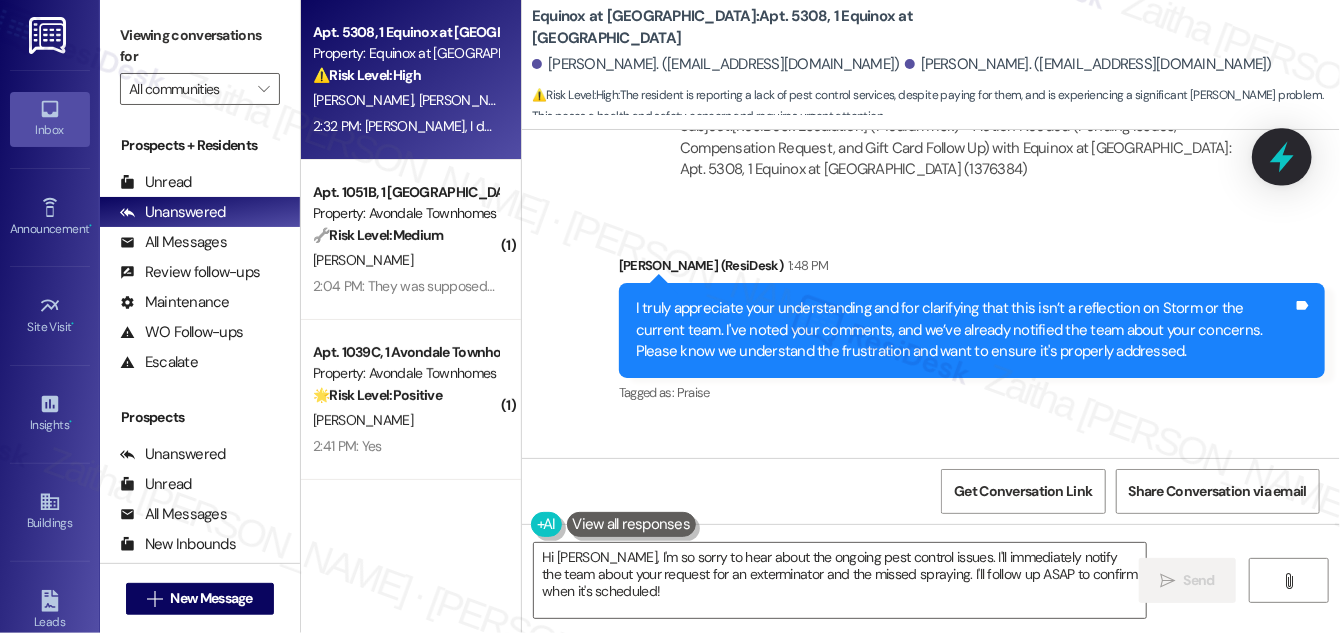 click 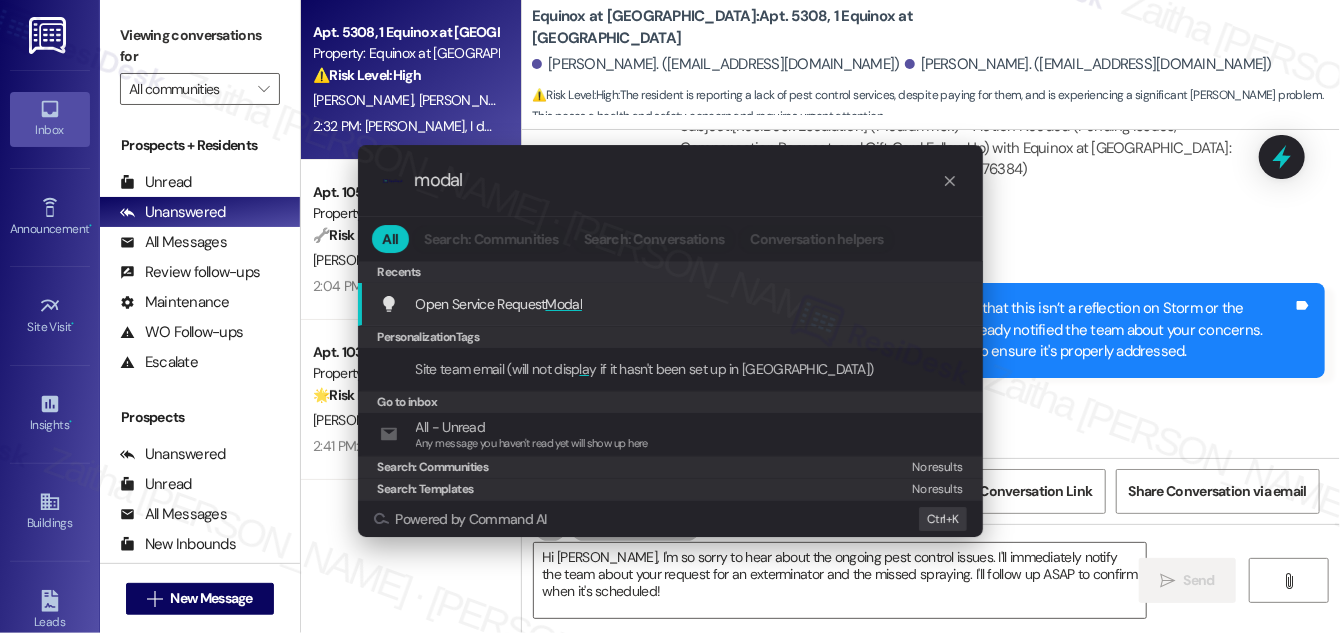click on "Modal" at bounding box center [564, 304] 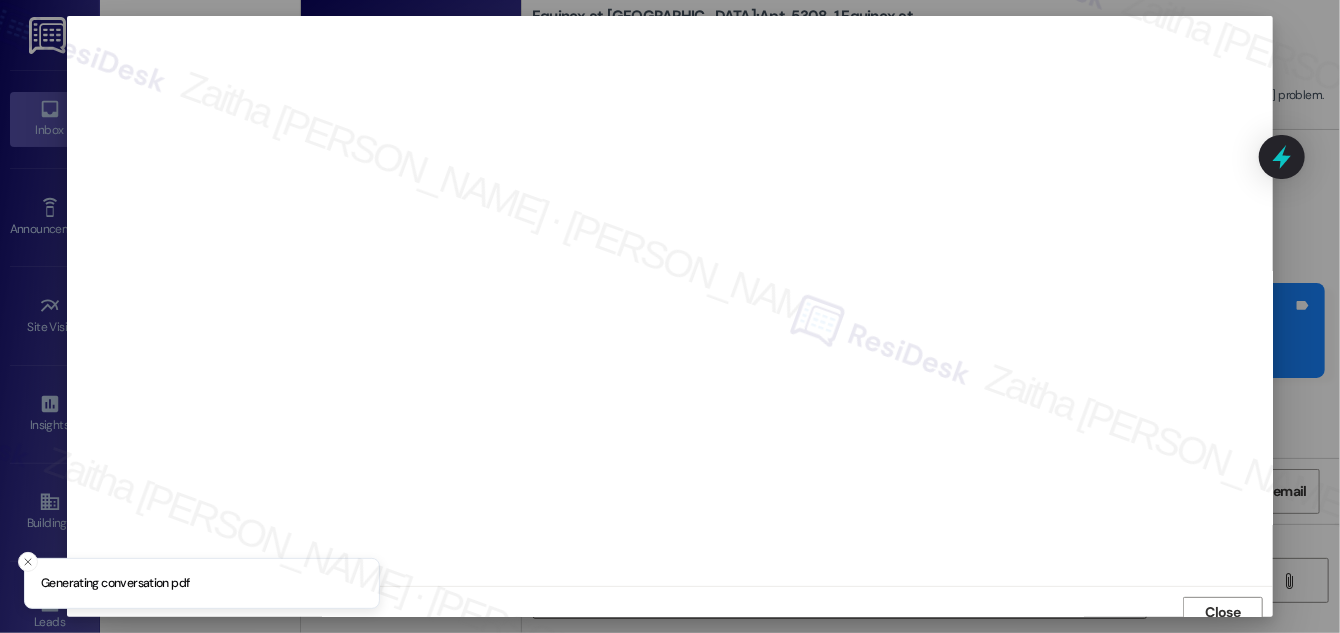 scroll, scrollTop: 11, scrollLeft: 0, axis: vertical 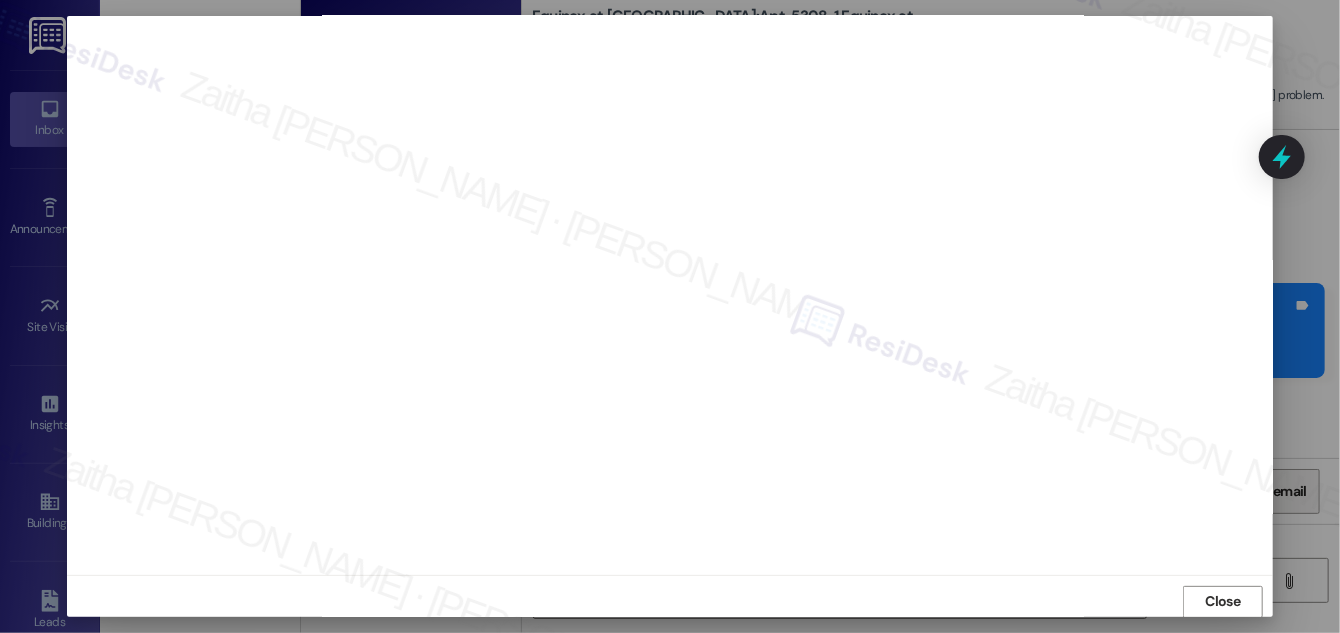 drag, startPoint x: 1201, startPoint y: 597, endPoint x: 1200, endPoint y: 509, distance: 88.005684 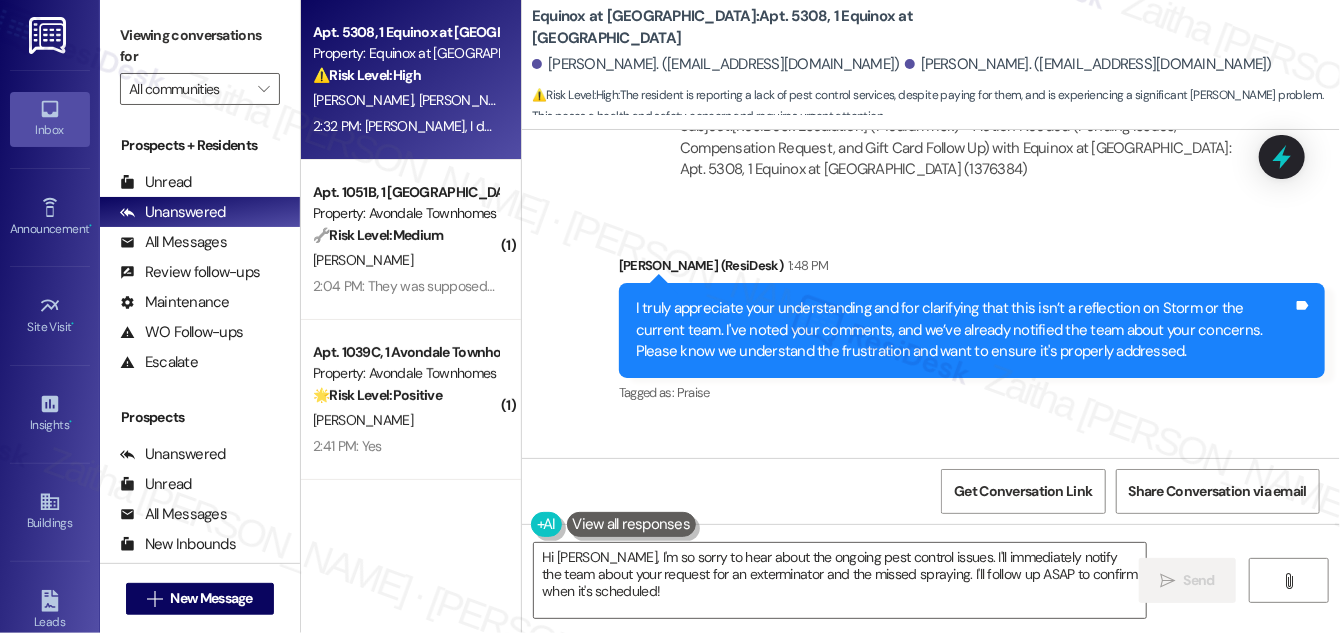 scroll, scrollTop: 4964, scrollLeft: 0, axis: vertical 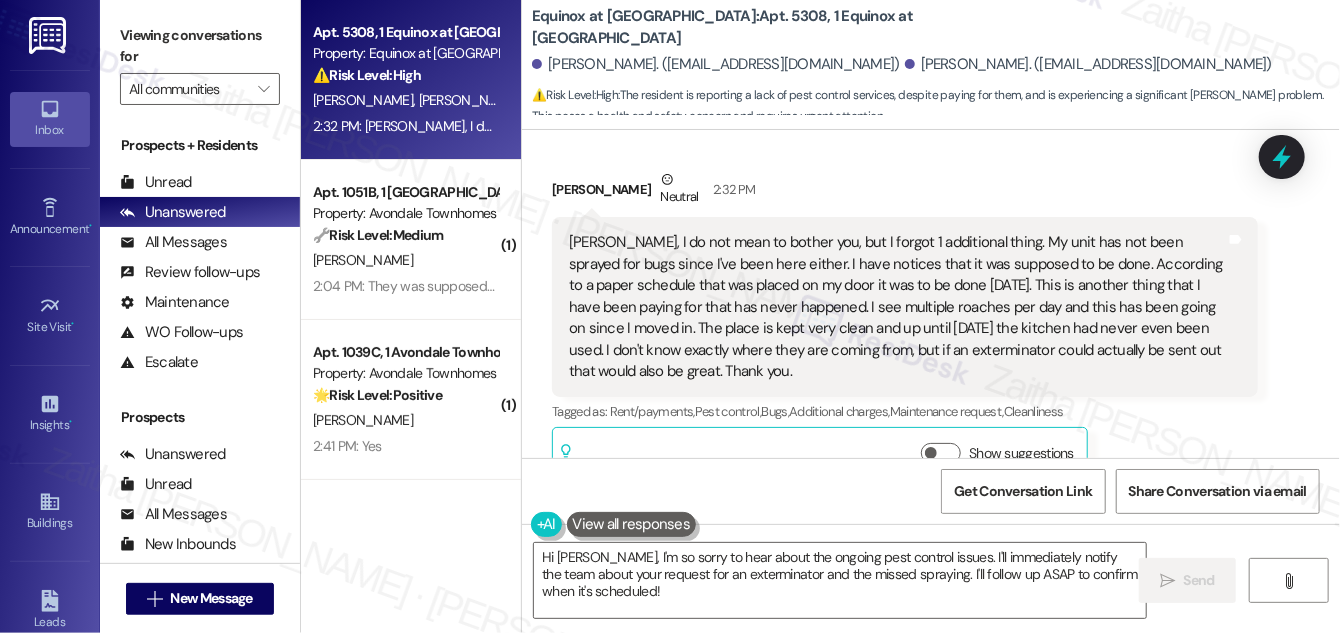 drag, startPoint x: 1272, startPoint y: 151, endPoint x: 1265, endPoint y: 132, distance: 20.248457 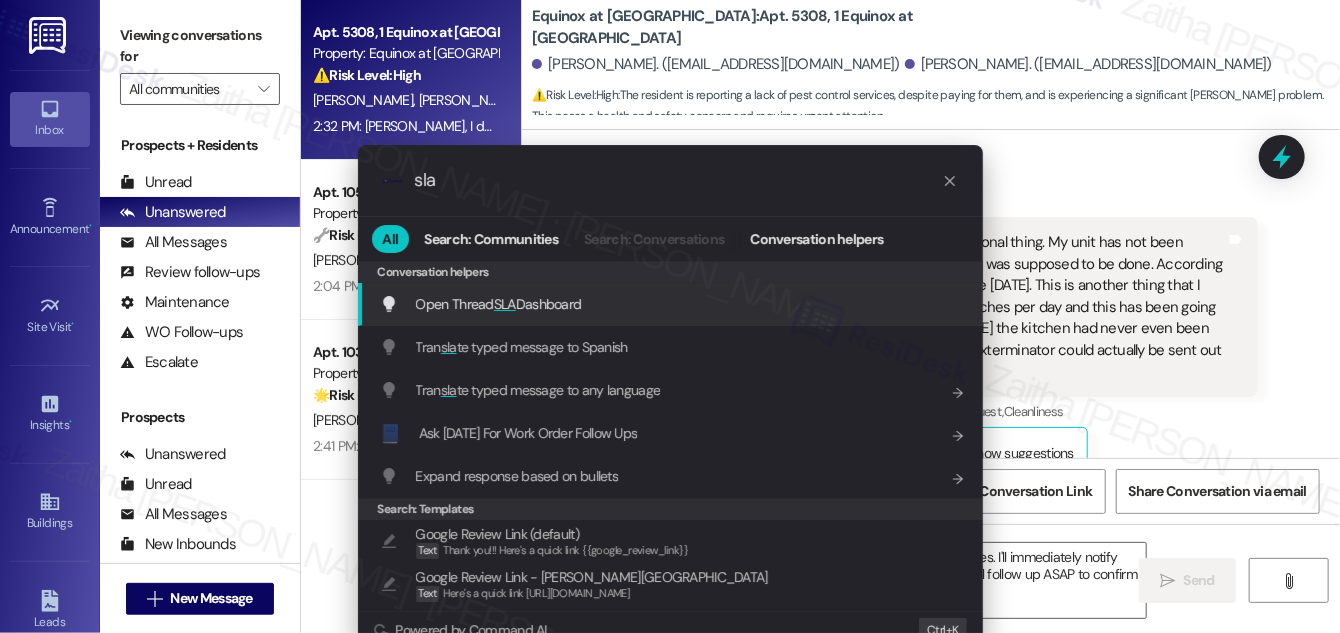 type on "sla" 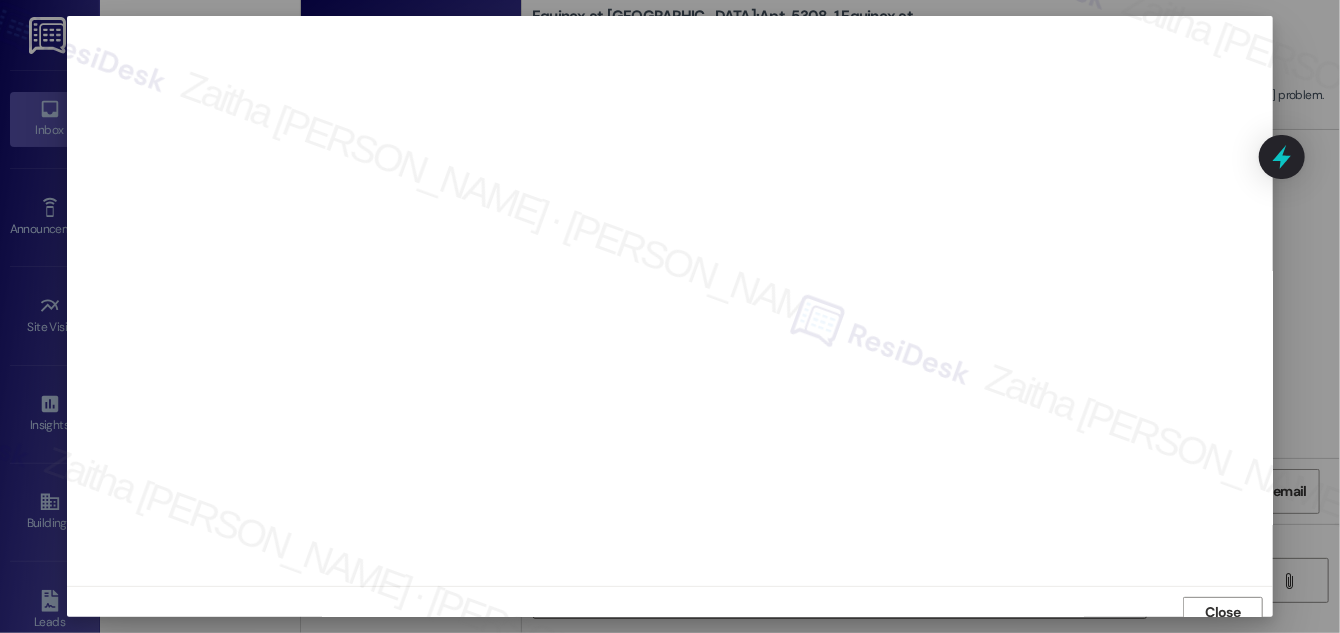 scroll, scrollTop: 11, scrollLeft: 0, axis: vertical 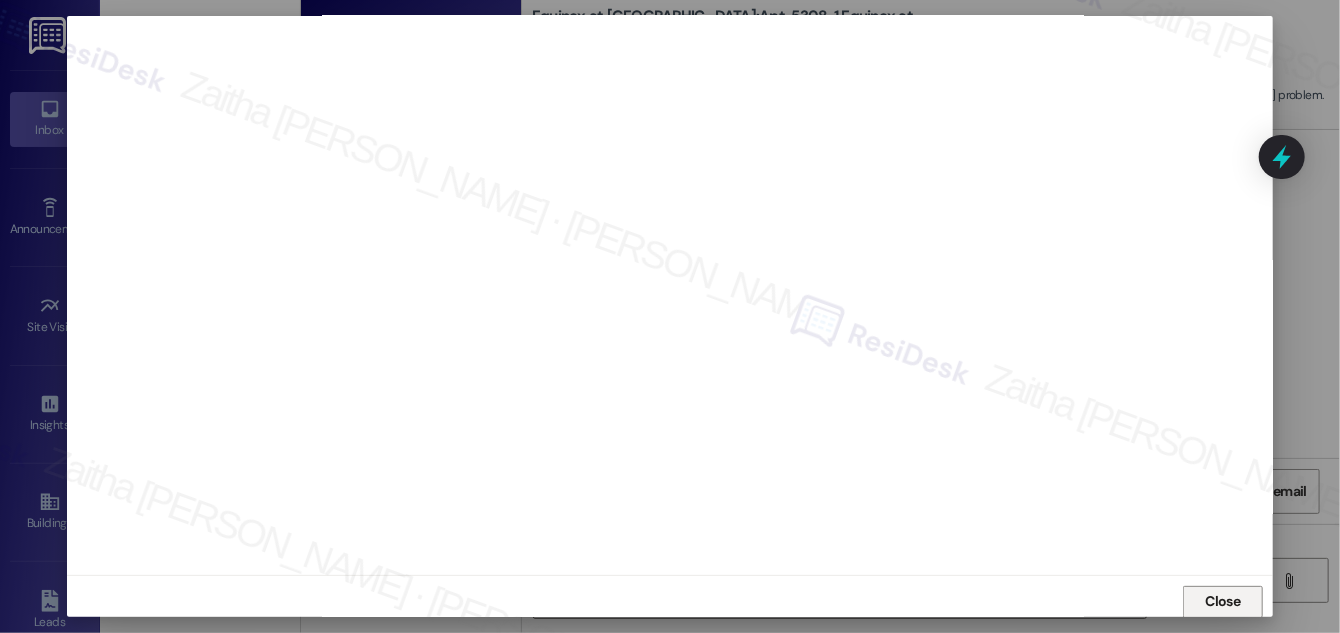 click on "Close" at bounding box center (1223, 601) 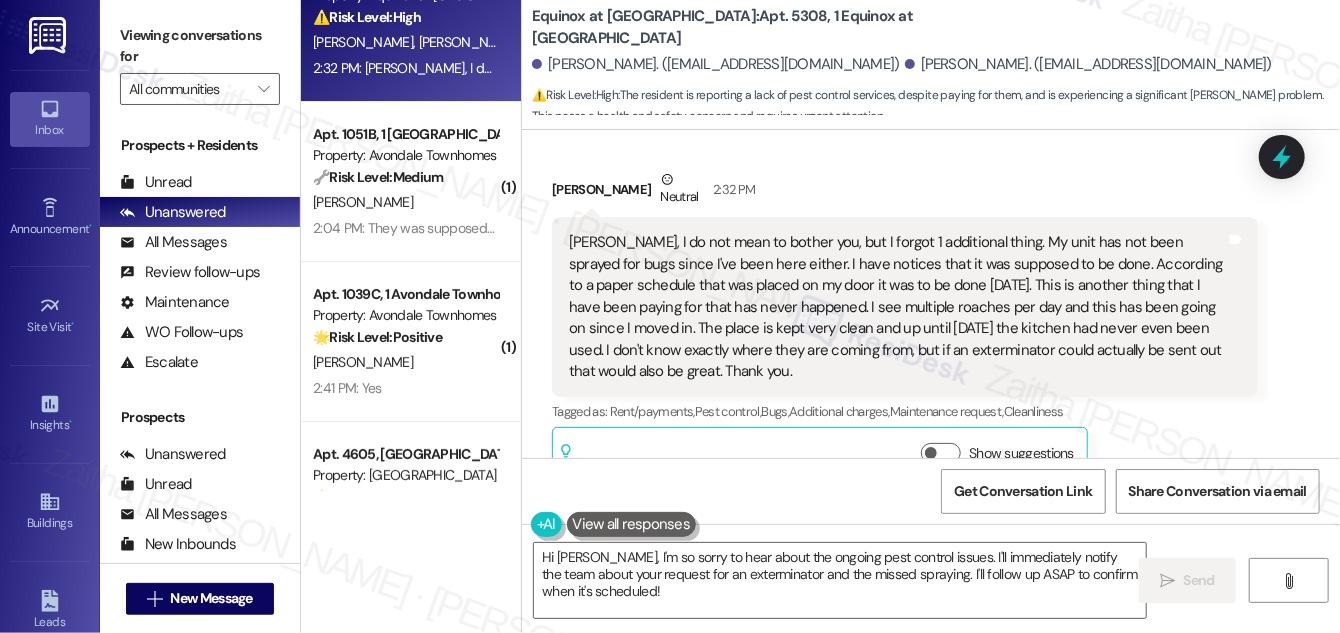 scroll, scrollTop: 0, scrollLeft: 0, axis: both 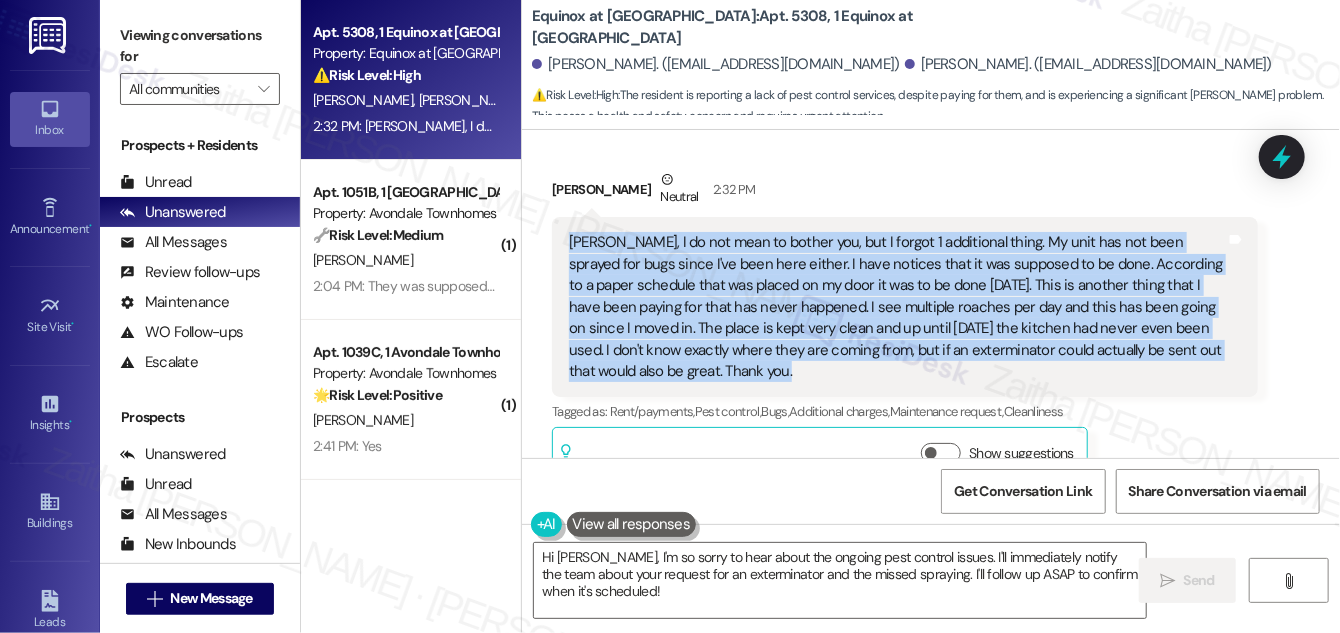 drag, startPoint x: 568, startPoint y: 195, endPoint x: 781, endPoint y: 332, distance: 253.2548 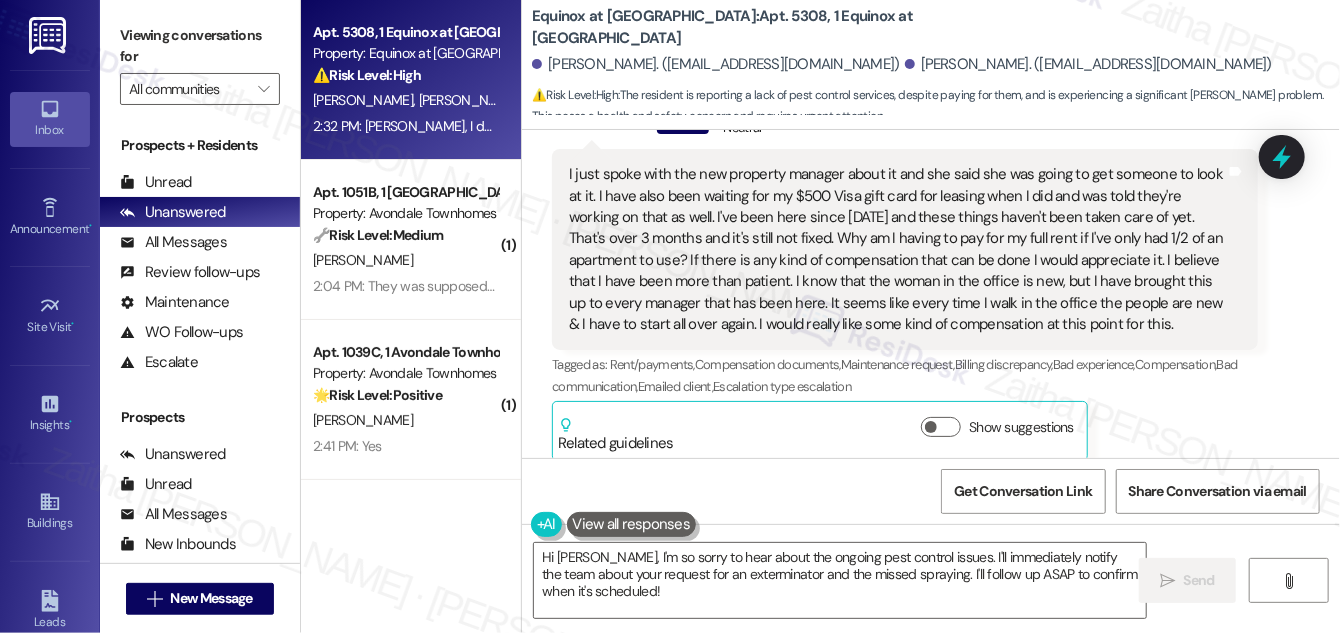 scroll, scrollTop: 3237, scrollLeft: 0, axis: vertical 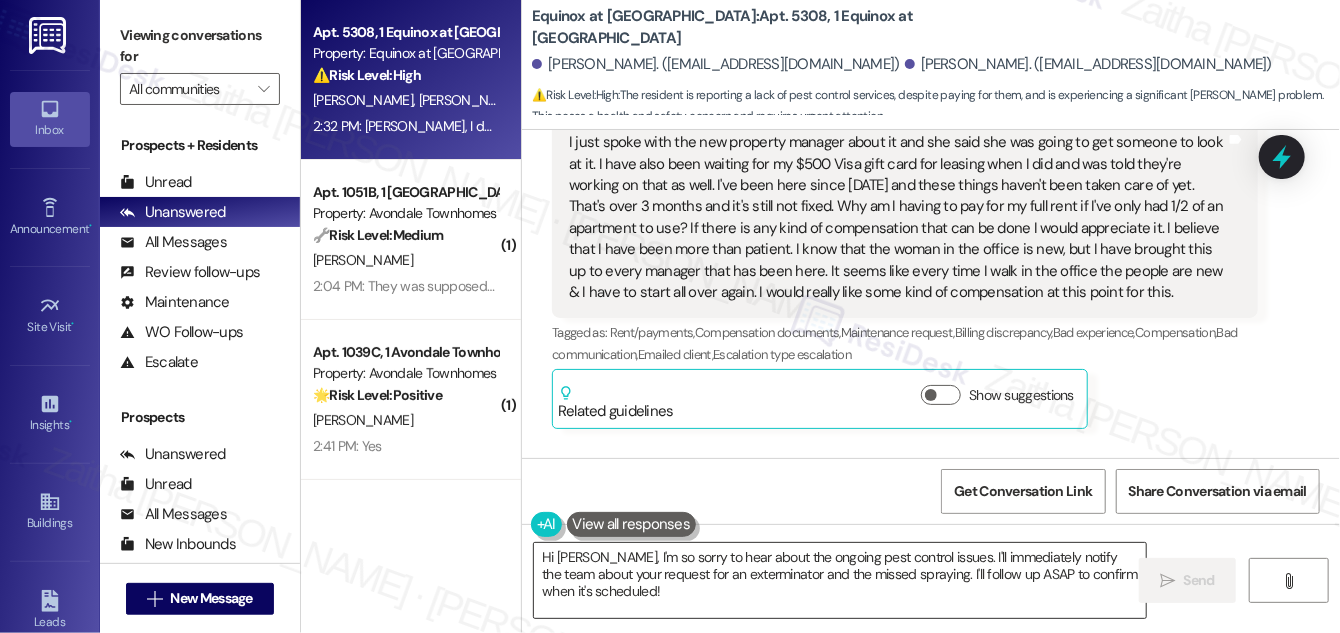 click on "Hi [PERSON_NAME], I'm so sorry to hear about the ongoing pest control issues. I'll immediately notify the team about your request for an exterminator and the missed spraying. I'll follow up ASAP to confirm when it's scheduled!" at bounding box center (840, 580) 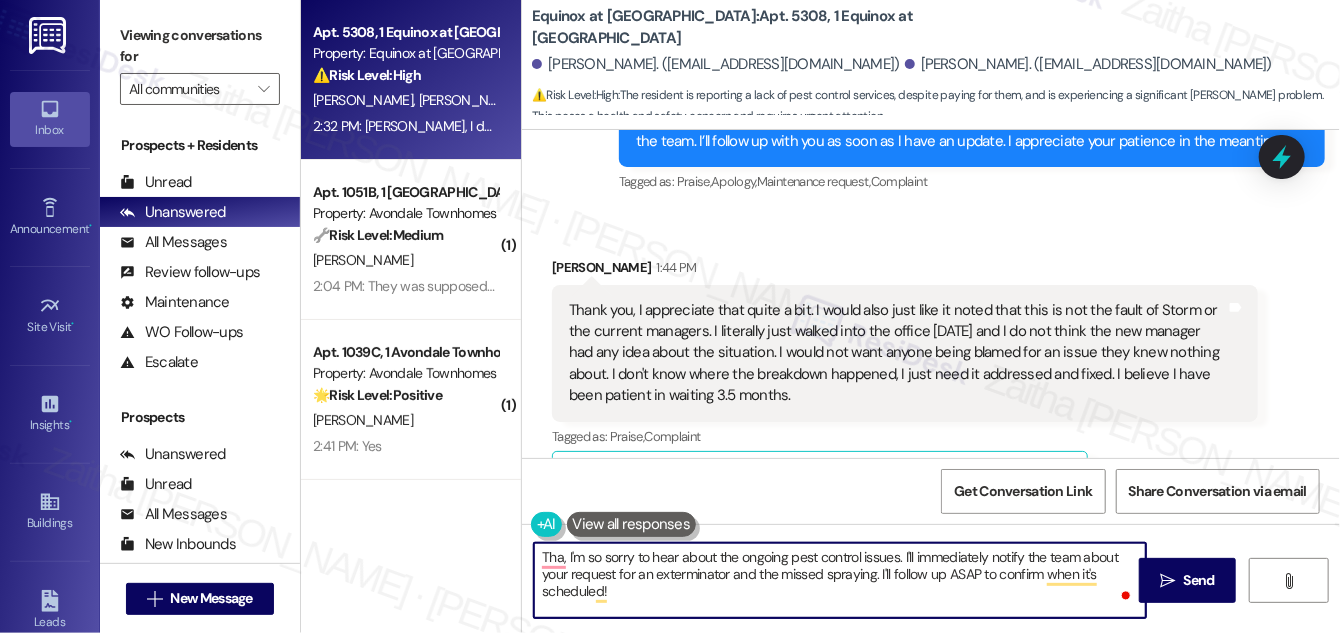 scroll, scrollTop: 3873, scrollLeft: 0, axis: vertical 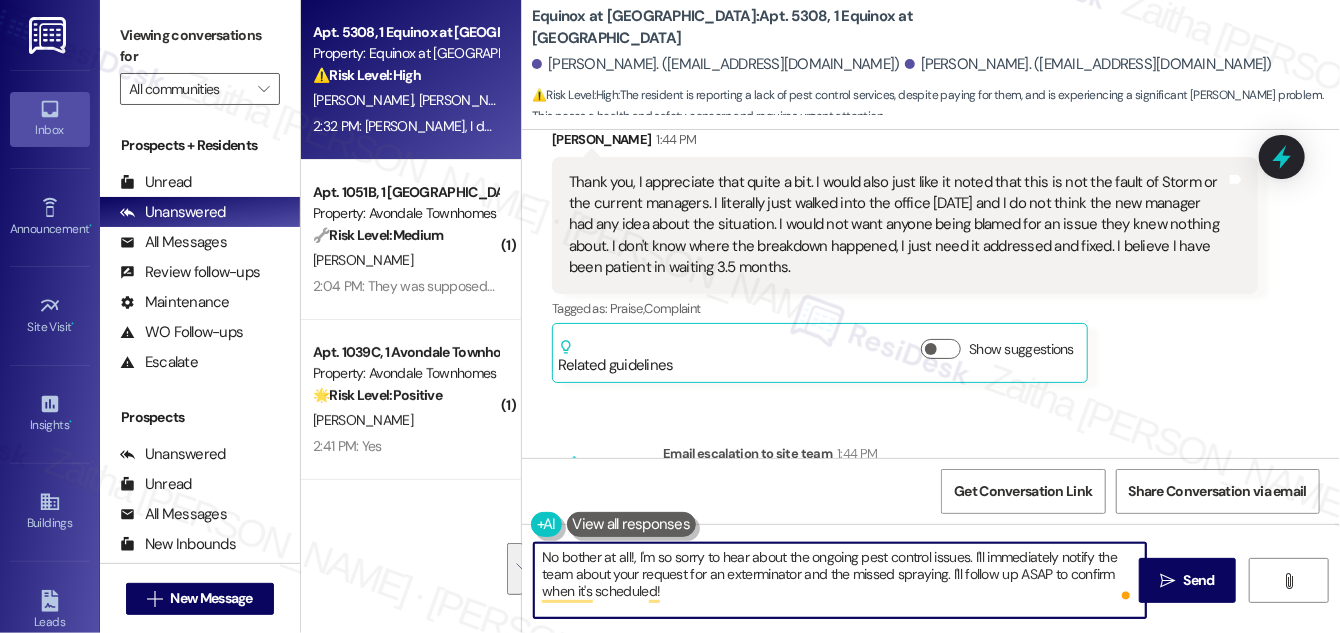 drag, startPoint x: 972, startPoint y: 554, endPoint x: 977, endPoint y: 597, distance: 43.289722 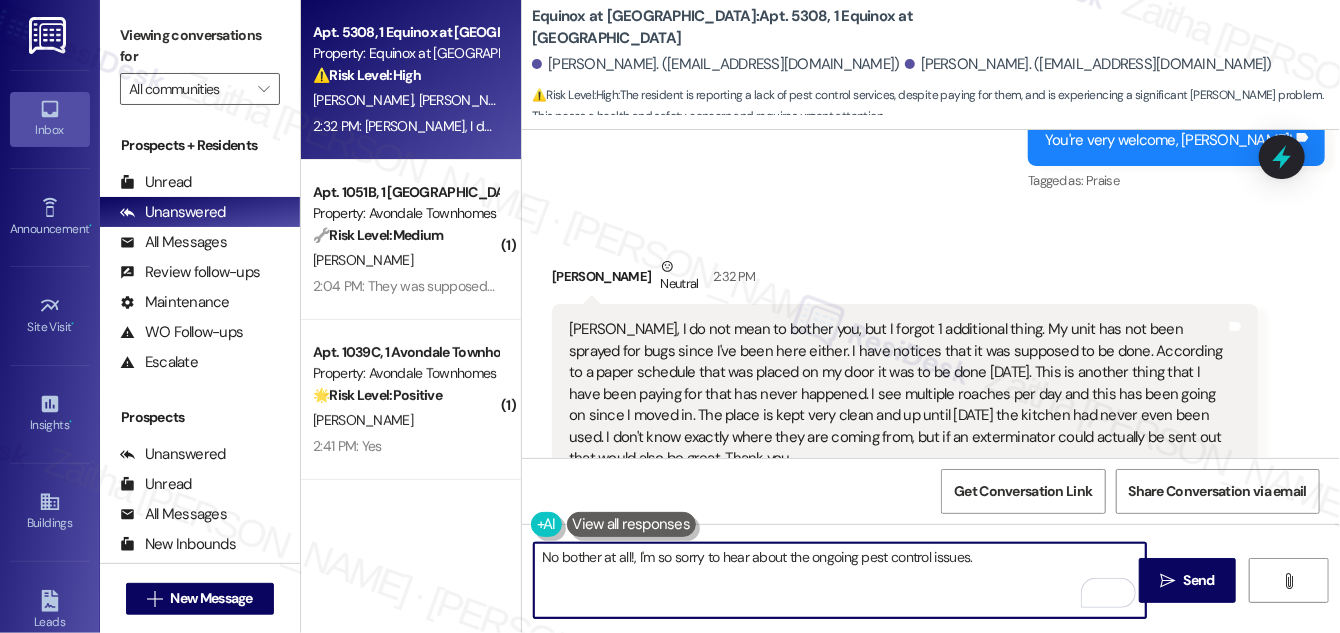 scroll, scrollTop: 4964, scrollLeft: 0, axis: vertical 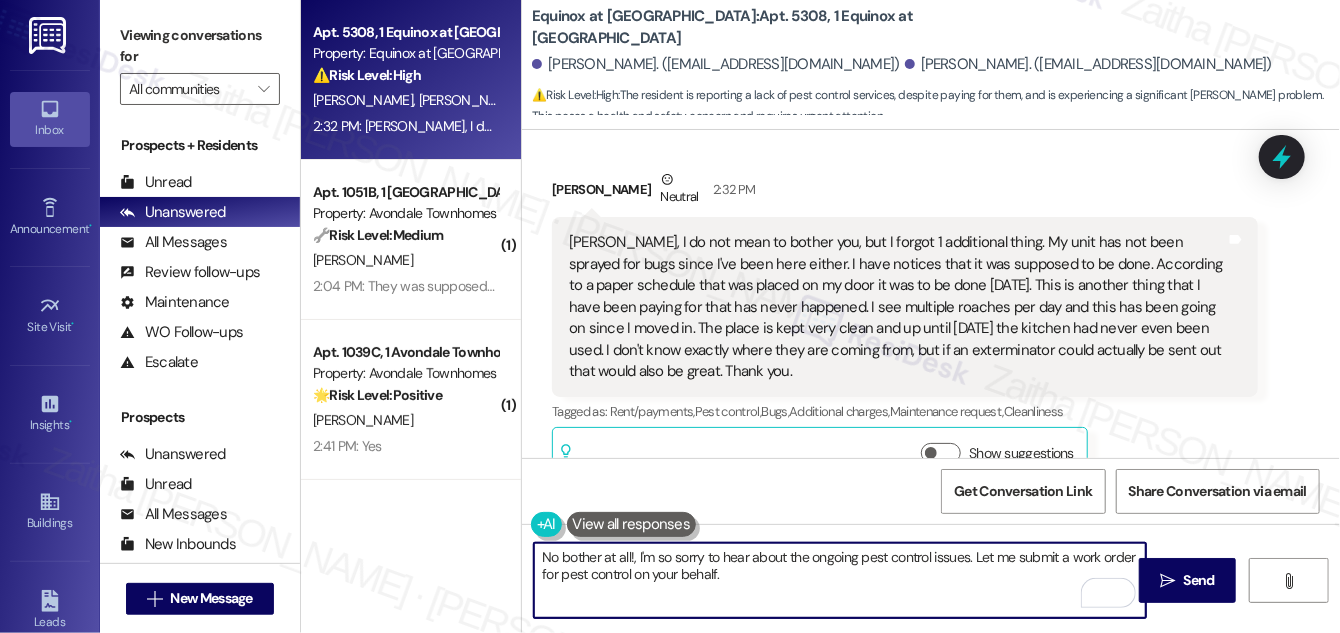 paste on "Do we have your permission to enter during your absence? Do you have pets that we should be aware of?" 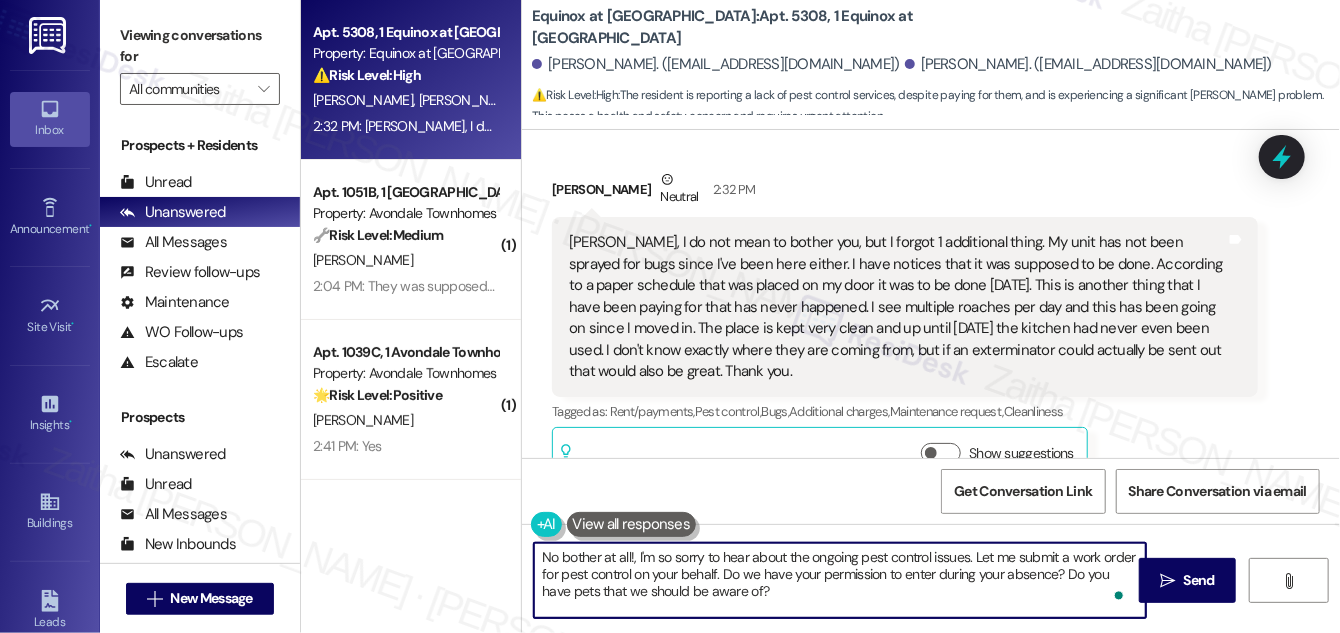 click on "No bother at all!, I'm so sorry to hear about the ongoing pest control issues. Let me submit a work order for pest control on your behalf. Do we have your permission to enter during your absence? Do you have pets that we should be aware of?" at bounding box center (840, 580) 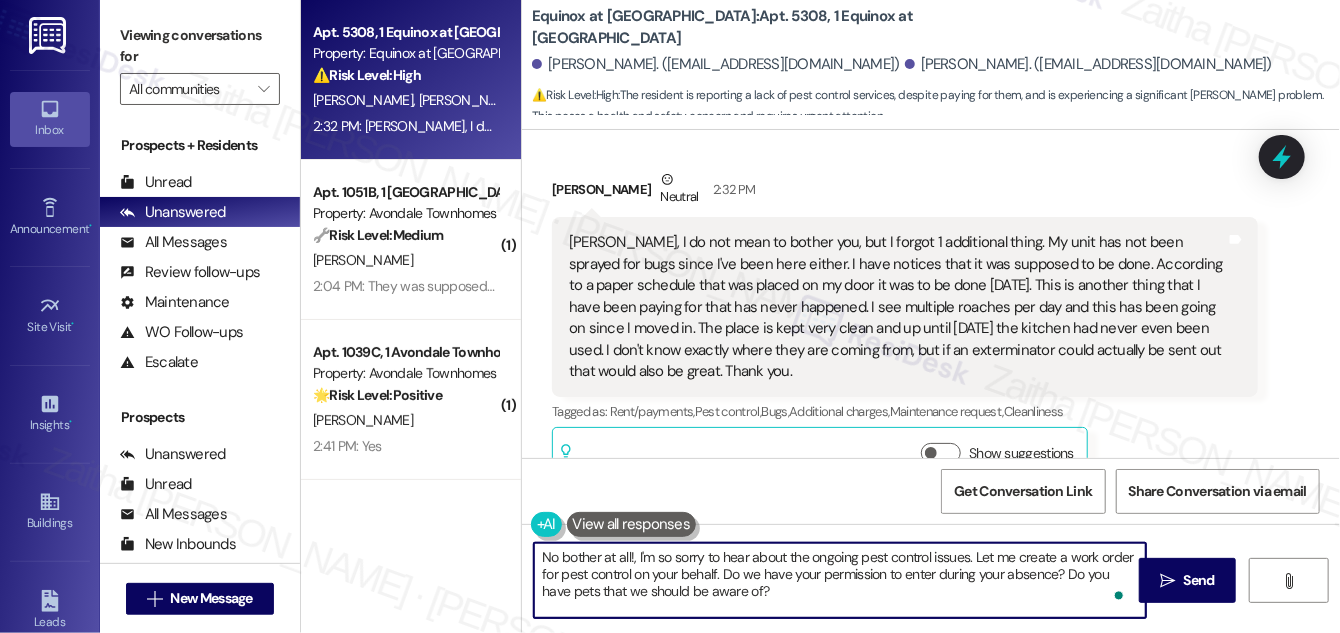 scroll, scrollTop: 5, scrollLeft: 0, axis: vertical 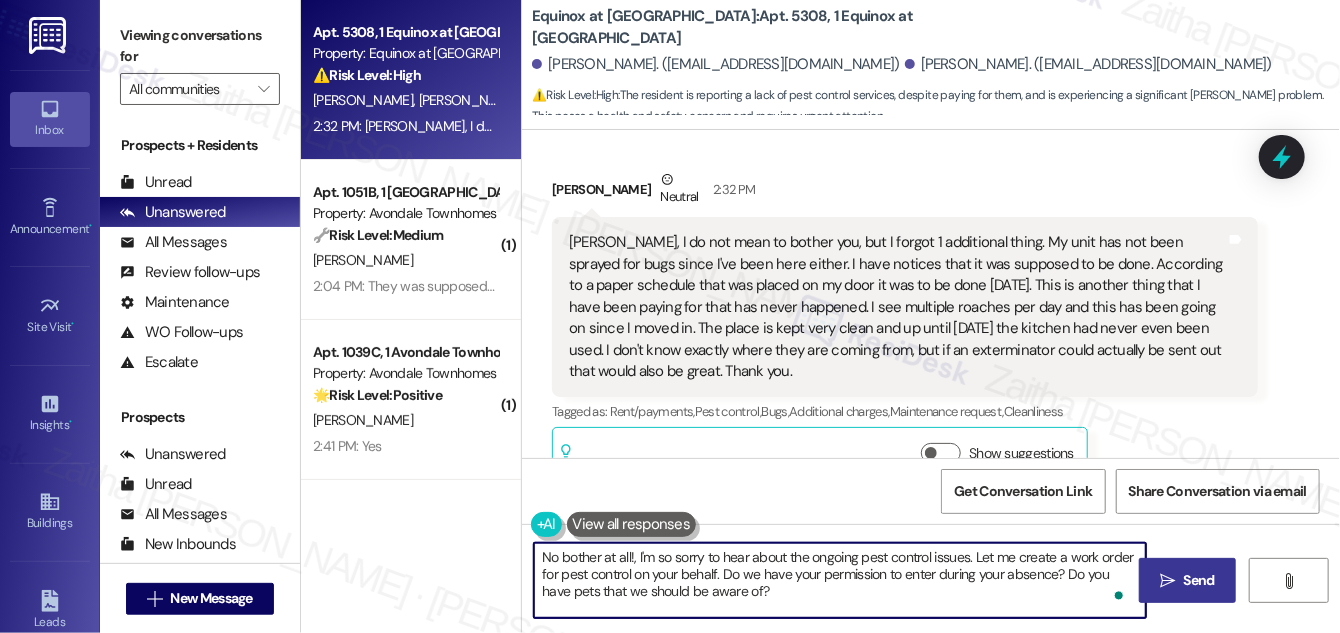 type on "No bother at all!, I'm so sorry to hear about the ongoing pest control issues. Let me create a work order for pest control on your behalf. Do we have your permission to enter during your absence? Do you have pets that we should be aware of?" 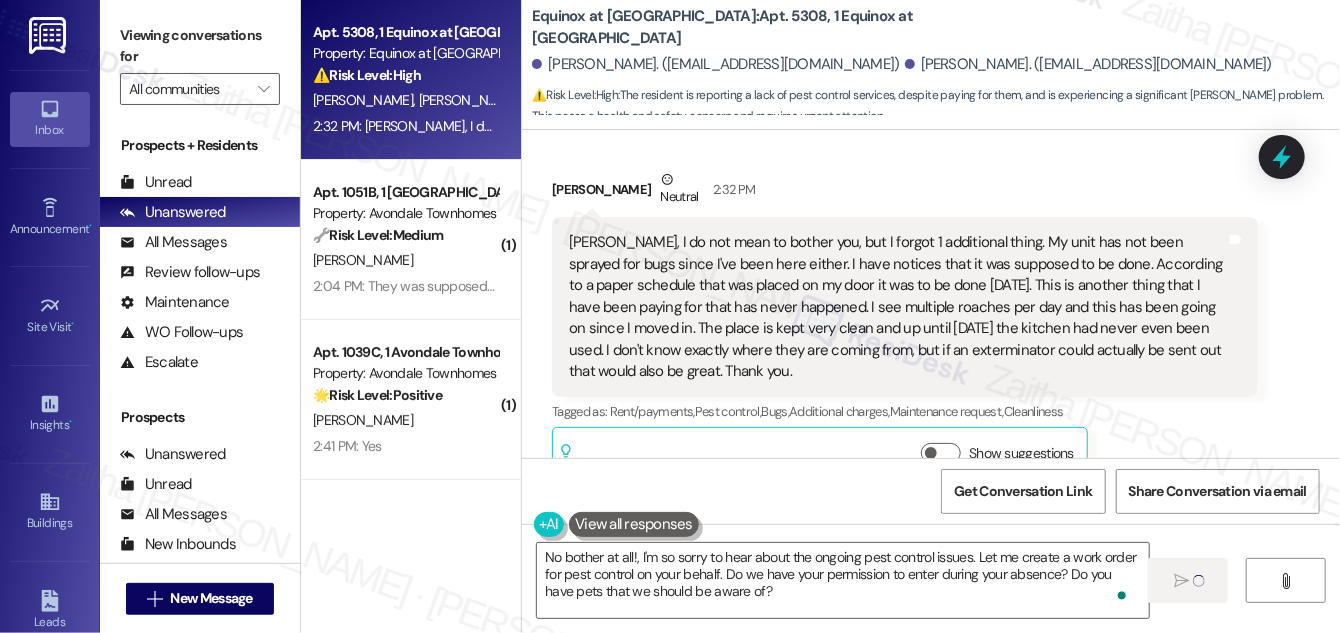 type 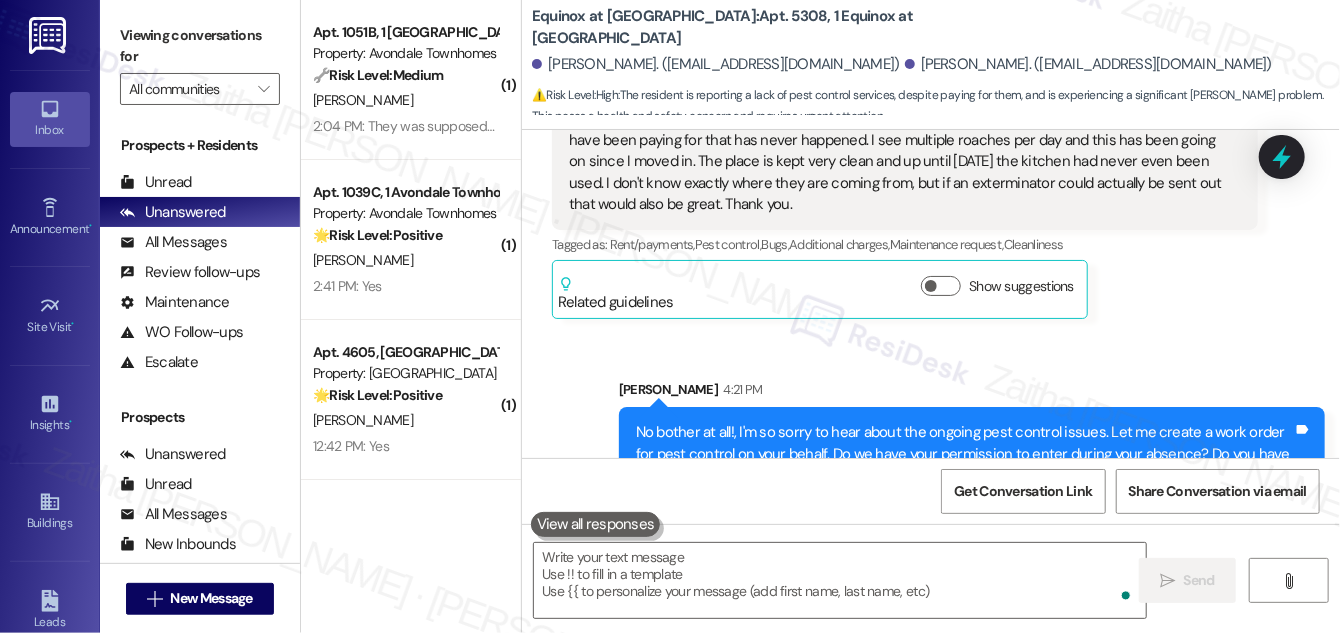 scroll, scrollTop: 5146, scrollLeft: 0, axis: vertical 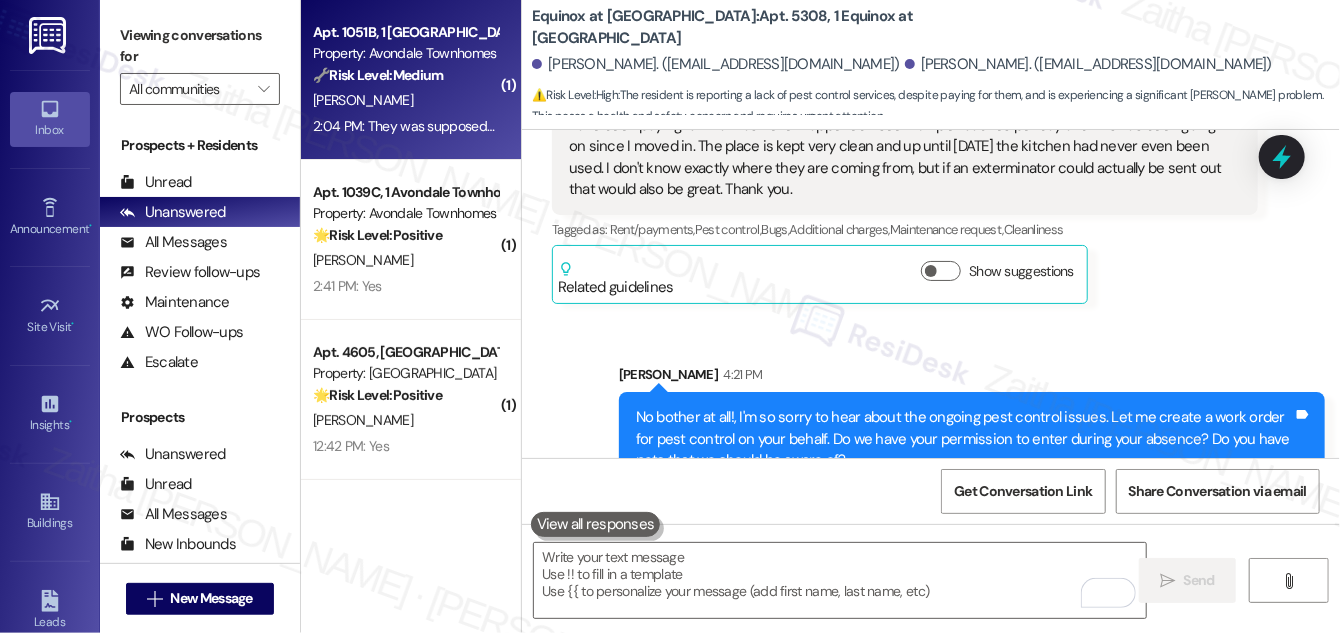 click on "[PERSON_NAME]" at bounding box center [405, 100] 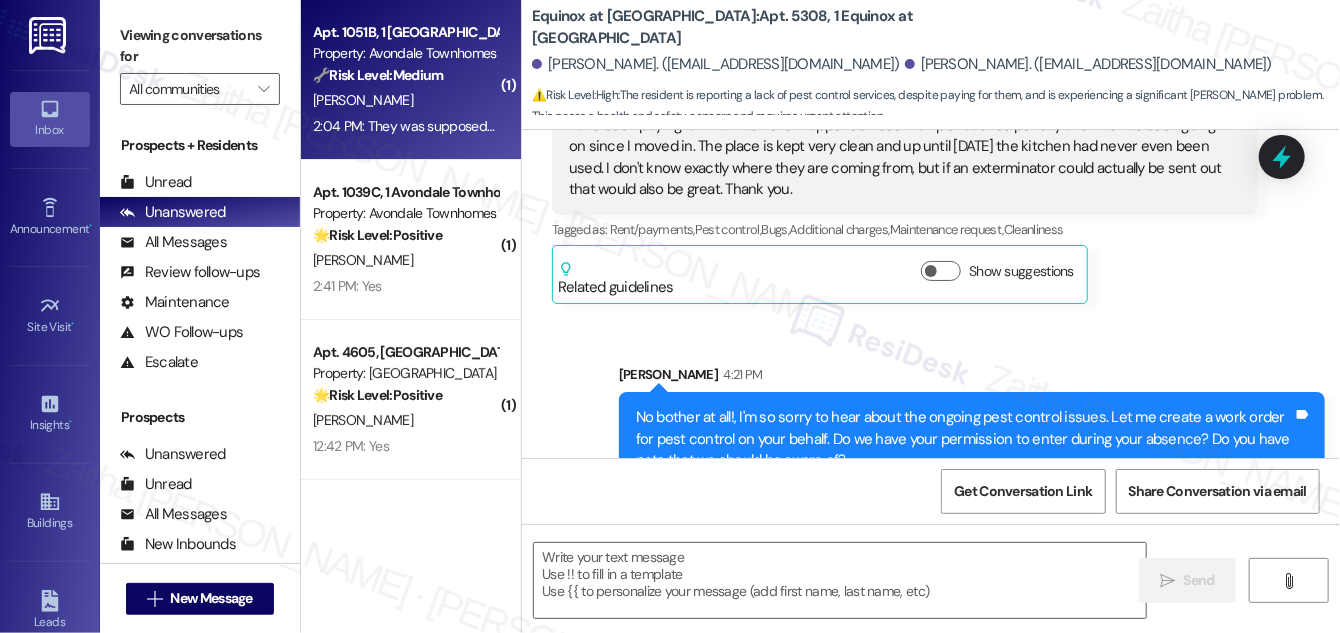 type on "Fetching suggested responses. Please feel free to read through the conversation in the meantime." 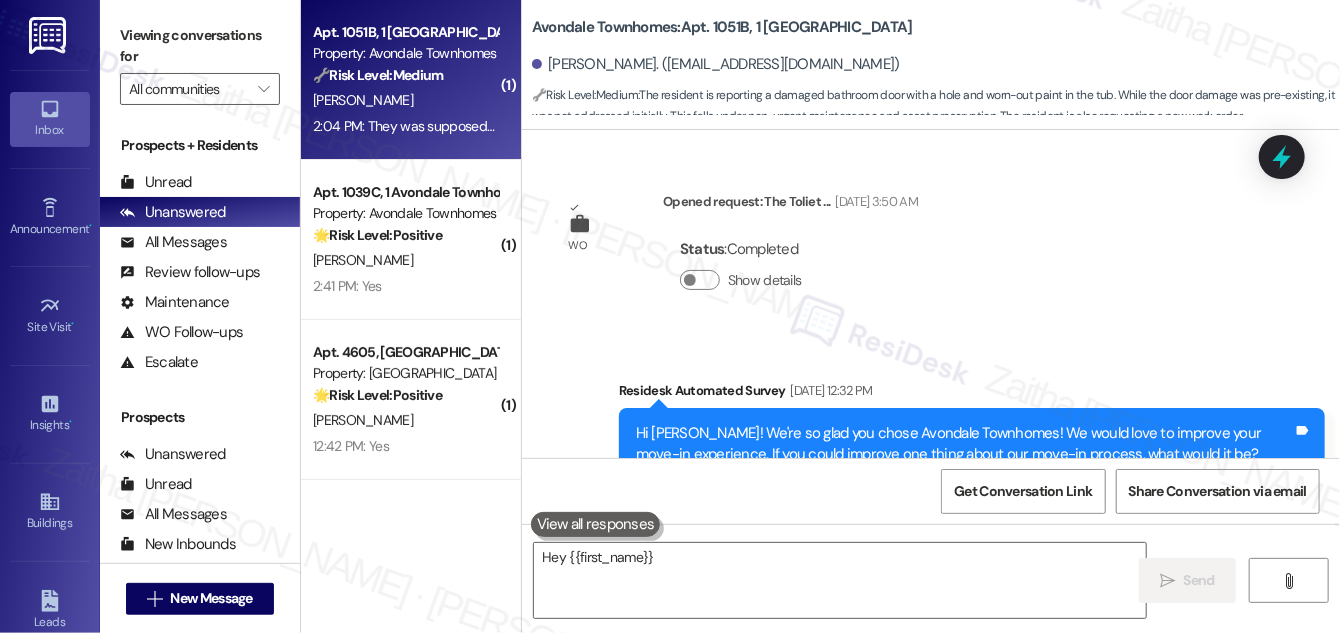 scroll, scrollTop: 22110, scrollLeft: 0, axis: vertical 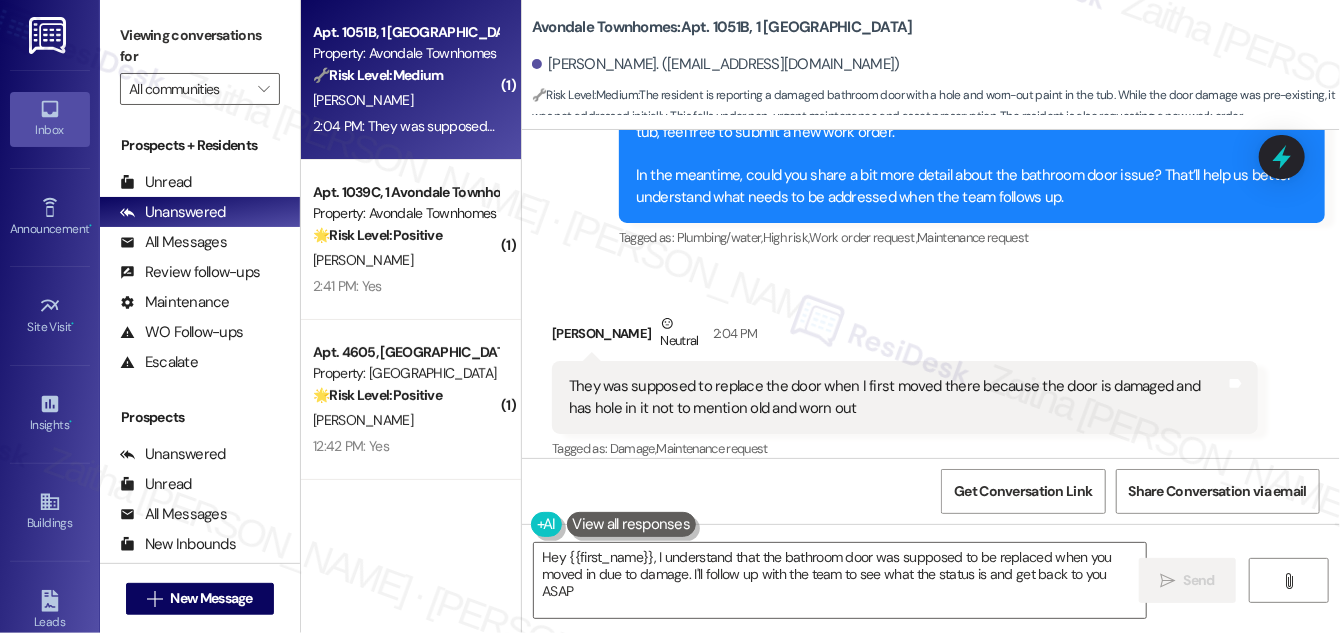 type on "Hey {{first_name}}, I understand that the bathroom door was supposed to be replaced when you moved in due to damage. I'll follow up with the team to see what the status is and get back to you ASAP!" 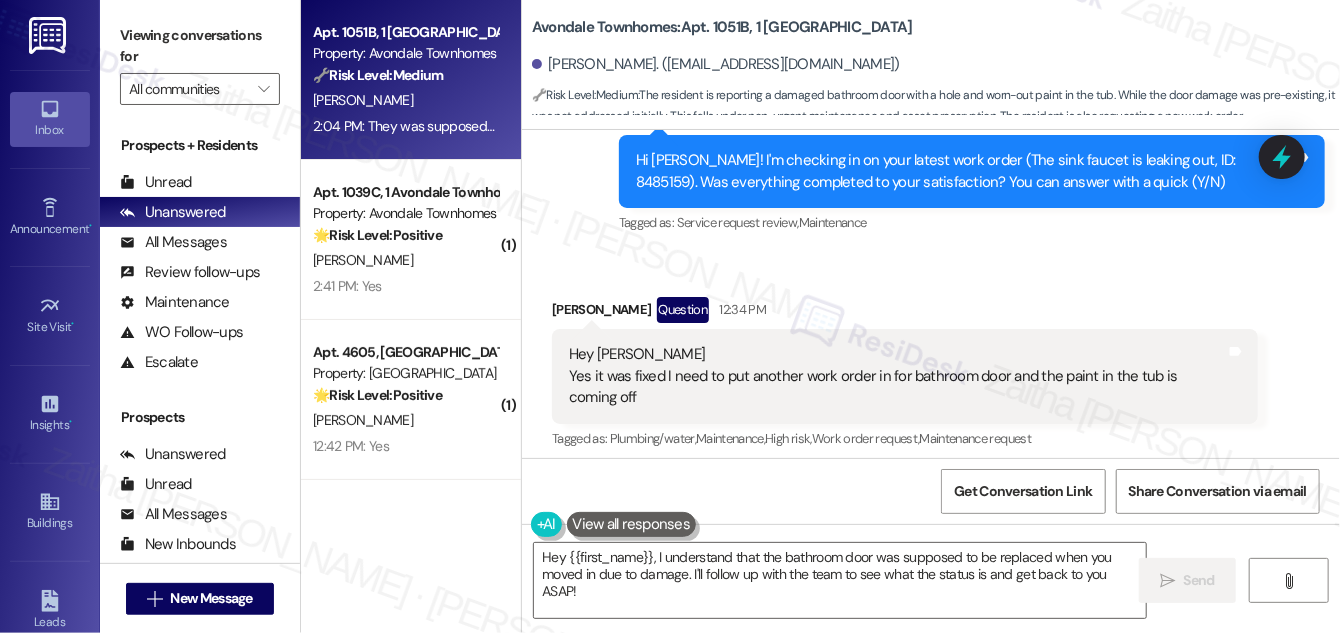 scroll, scrollTop: 21656, scrollLeft: 0, axis: vertical 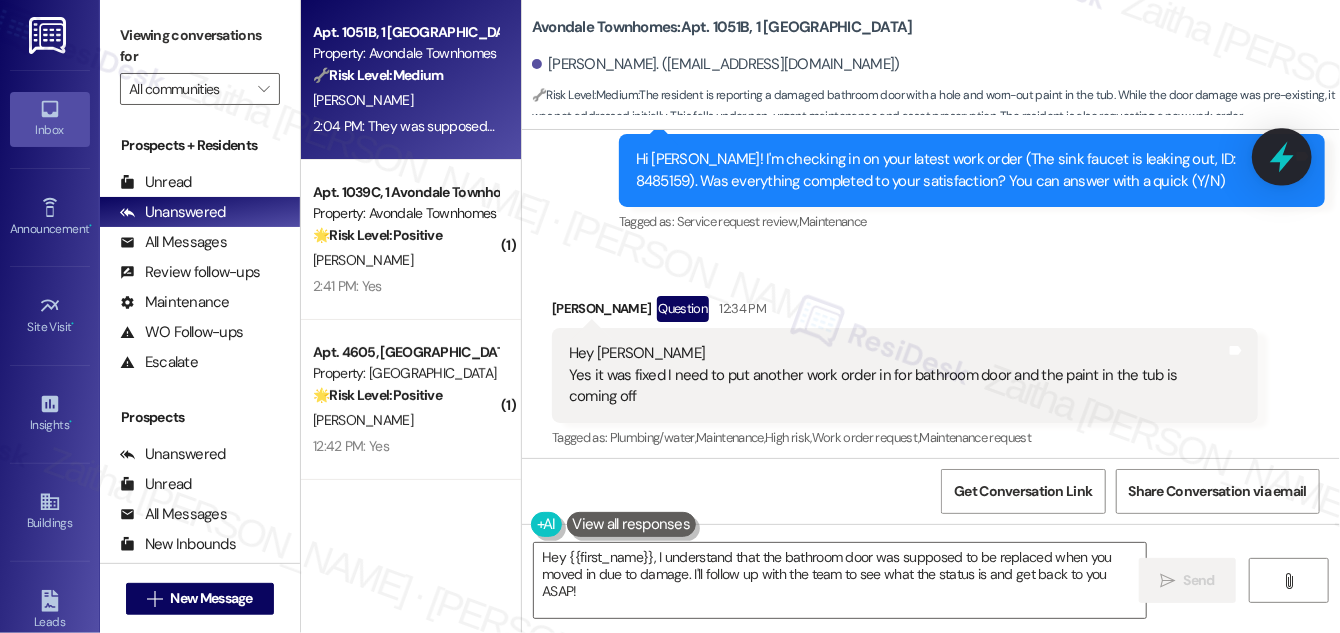 click 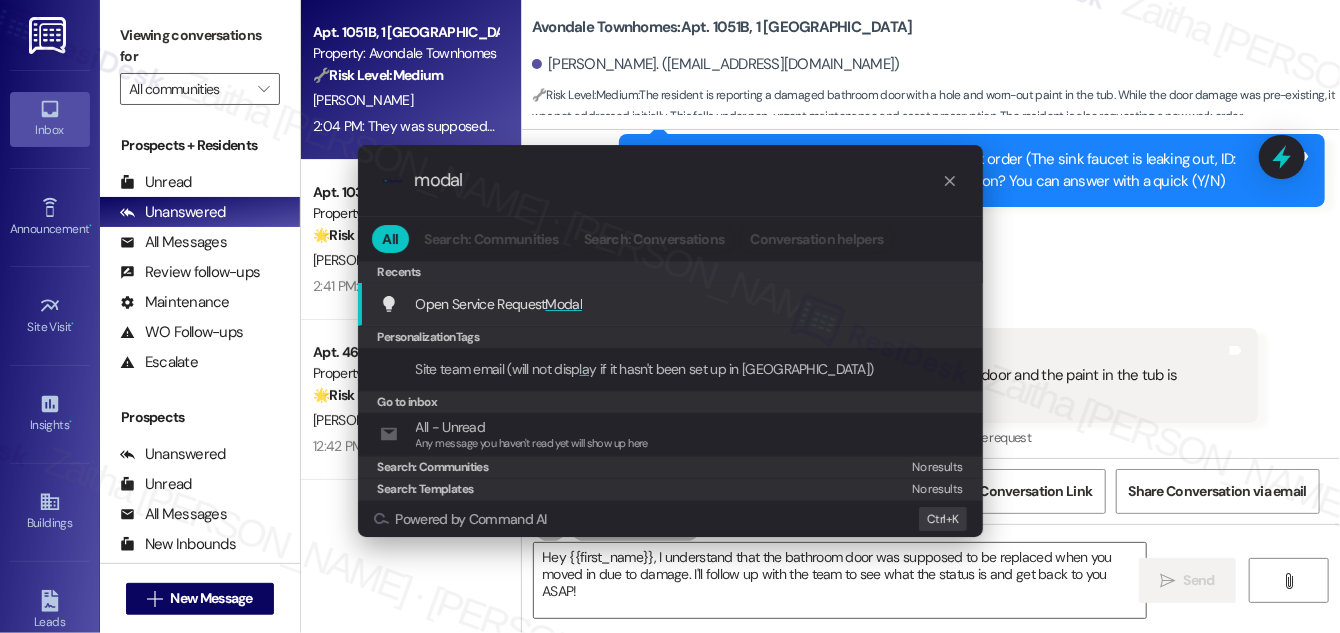 click on "Open Service Request  Modal Add shortcut" at bounding box center [672, 304] 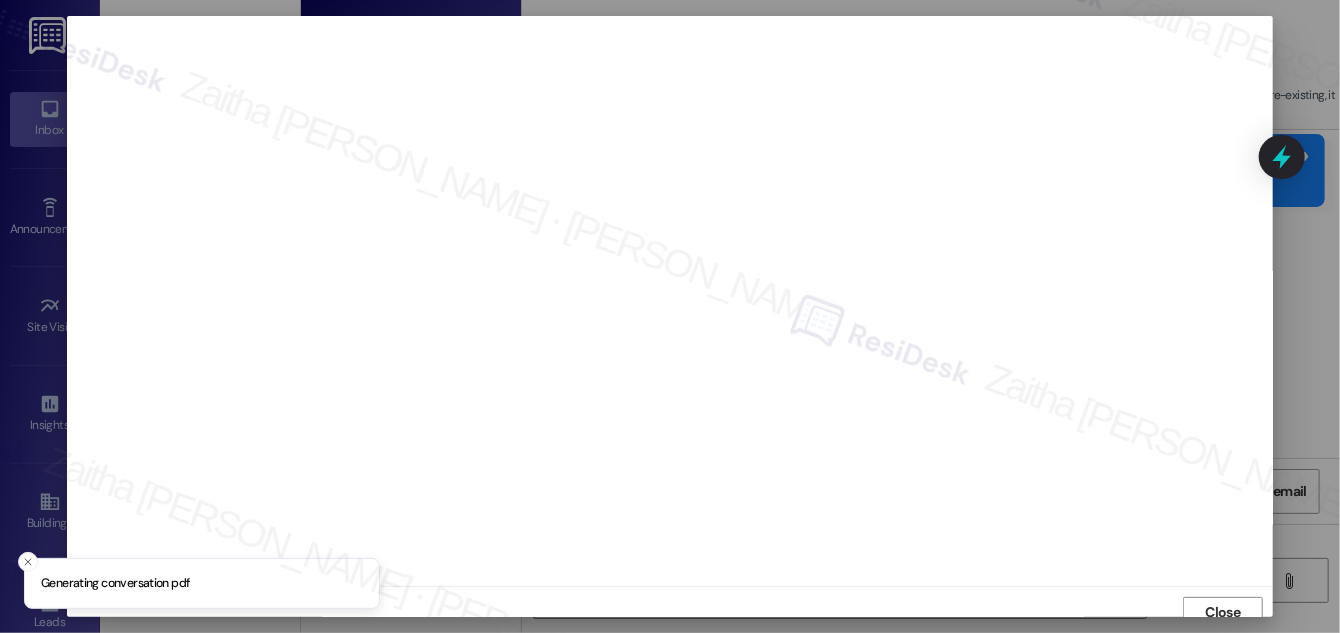 scroll, scrollTop: 11, scrollLeft: 0, axis: vertical 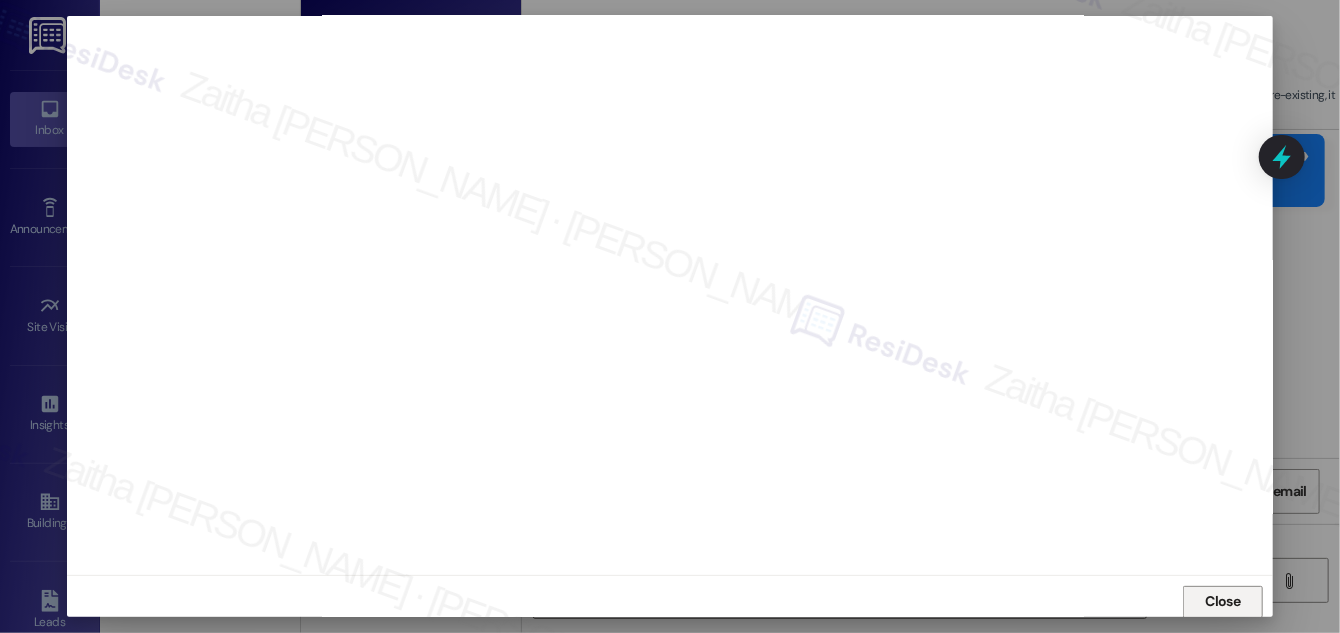 click on "Close" at bounding box center [1223, 601] 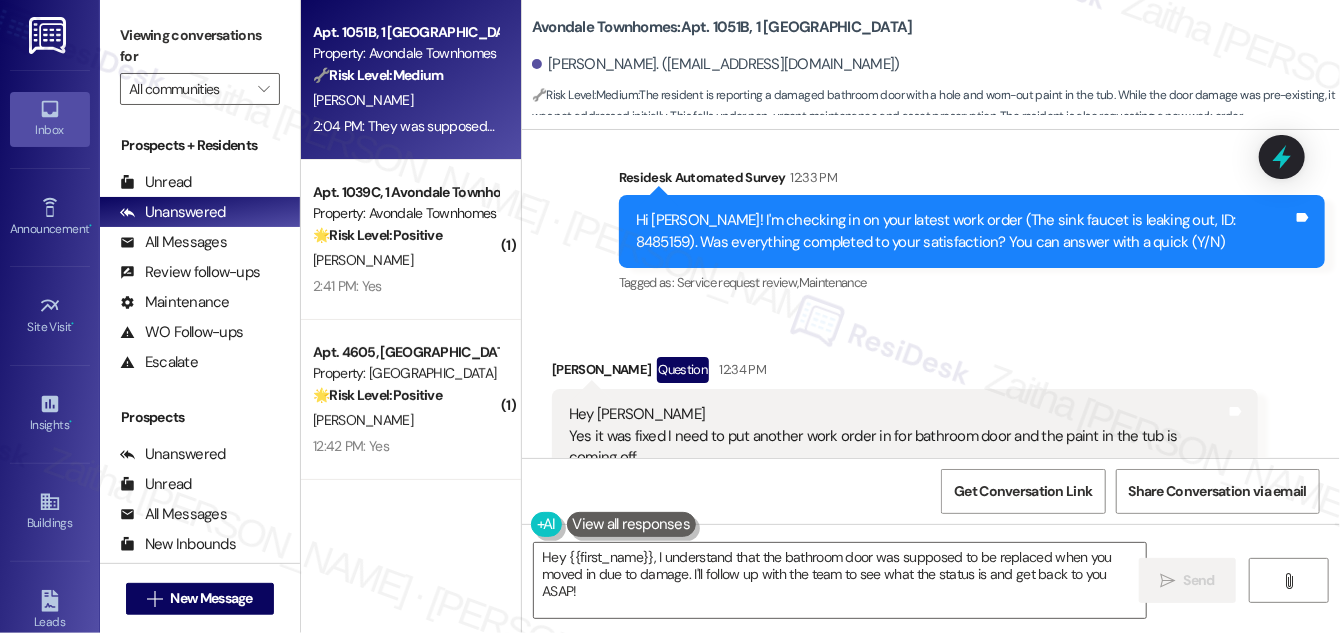 scroll, scrollTop: 21565, scrollLeft: 0, axis: vertical 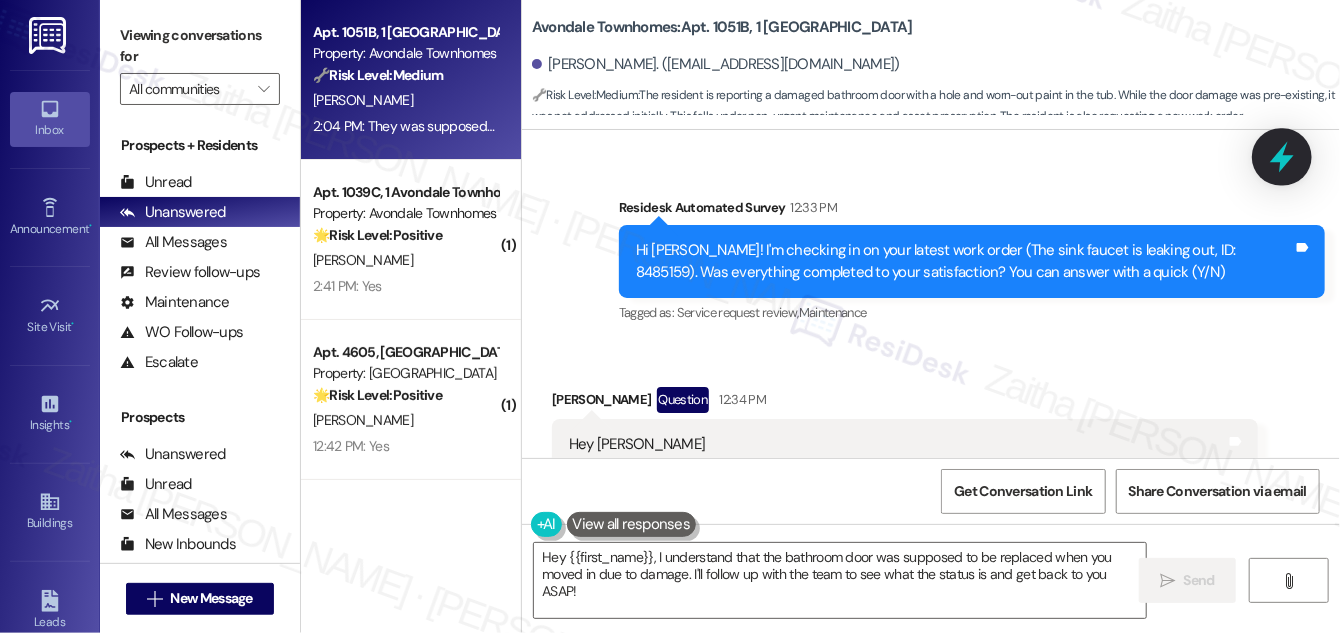 click at bounding box center (1282, 156) 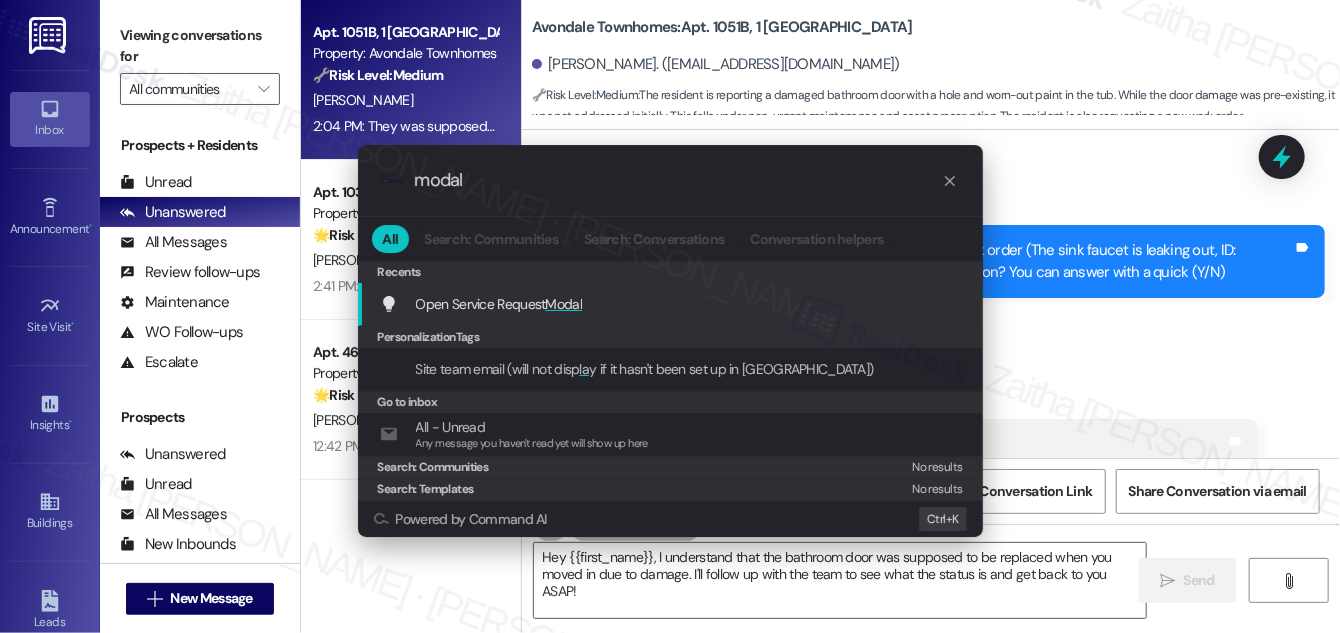 type on "modal" 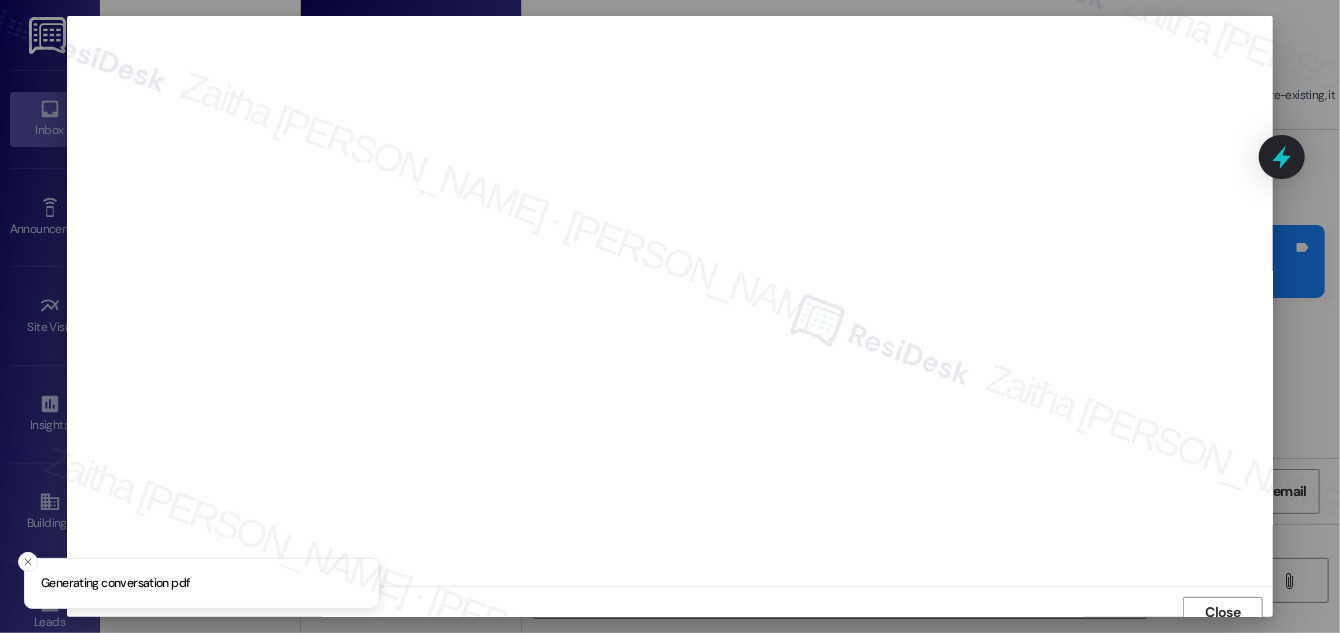 scroll, scrollTop: 11, scrollLeft: 0, axis: vertical 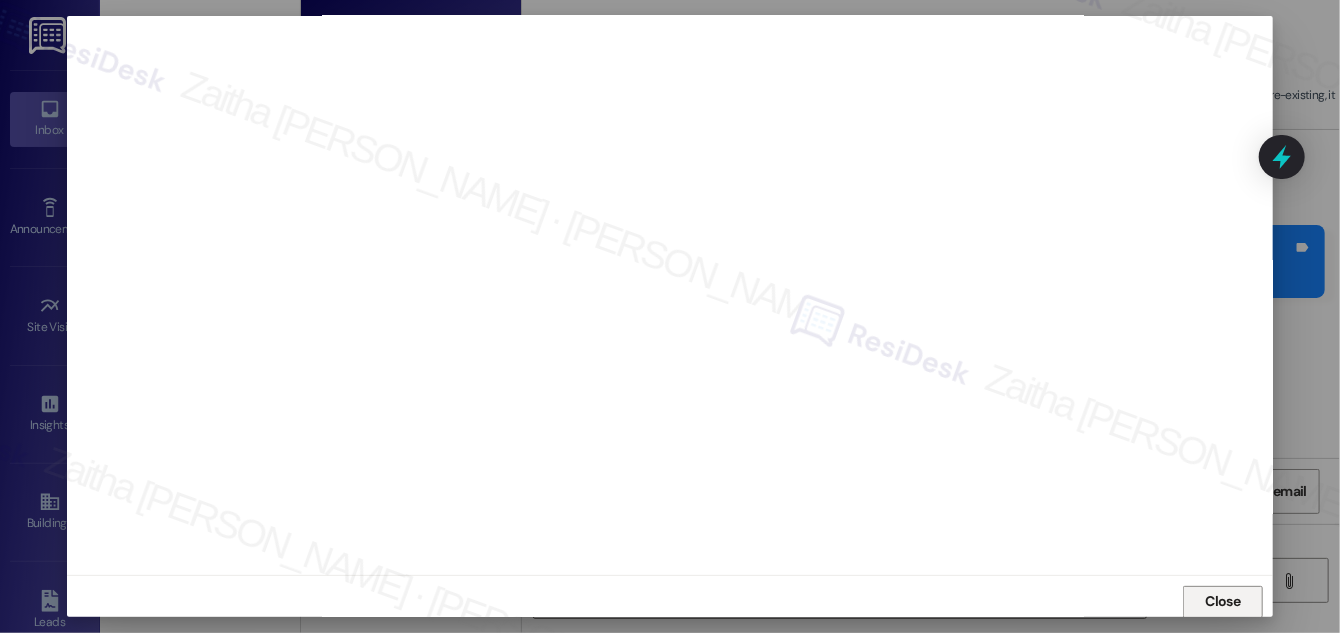 click on "Close" at bounding box center [1223, 601] 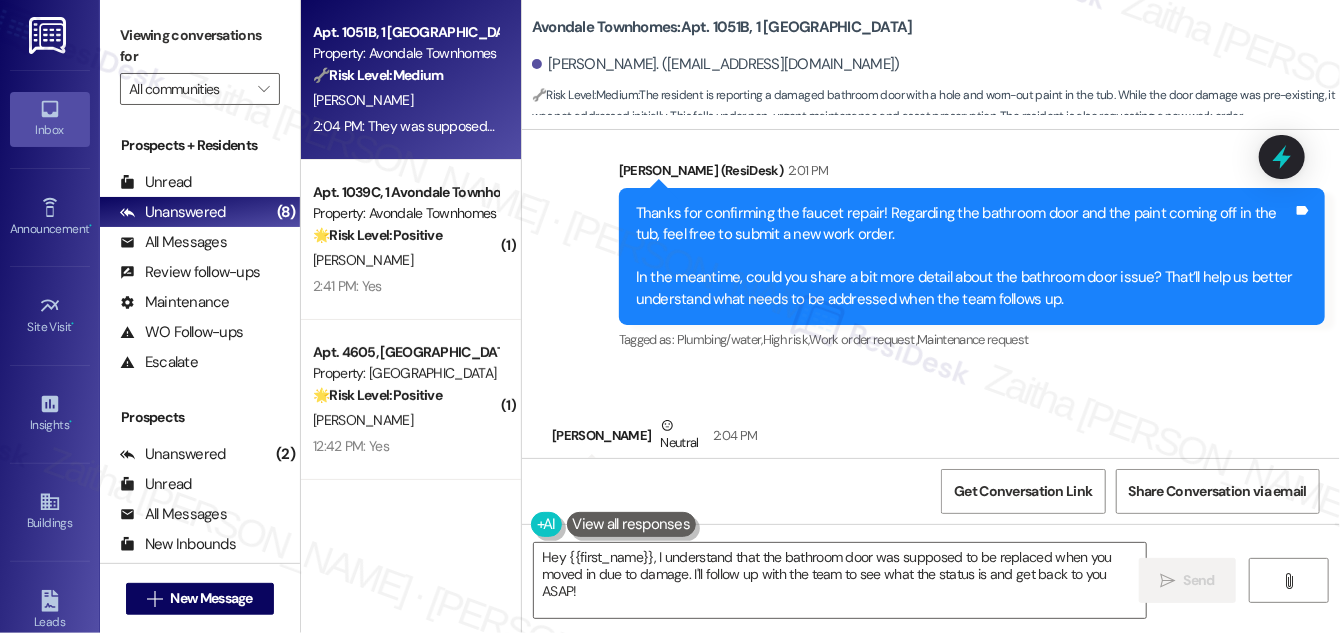 scroll, scrollTop: 22110, scrollLeft: 0, axis: vertical 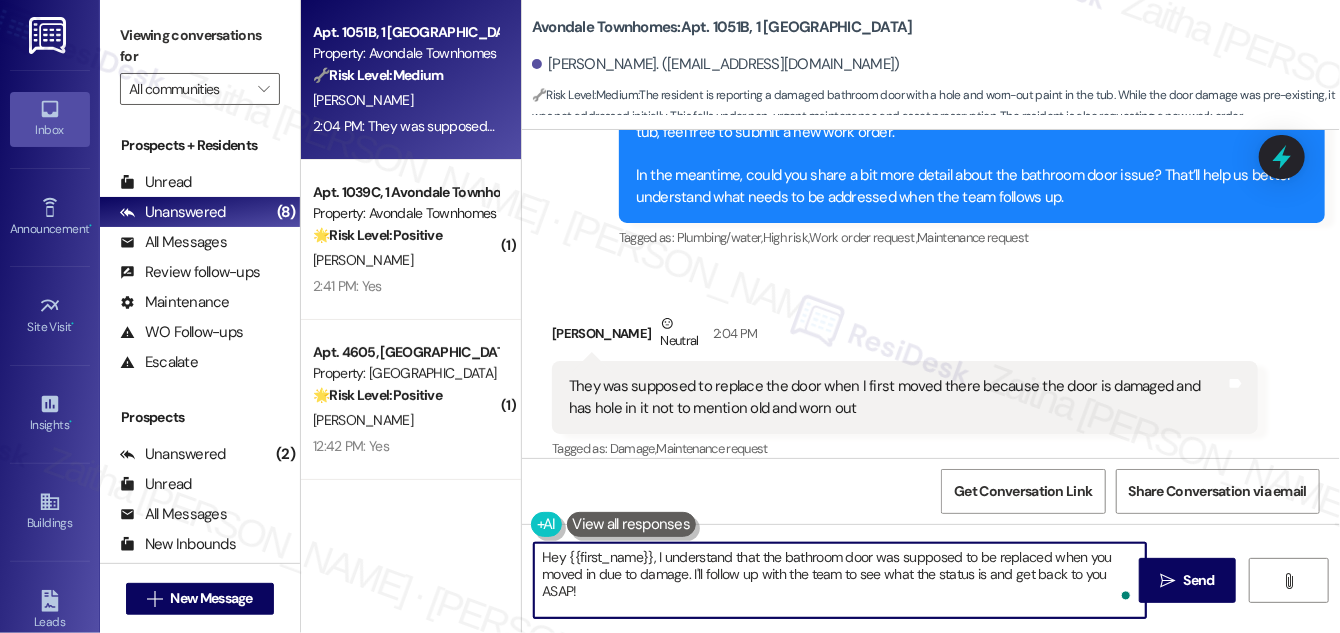 drag, startPoint x: 544, startPoint y: 554, endPoint x: 641, endPoint y: 589, distance: 103.121284 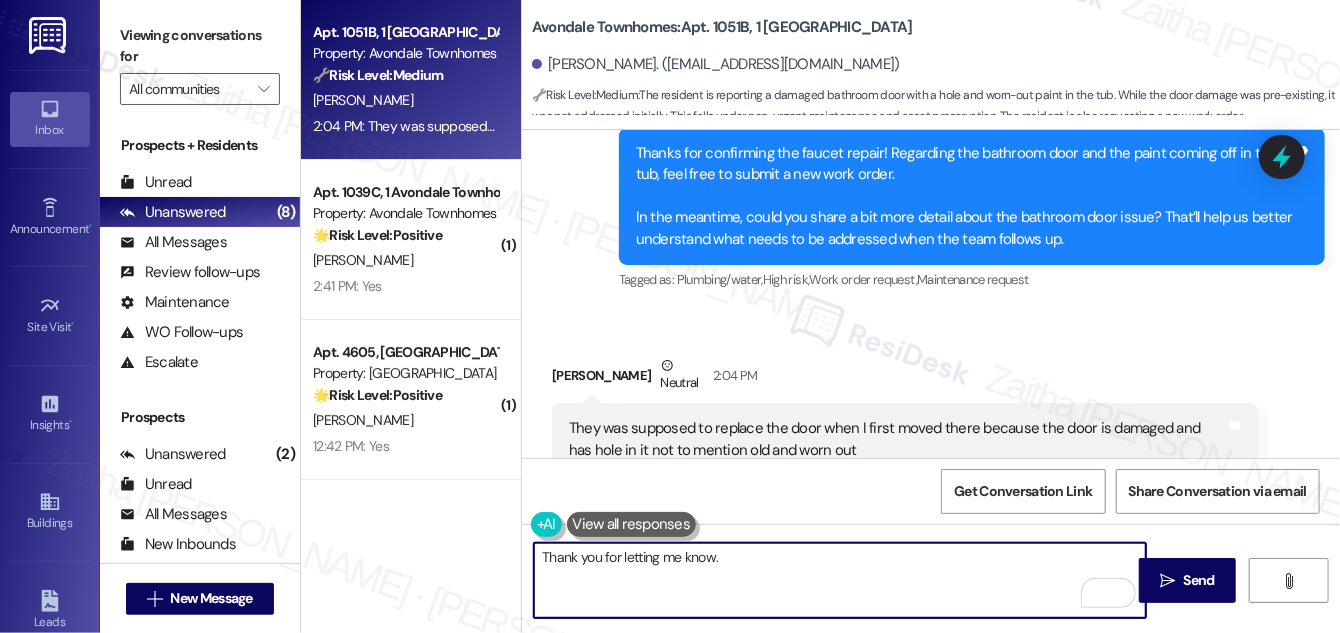 scroll, scrollTop: 22110, scrollLeft: 0, axis: vertical 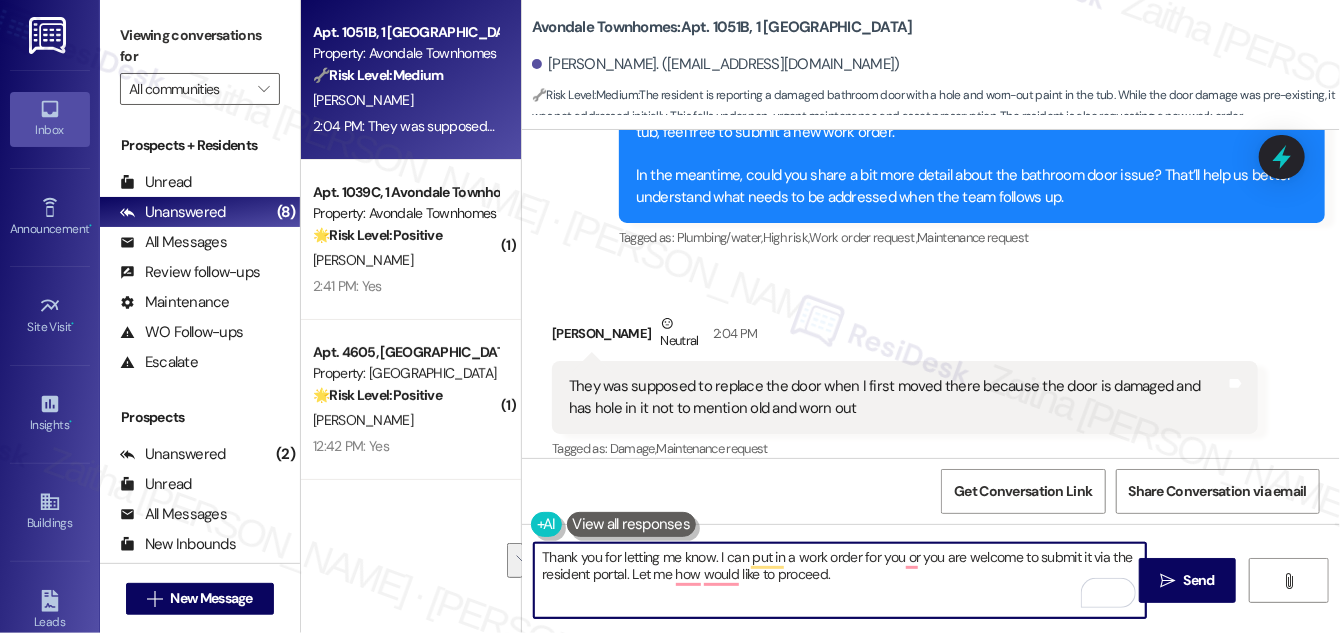 drag, startPoint x: 902, startPoint y: 556, endPoint x: 908, endPoint y: 577, distance: 21.84033 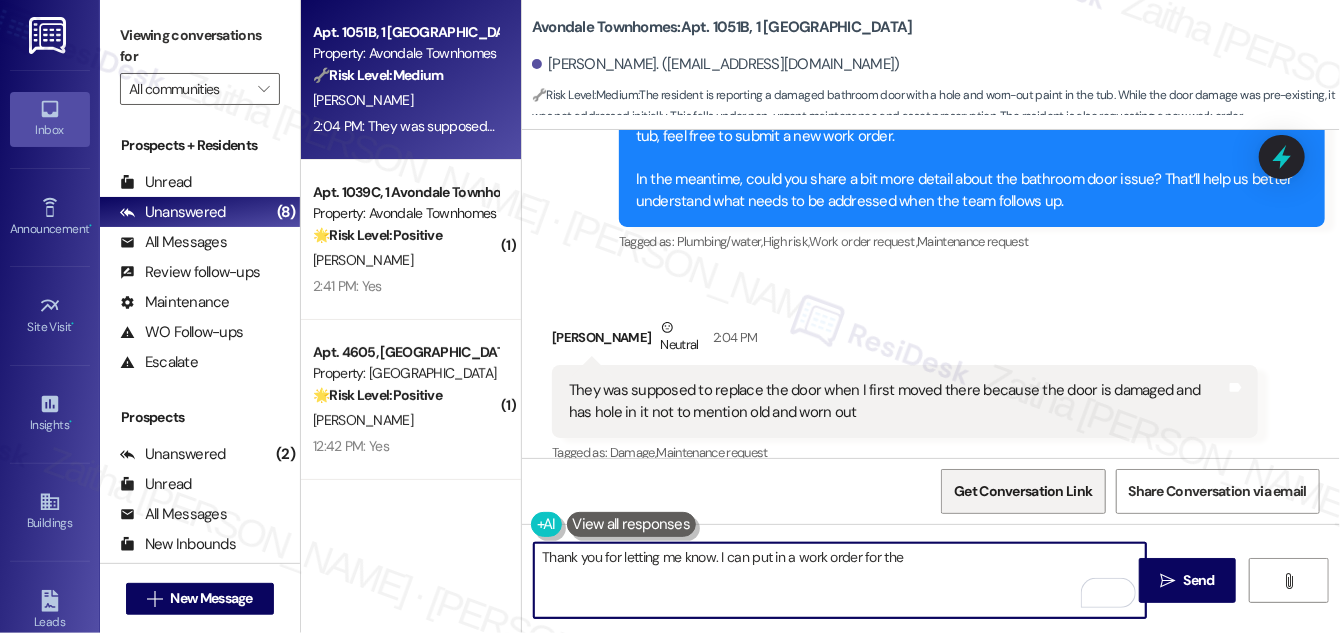 scroll, scrollTop: 22110, scrollLeft: 0, axis: vertical 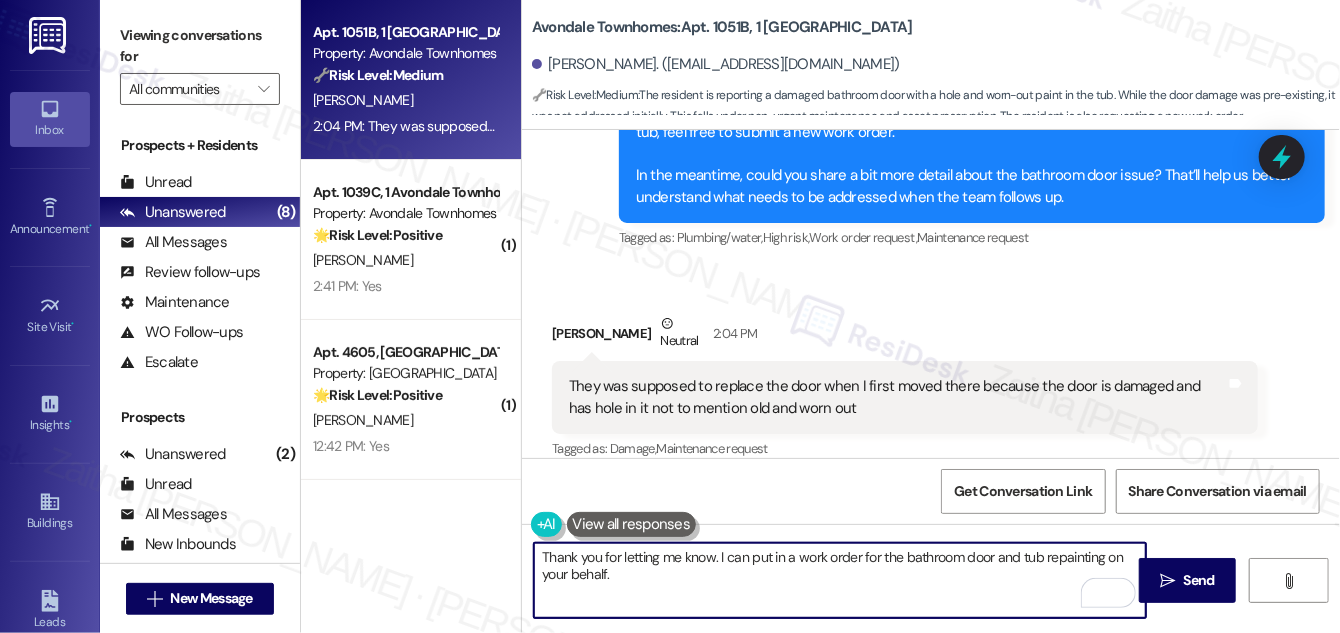 click on "Thank you for letting me know. I can put in a work order for the bathroom door and tub repainting on your behalf." at bounding box center (840, 580) 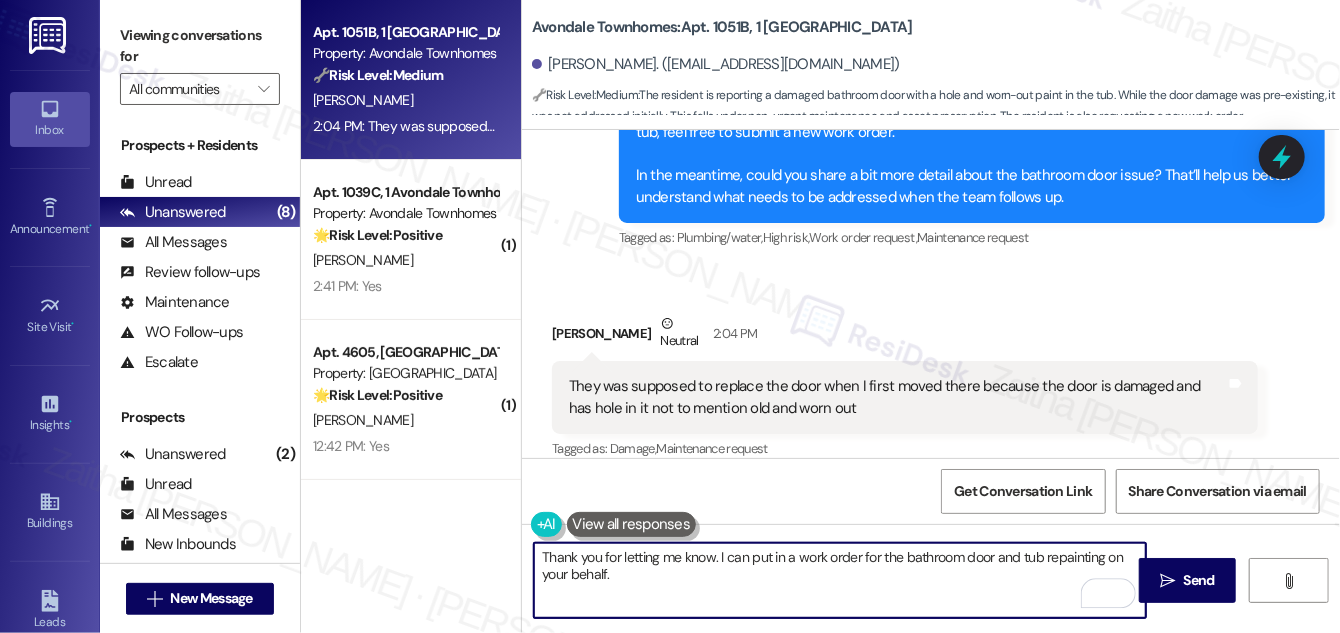 paste on "Do we have your permission to enter during your absence? Do you have pets that we should be aware of?" 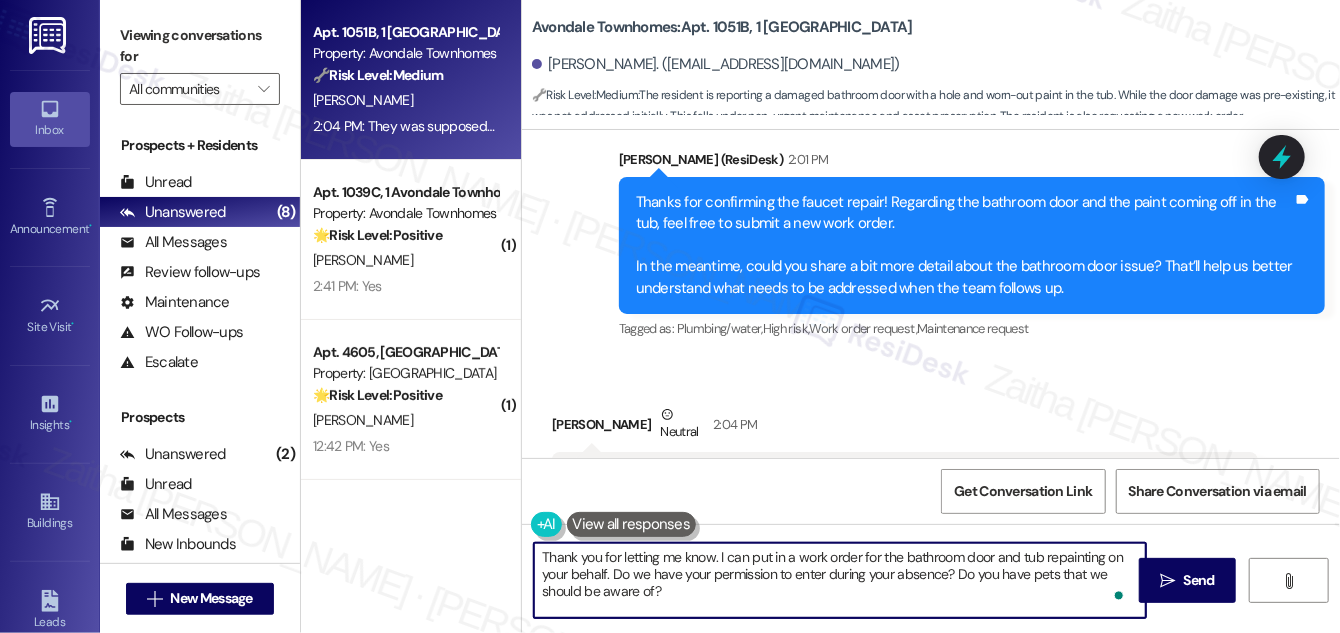 scroll, scrollTop: 22110, scrollLeft: 0, axis: vertical 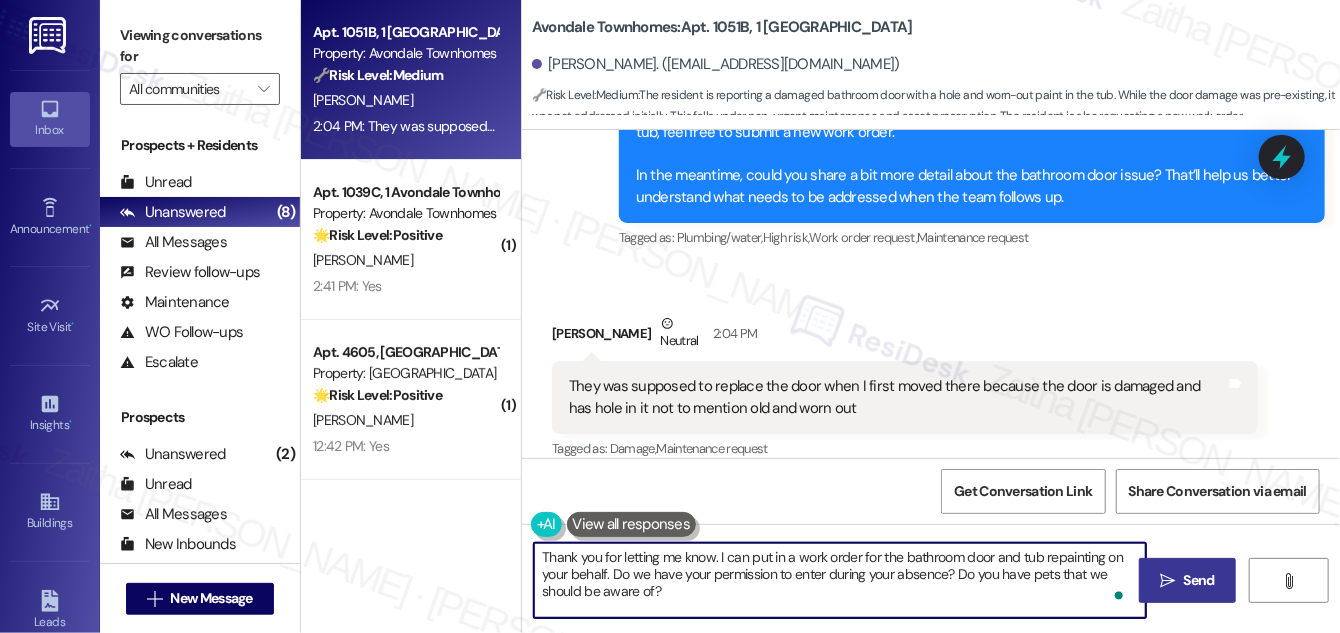 type on "Thank you for letting me know. I can put in a work order for the bathroom door and tub repainting on your behalf. Do we have your permission to enter during your absence? Do you have pets that we should be aware of?" 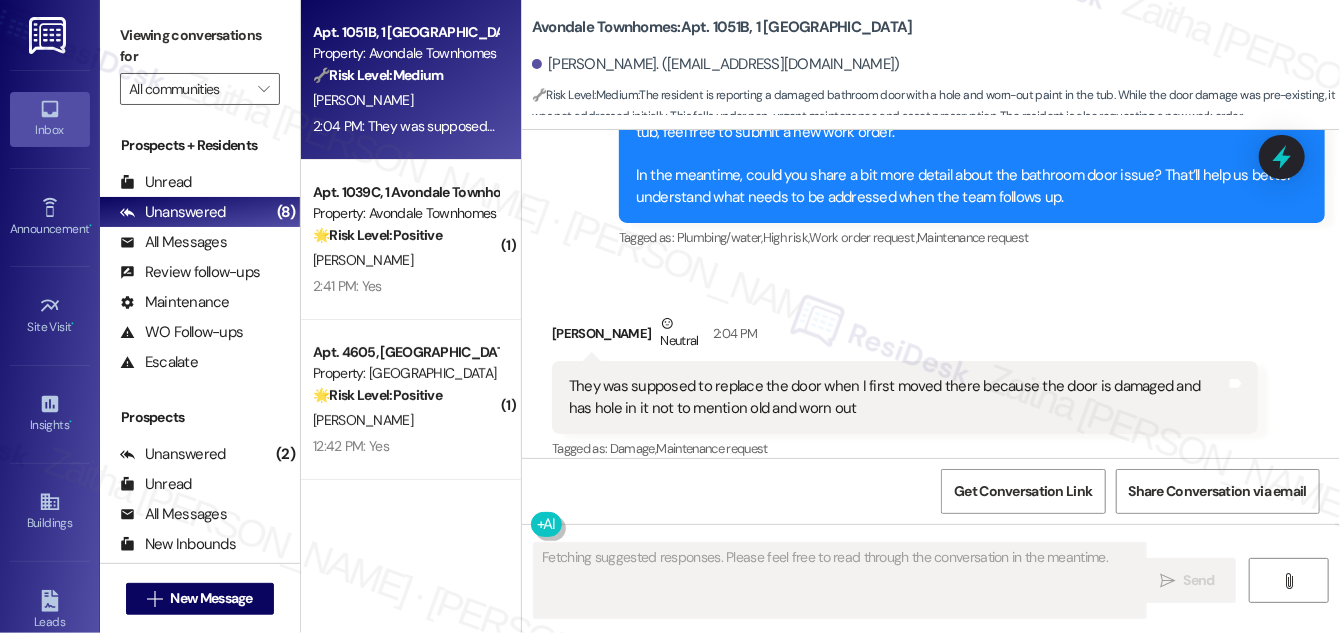 scroll, scrollTop: 22109, scrollLeft: 0, axis: vertical 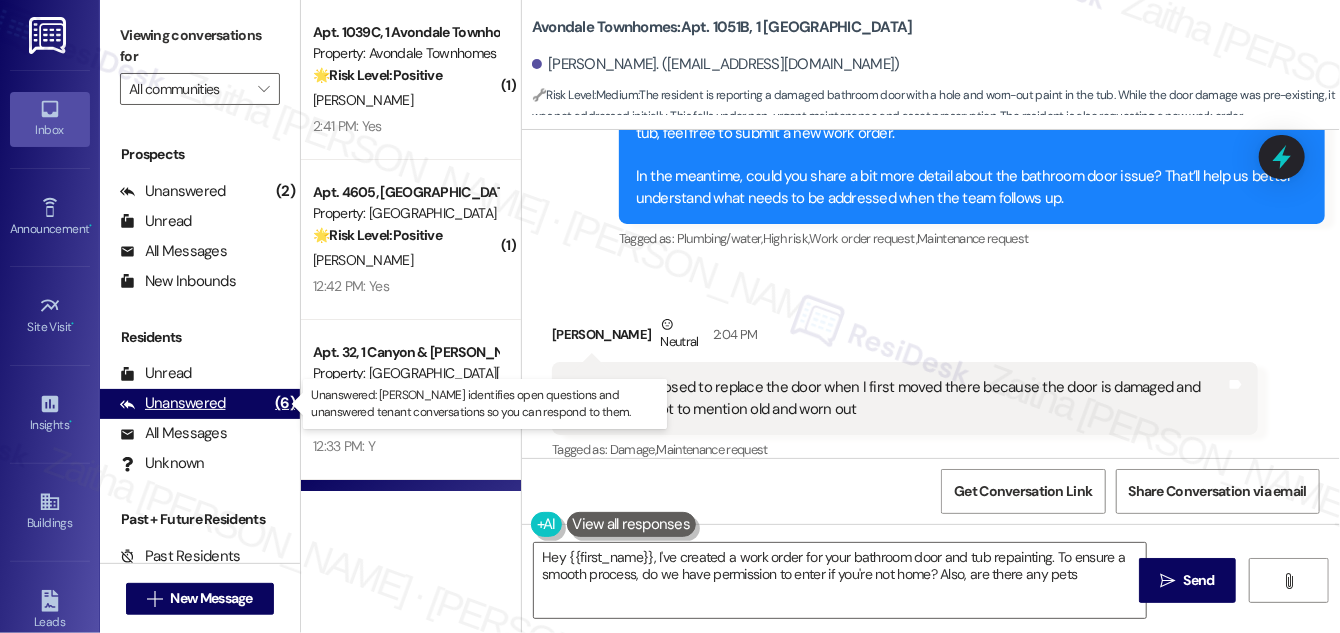 click on "Unanswered" at bounding box center [173, 403] 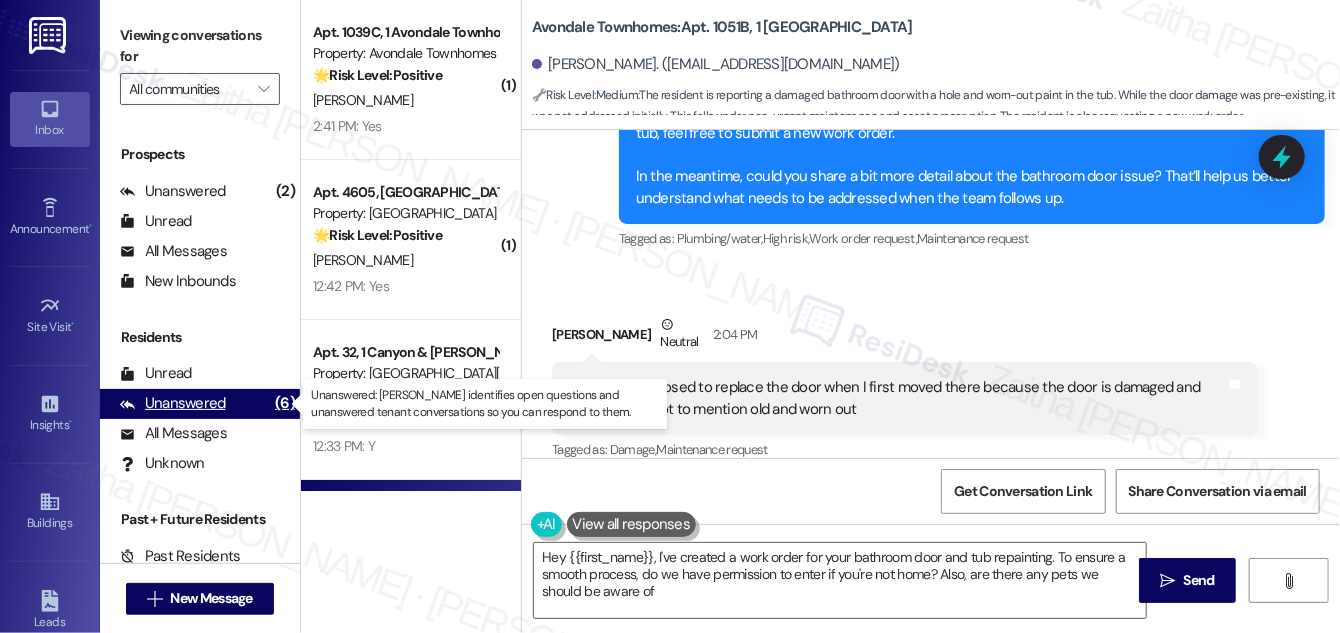 type on "Hey {{first_name}}, I've created a work order for your bathroom door and tub repainting. To ensure a smooth process, do we have permission to enter if you're not home? Also, are there any pets we should be aware of?" 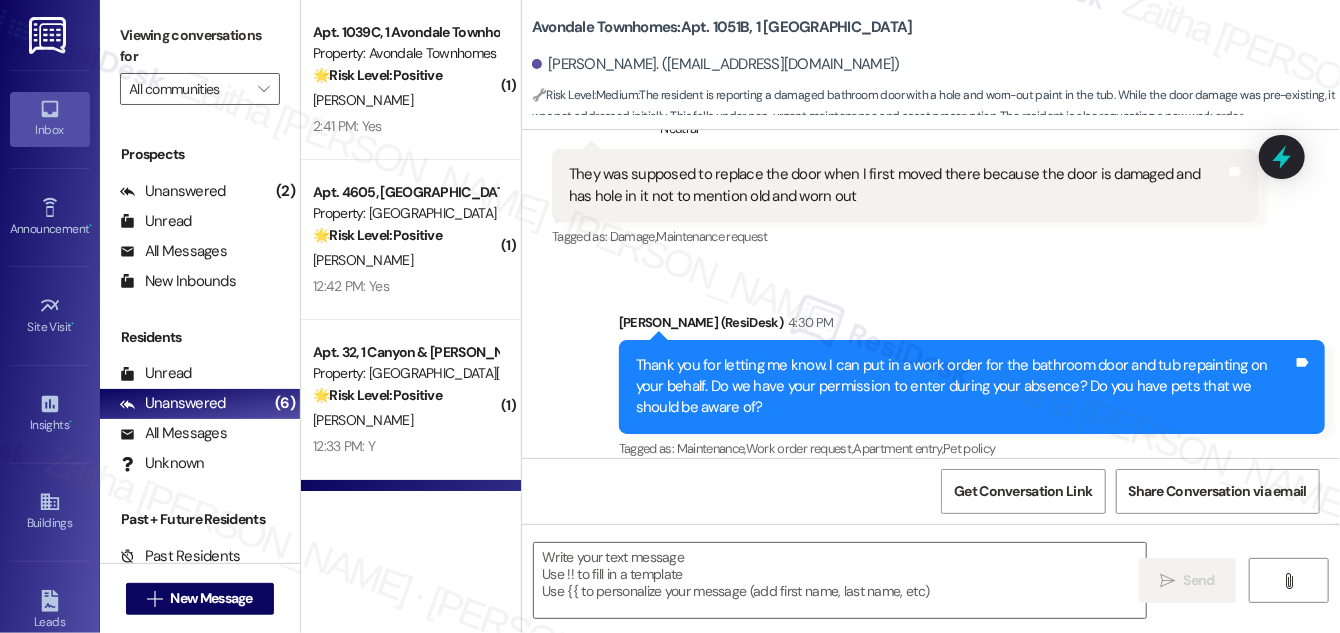 type on "Fetching suggested responses. Please feel free to read through the conversation in the meantime." 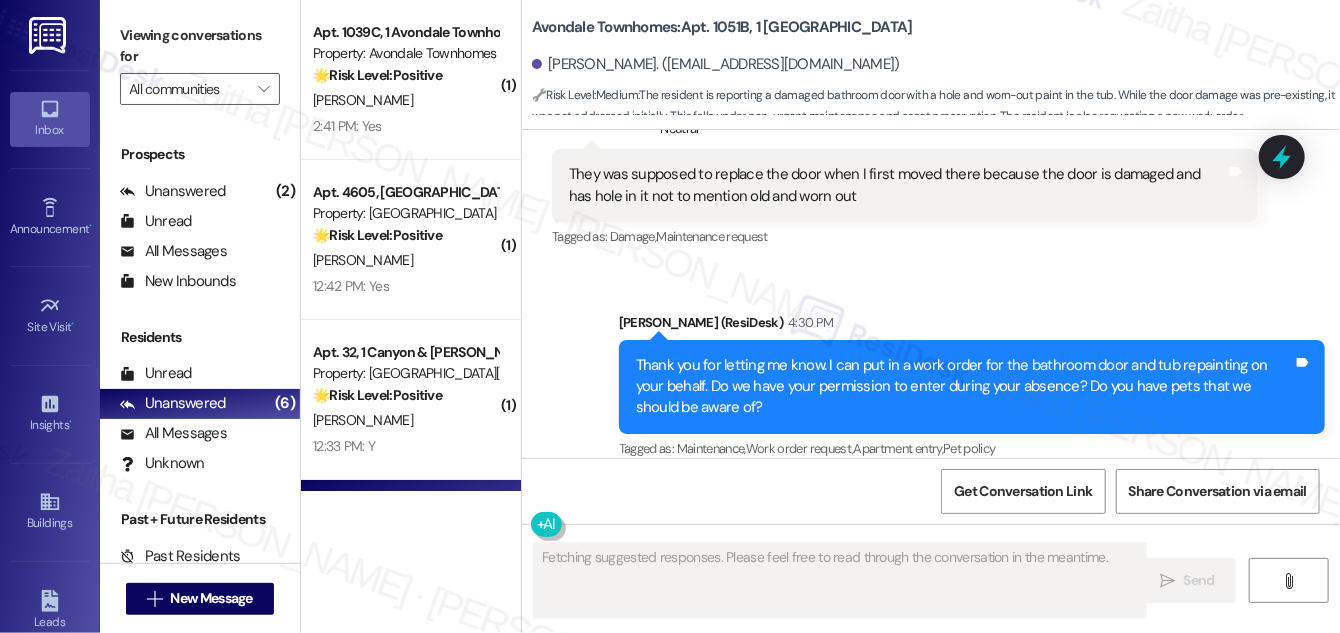 scroll, scrollTop: 22109, scrollLeft: 0, axis: vertical 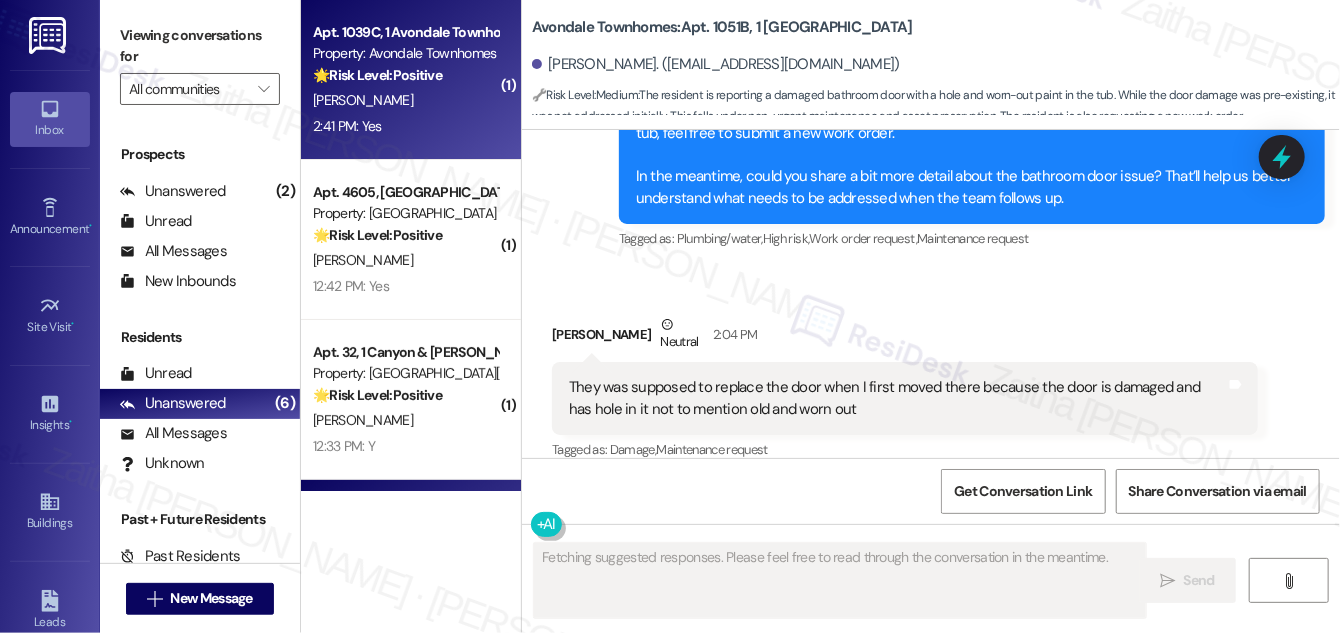 click on "[PERSON_NAME]" at bounding box center [405, 100] 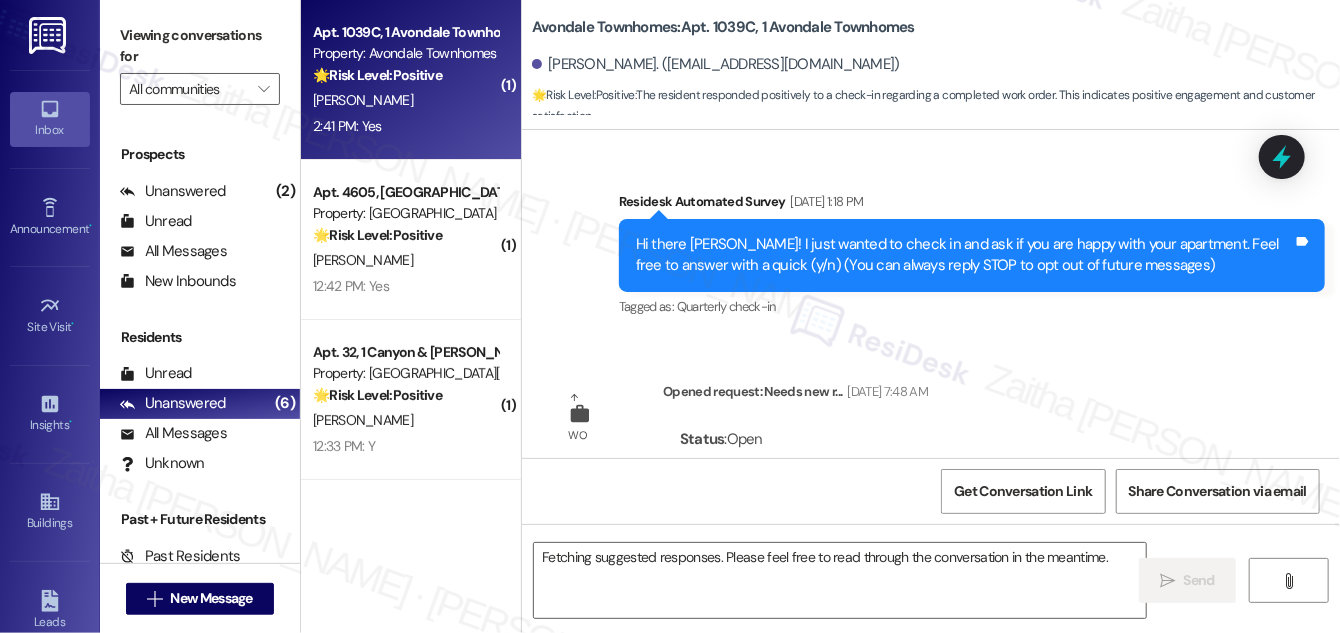 scroll, scrollTop: 33148, scrollLeft: 0, axis: vertical 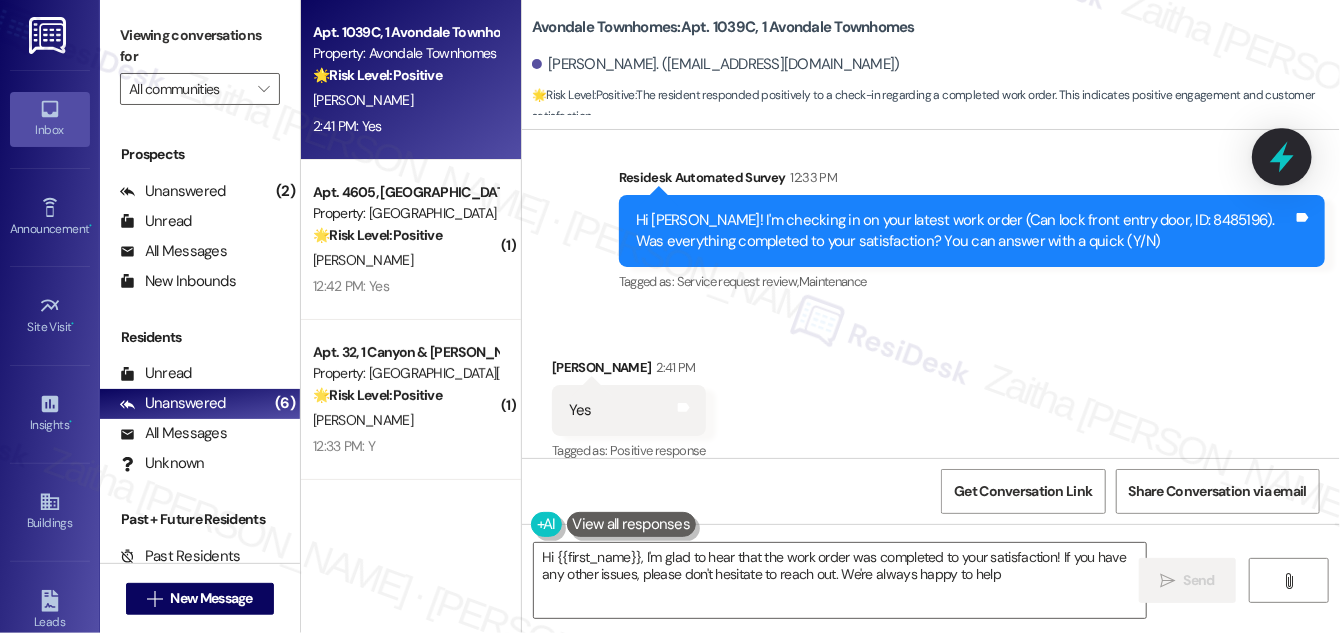 type on "Hi {{first_name}}, I'm glad to hear that the work order was completed to your satisfaction! If you have any other issues, please don't hesitate to reach out. We're always happy to help!" 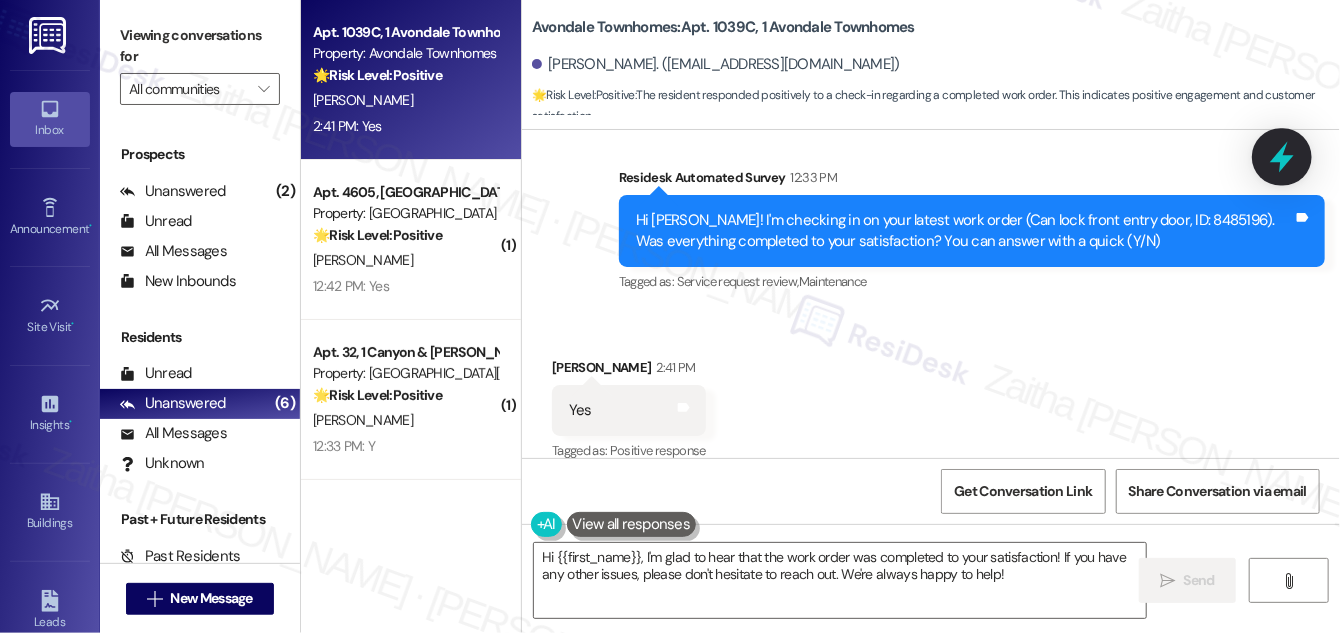 click 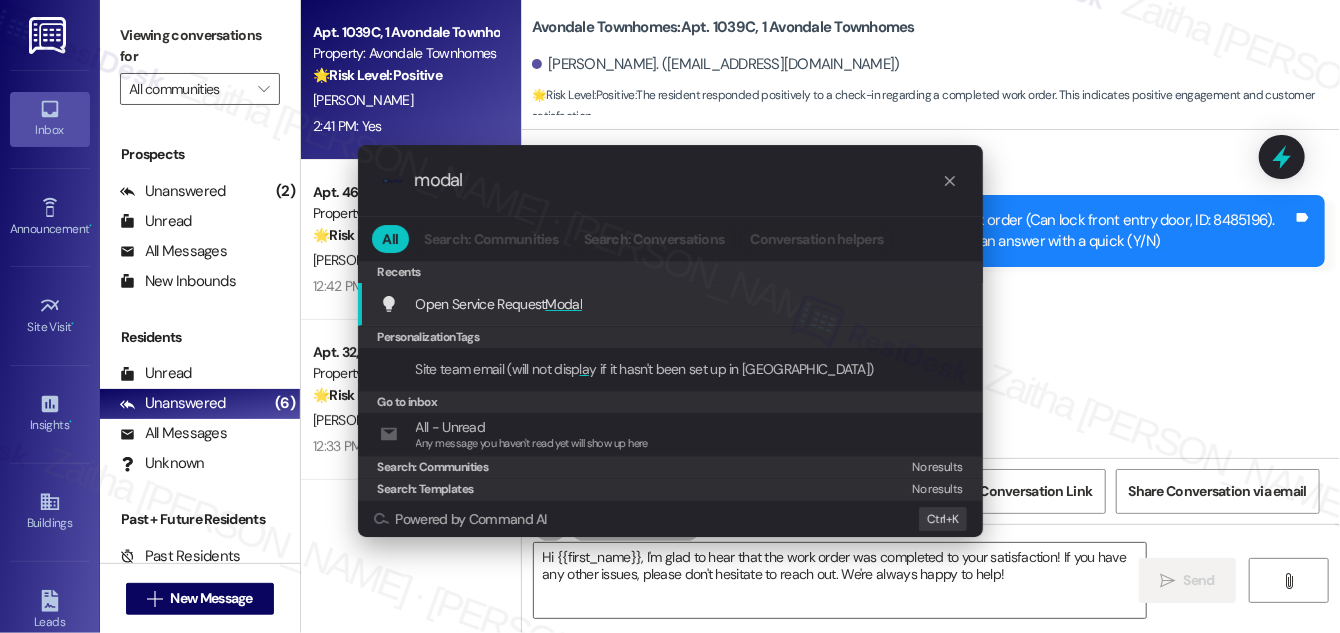 type on "modal" 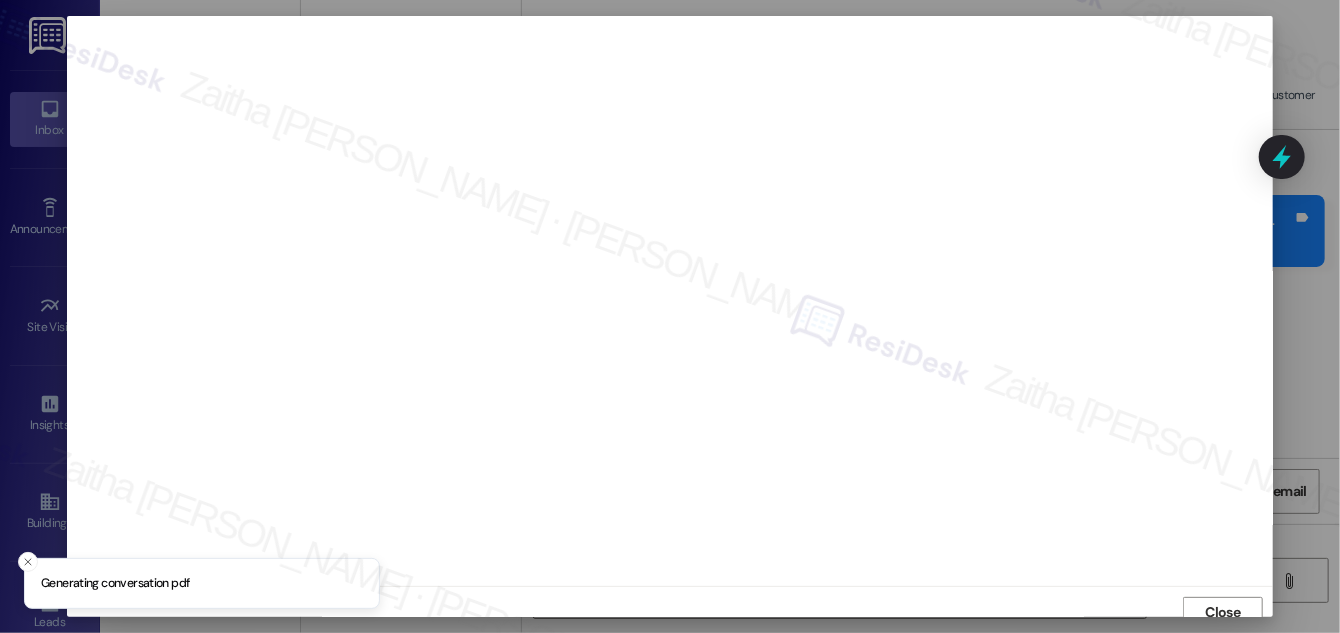 scroll, scrollTop: 11, scrollLeft: 0, axis: vertical 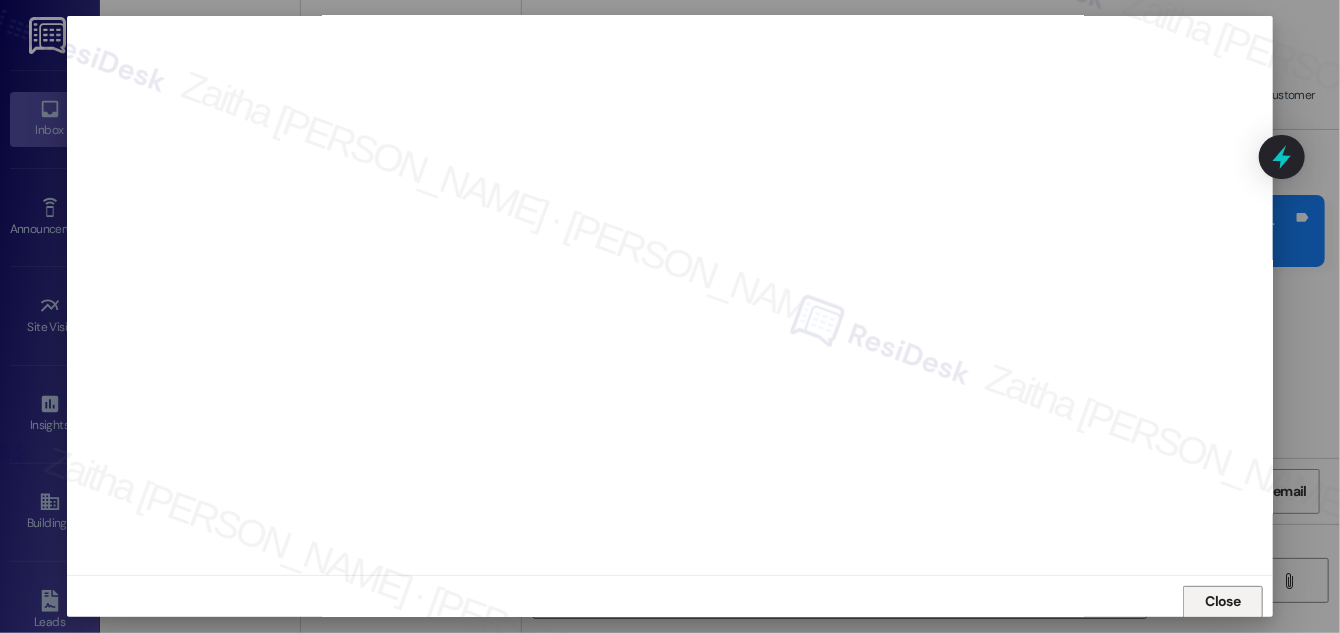 click on "Close" at bounding box center (1223, 601) 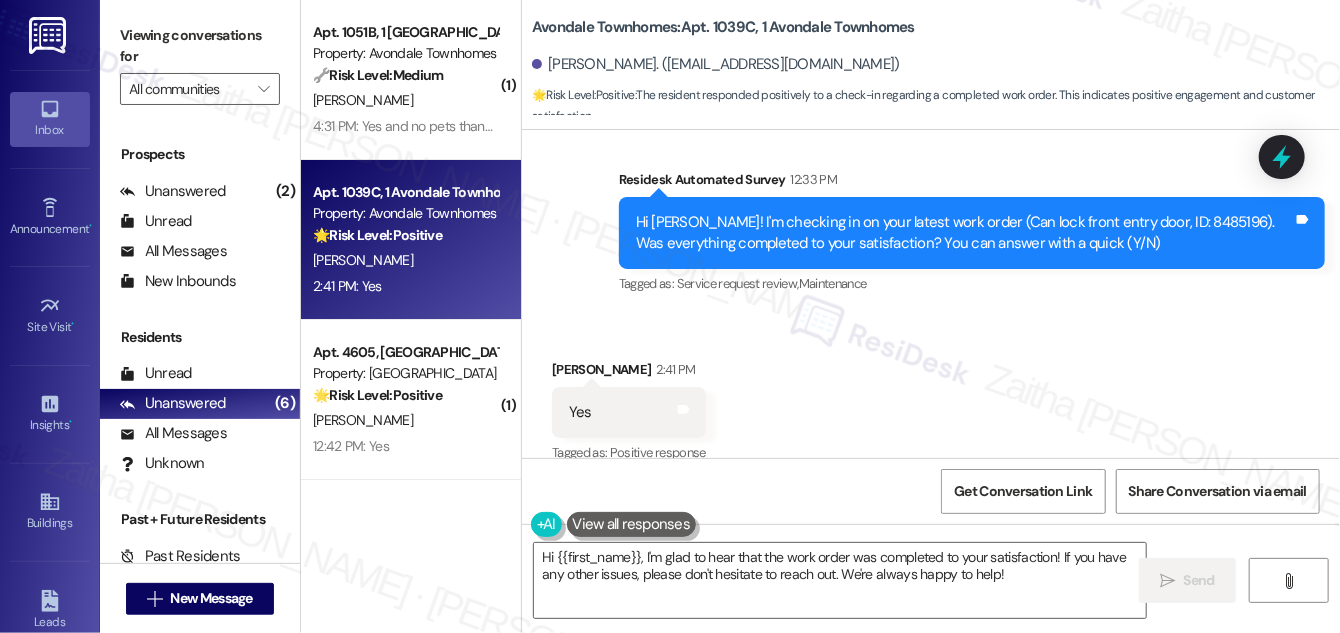 scroll, scrollTop: 33148, scrollLeft: 0, axis: vertical 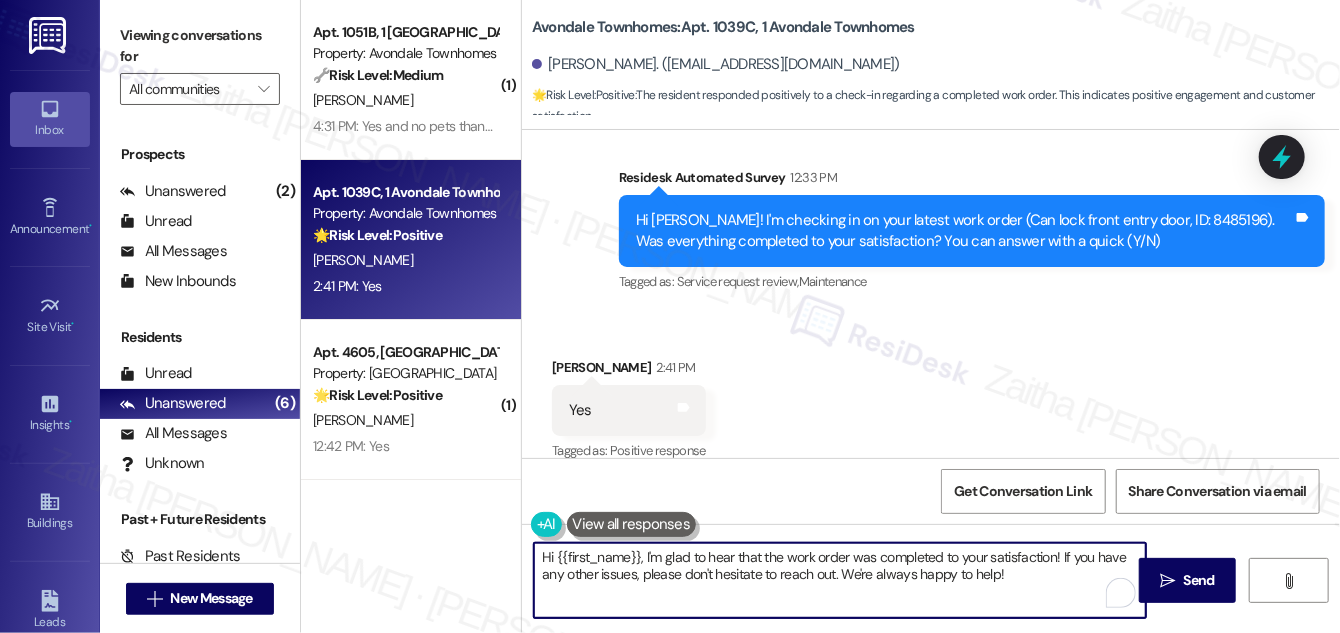 click on "Hi {{first_name}}, I'm glad to hear that the work order was completed to your satisfaction! If you have any other issues, please don't hesitate to reach out. We're always happy to help!" at bounding box center (840, 580) 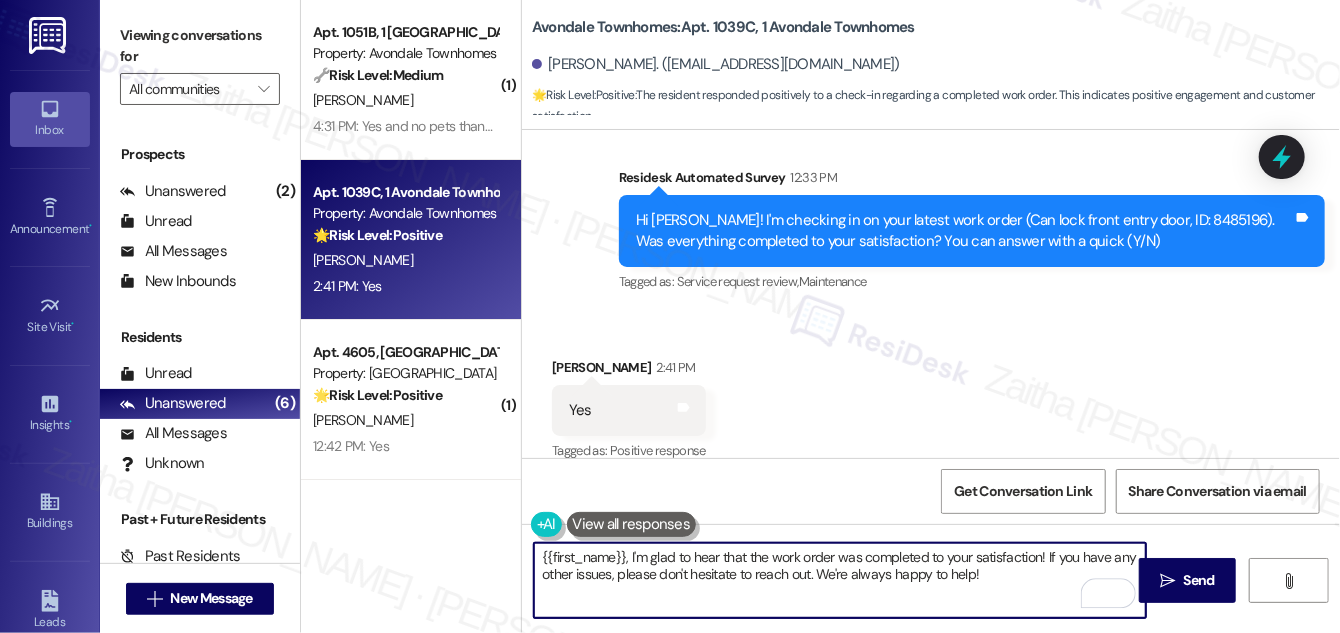 click on "{{first_name}}, I'm glad to hear that the work order was completed to your satisfaction! If you have any other issues, please don't hesitate to reach out. We're always happy to help!" at bounding box center (840, 580) 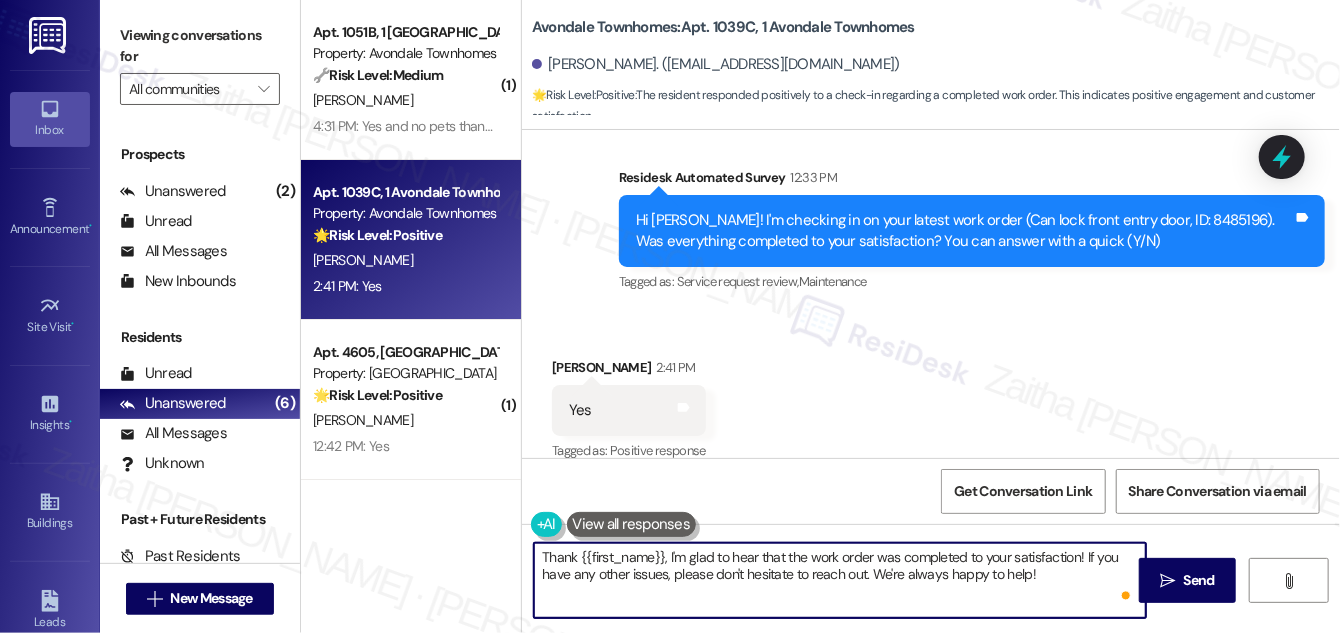 type on "Thank y{{first_name}}, I'm glad to hear that the work order was completed to your satisfaction! If you have any other issues, please don't hesitate to reach out. We're always happy to help!" 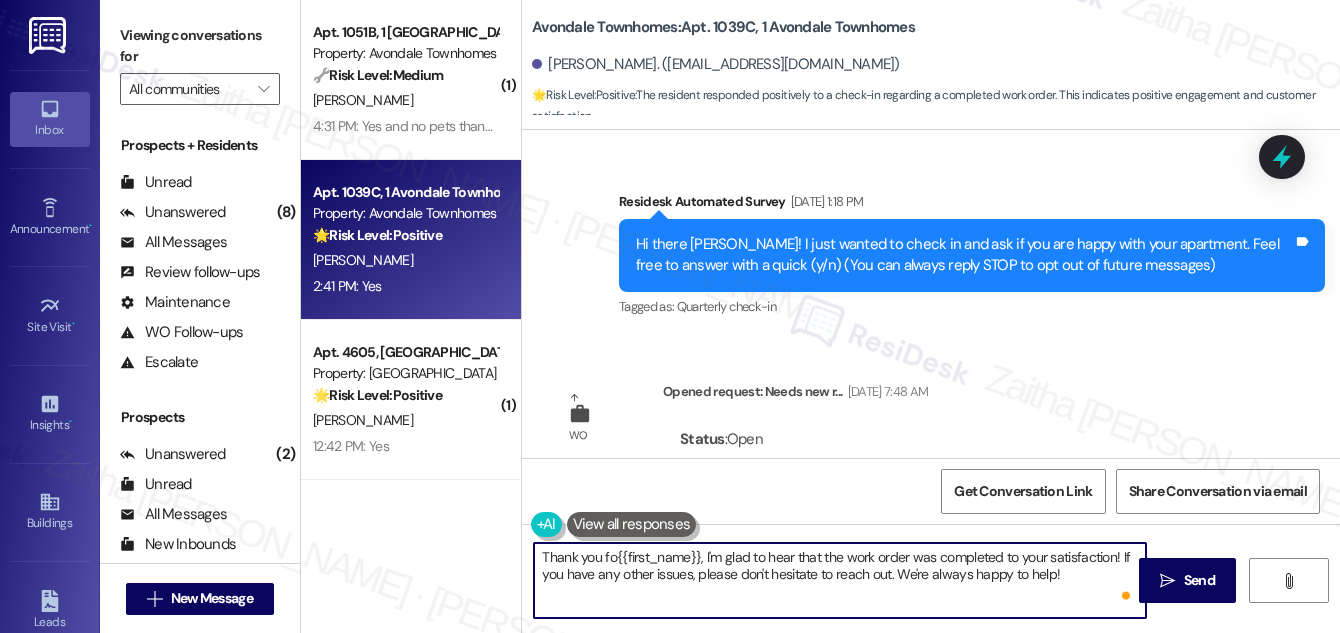 scroll, scrollTop: 0, scrollLeft: 0, axis: both 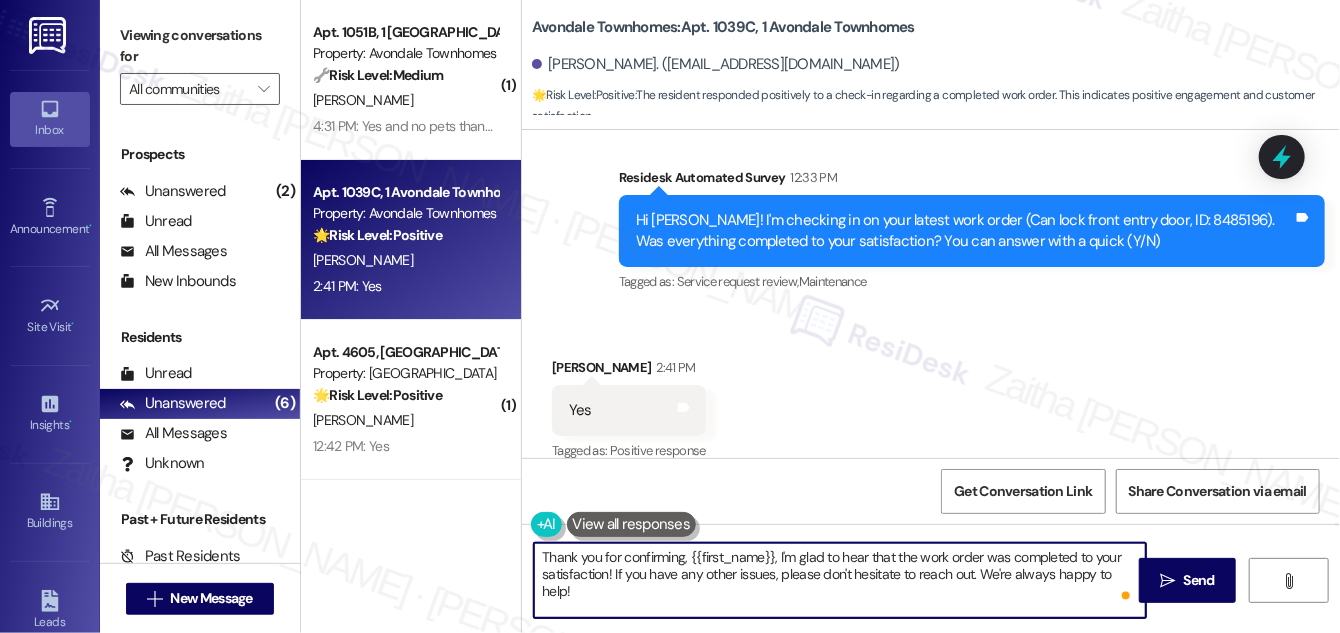 click on "Thank you for confirming, {{first_name}}, I'm glad to hear that the work order was completed to your satisfaction! If you have any other issues, please don't hesitate to reach out. We're always happy to help!" at bounding box center (840, 580) 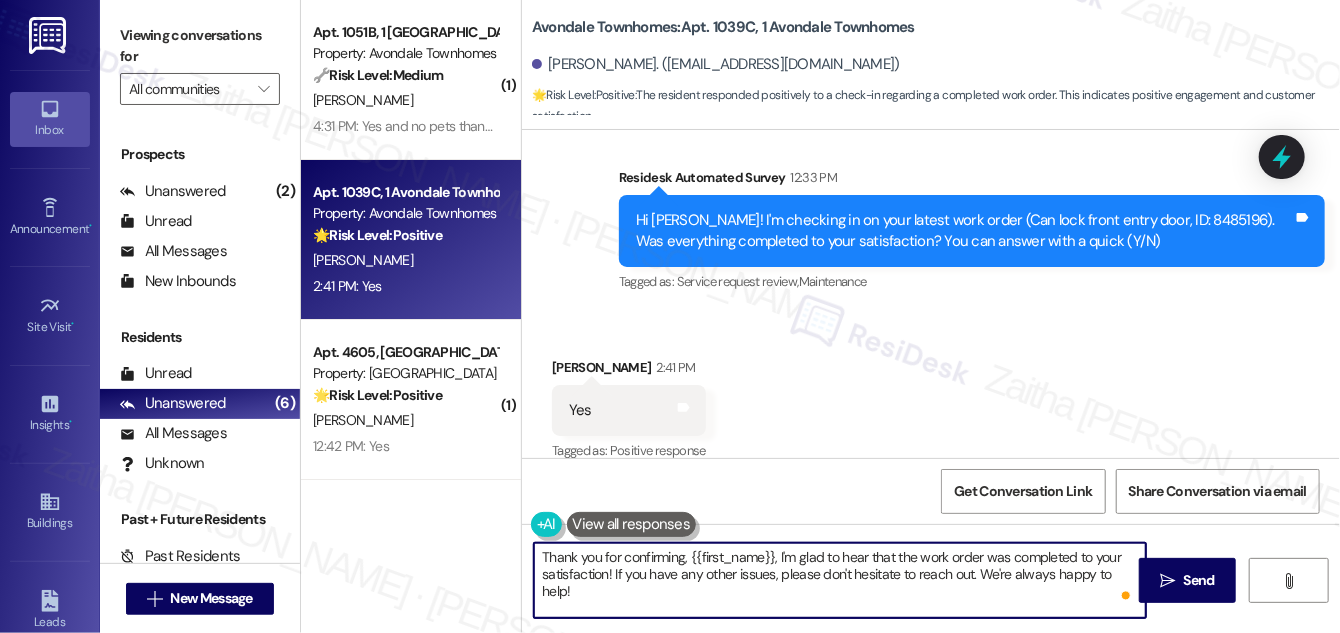 scroll, scrollTop: 16, scrollLeft: 0, axis: vertical 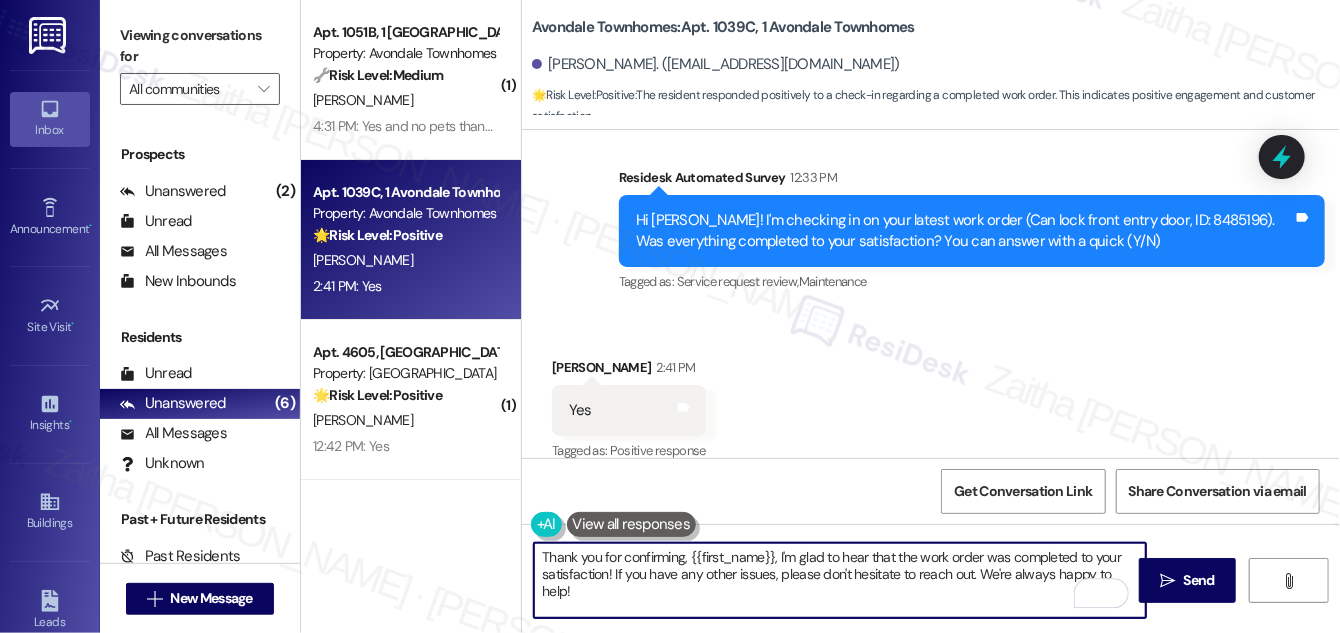 paste on "We would love to hear your honest feedback. How would you rate your overall satisfaction with our on-site service, including staff responsiveness, issue resolution, and communication?" 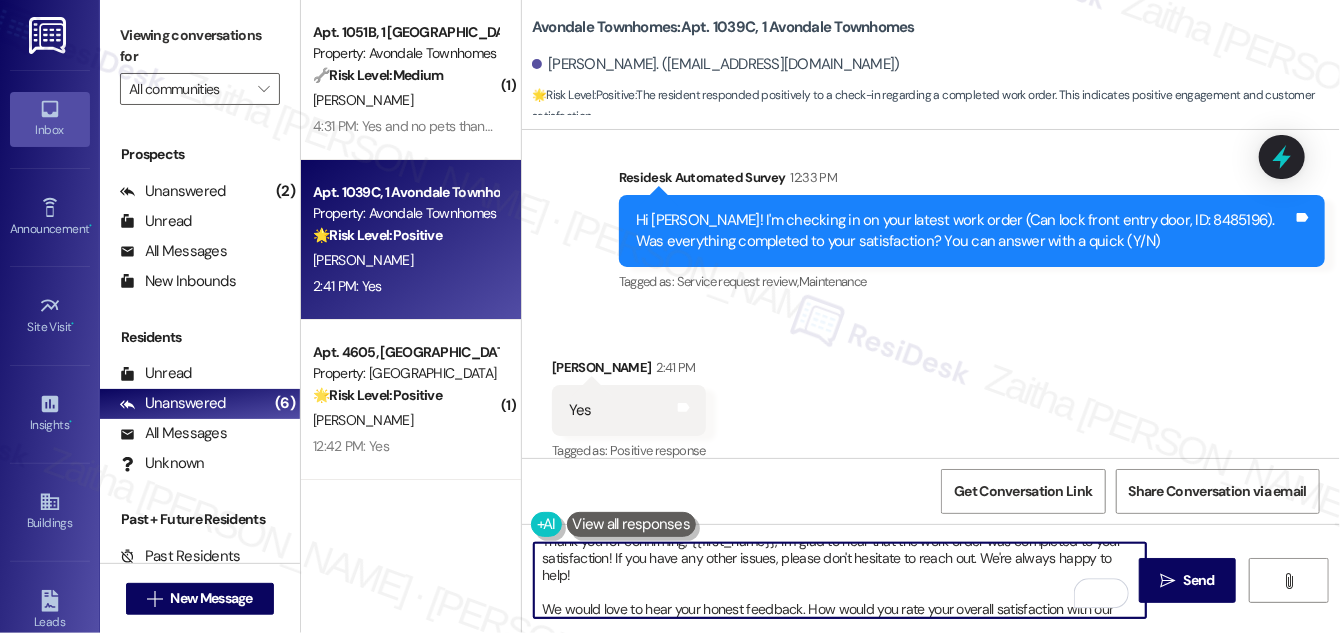 scroll, scrollTop: 34, scrollLeft: 0, axis: vertical 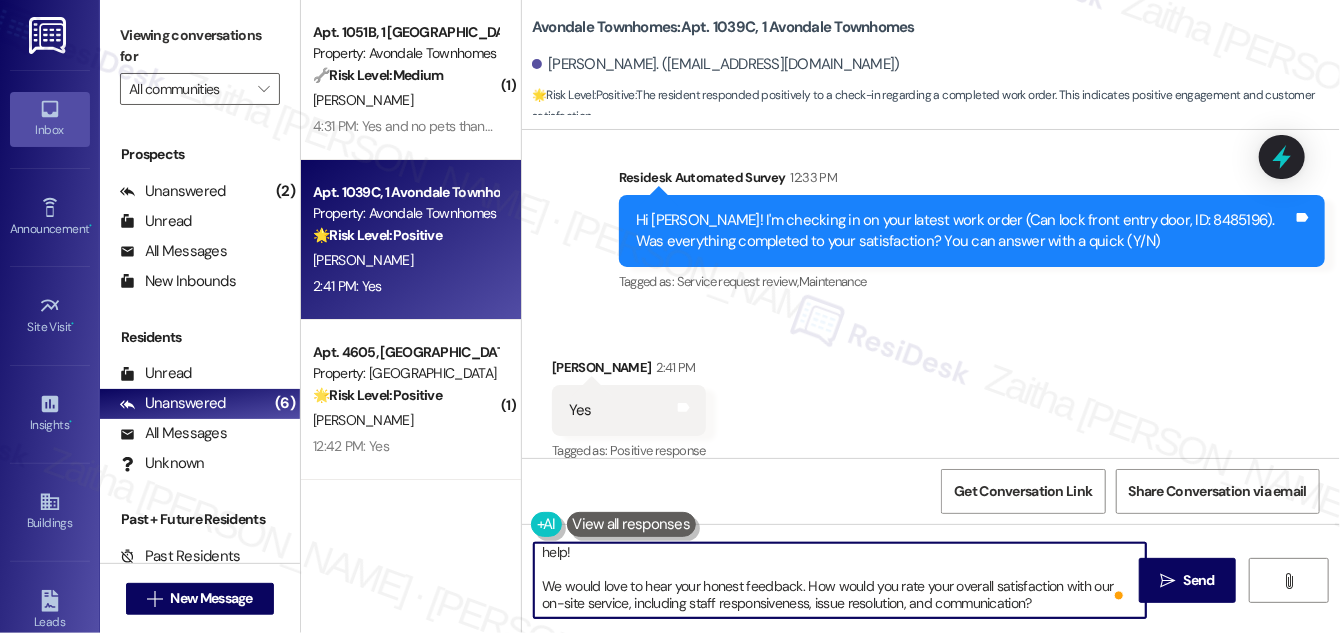 click on "Thank you for confirming, {{first_name}}, I'm glad to hear that the work order was completed to your satisfaction! If you have any other issues, please don't hesitate to reach out. We're always happy to help!
We would love to hear your honest feedback. How would you rate your overall satisfaction with our on-site service, including staff responsiveness, issue resolution, and communication?" at bounding box center [840, 580] 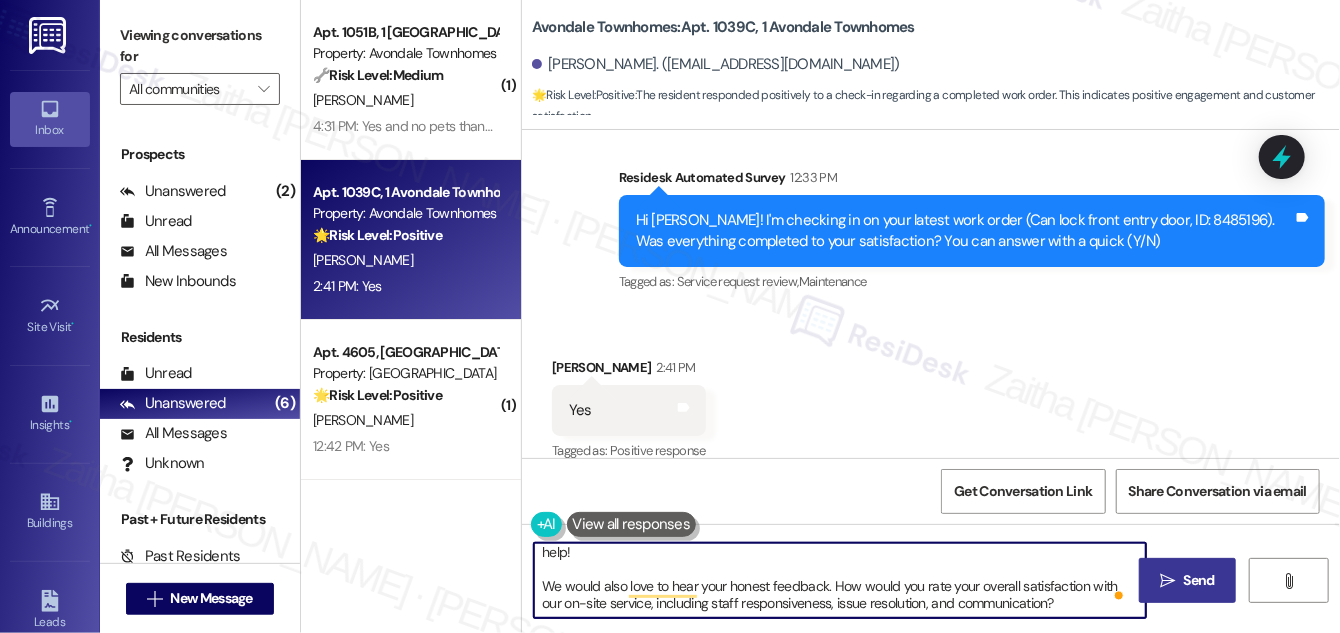 type on "Thank you for confirming, {{first_name}}, I'm glad to hear that the work order was completed to your satisfaction! If you have any other issues, please don't hesitate to reach out. We're always happy to help!
We would also love to hear your honest feedback. How would you rate your overall satisfaction with our on-site service, including staff responsiveness, issue resolution, and communication?" 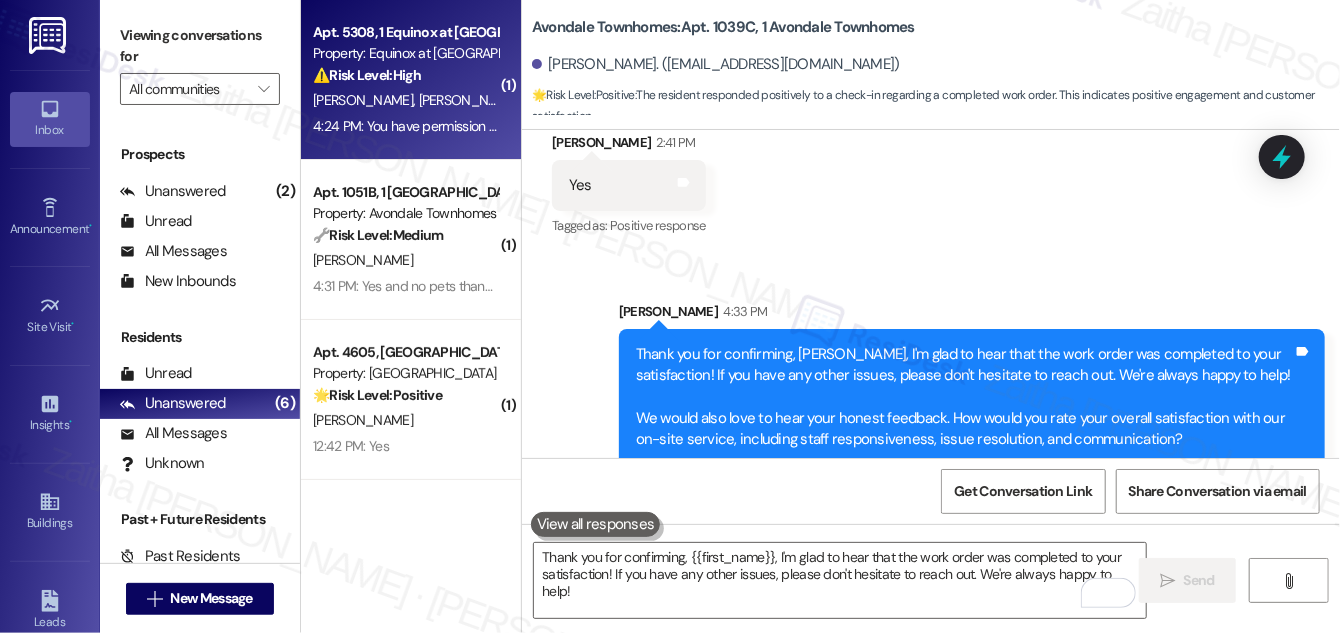click on "[PERSON_NAME] [PERSON_NAME]" at bounding box center [405, 100] 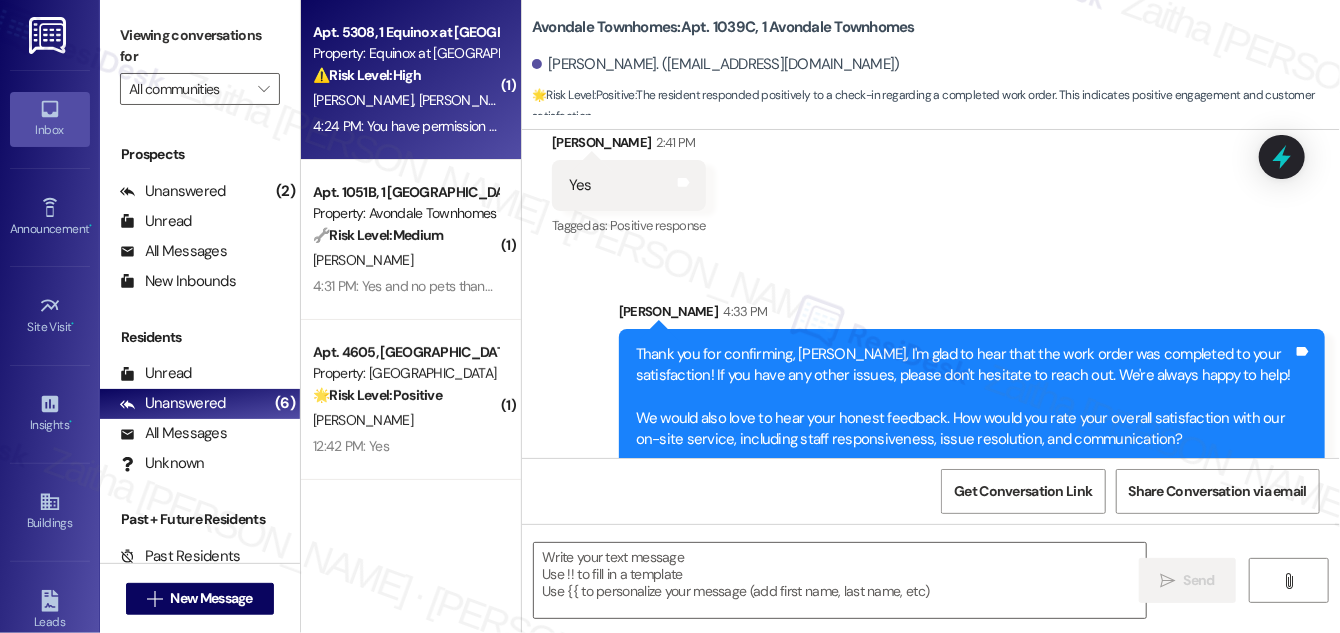 type on "Fetching suggested responses. Please feel free to read through the conversation in the meantime." 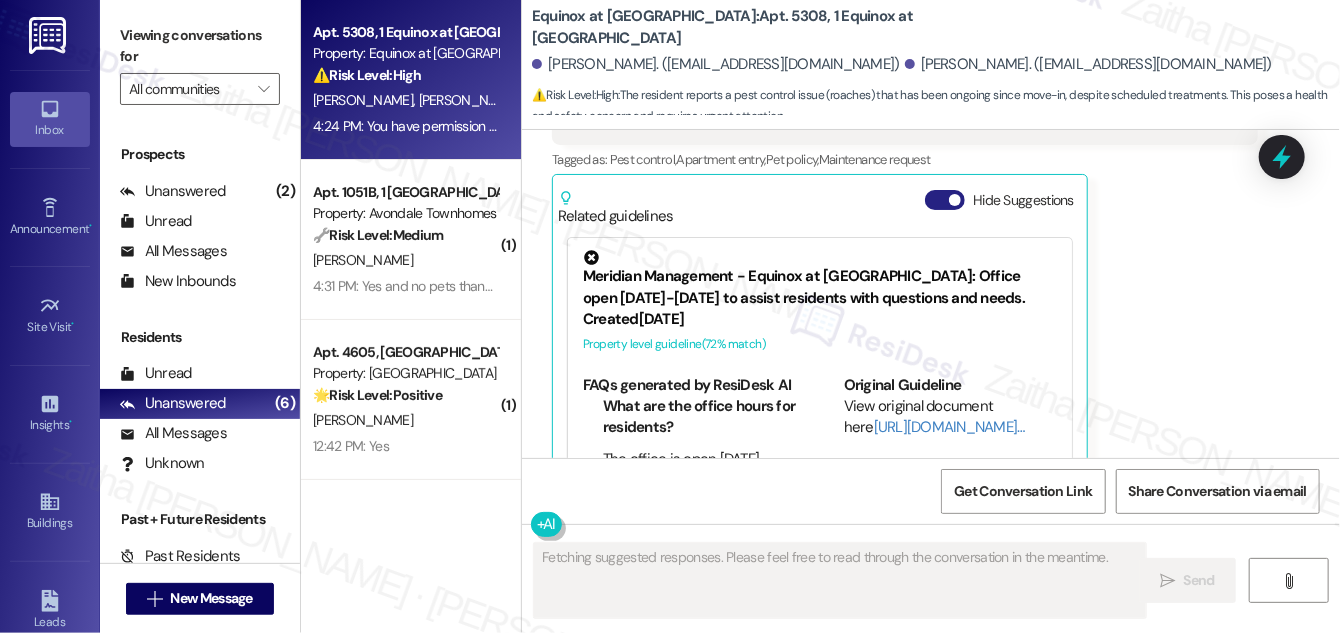 click on "Hide Suggestions" at bounding box center (945, 200) 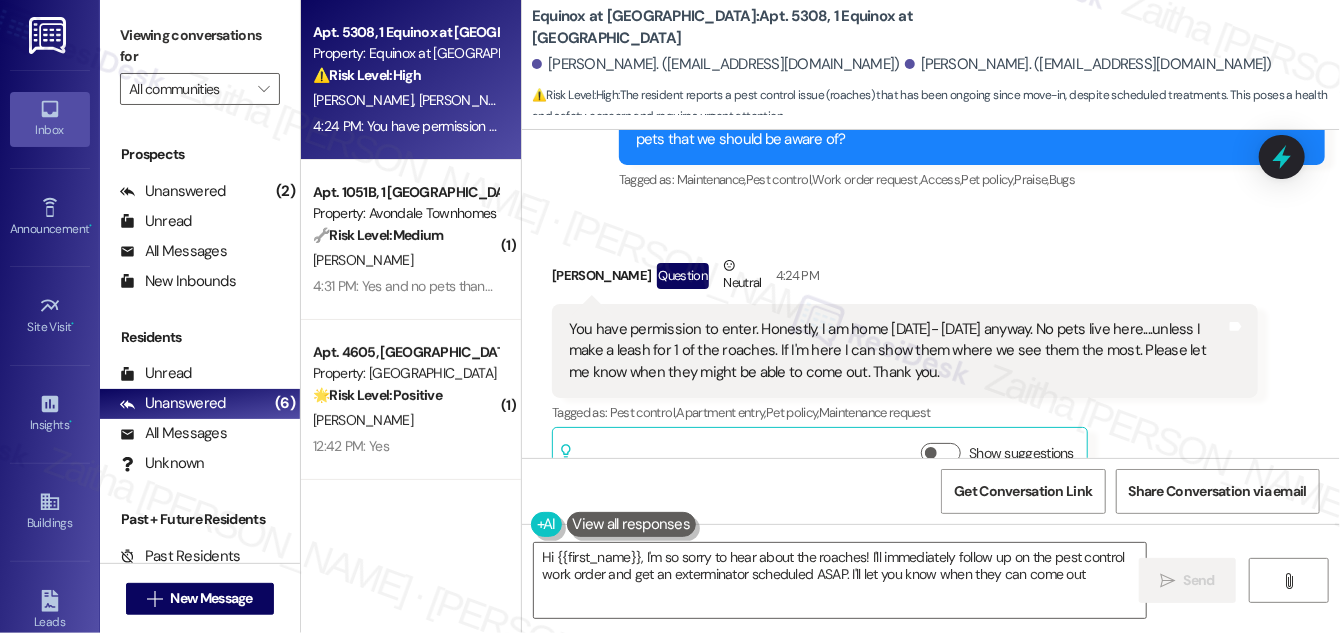type on "Hi {{first_name}}, I'm so sorry to hear about the roaches! I'll immediately follow up on the pest control work order and get an exterminator scheduled ASAP. I'll let you know when they can come out." 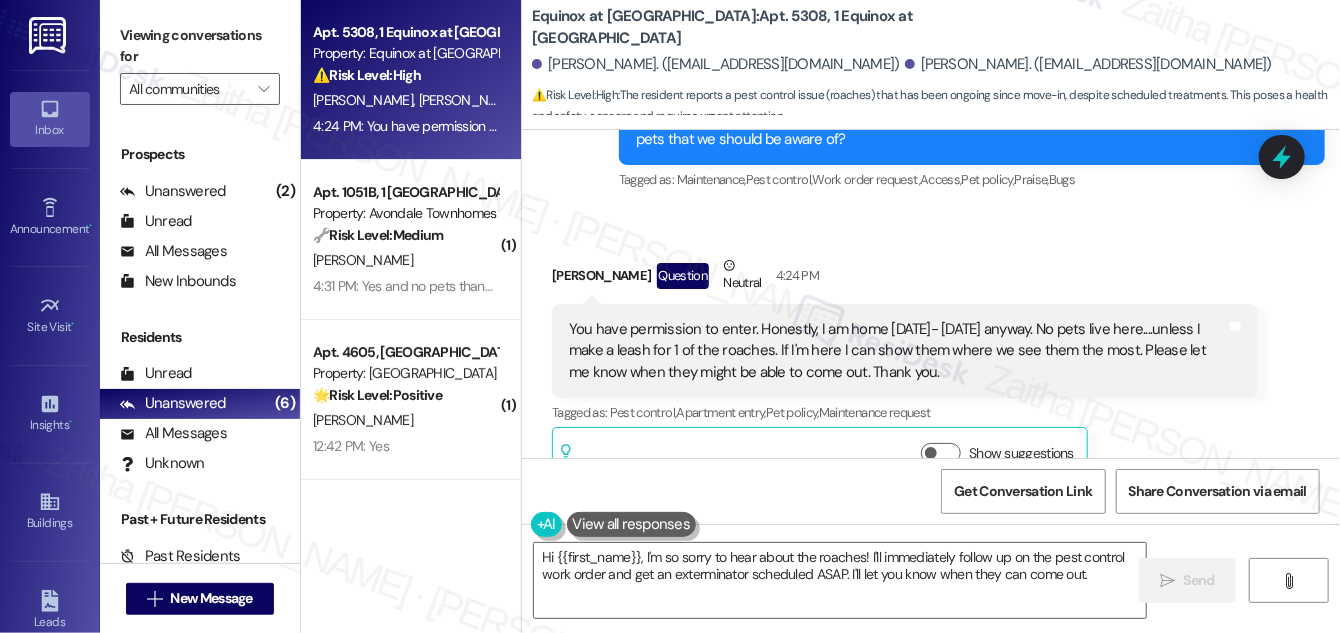drag, startPoint x: 560, startPoint y: 276, endPoint x: 935, endPoint y: 331, distance: 379.01187 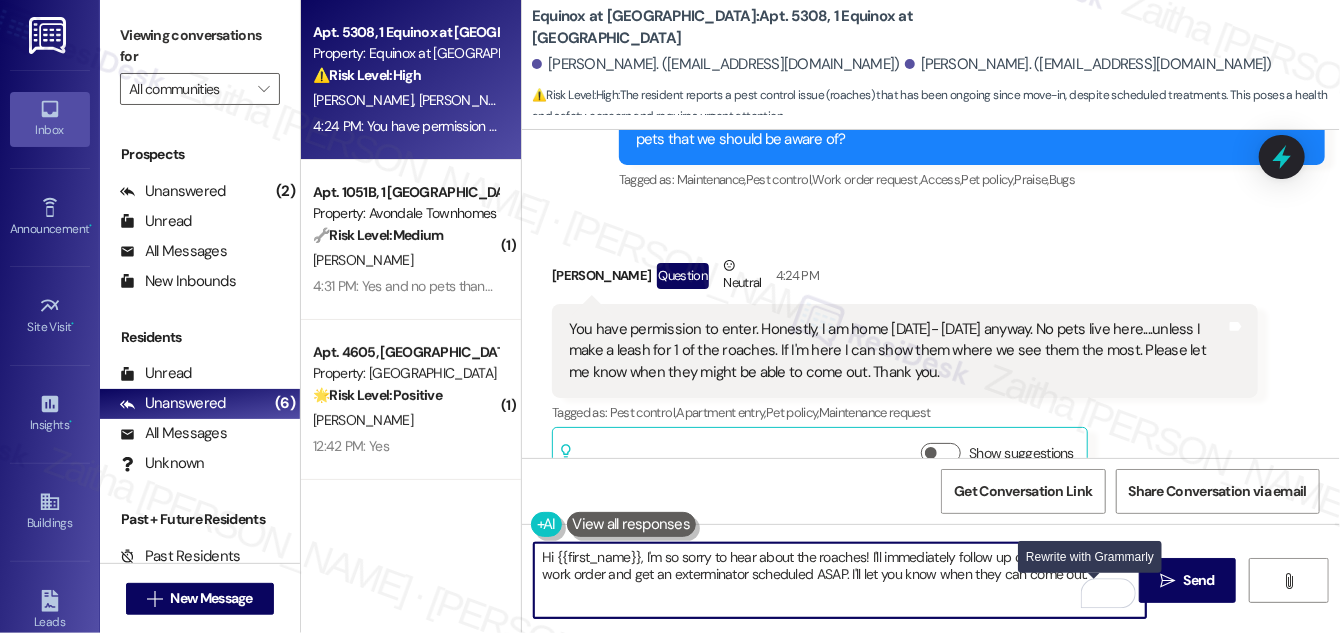 drag, startPoint x: 536, startPoint y: 555, endPoint x: 1030, endPoint y: 589, distance: 495.16867 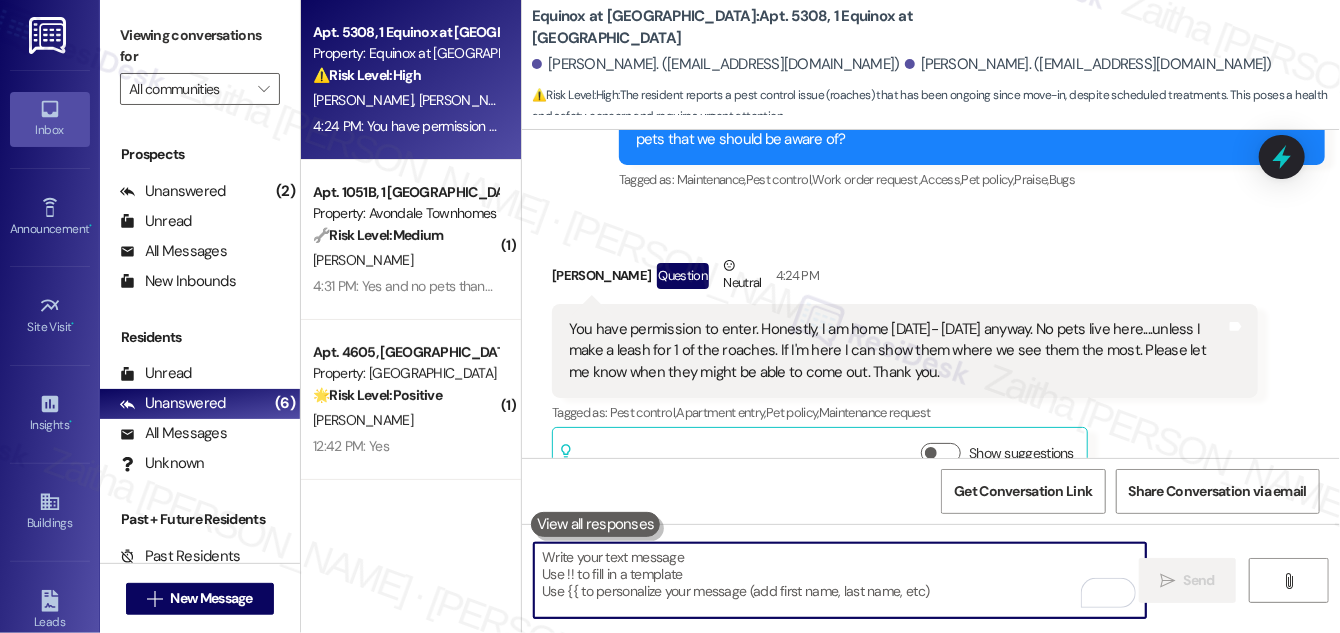 click at bounding box center (840, 580) 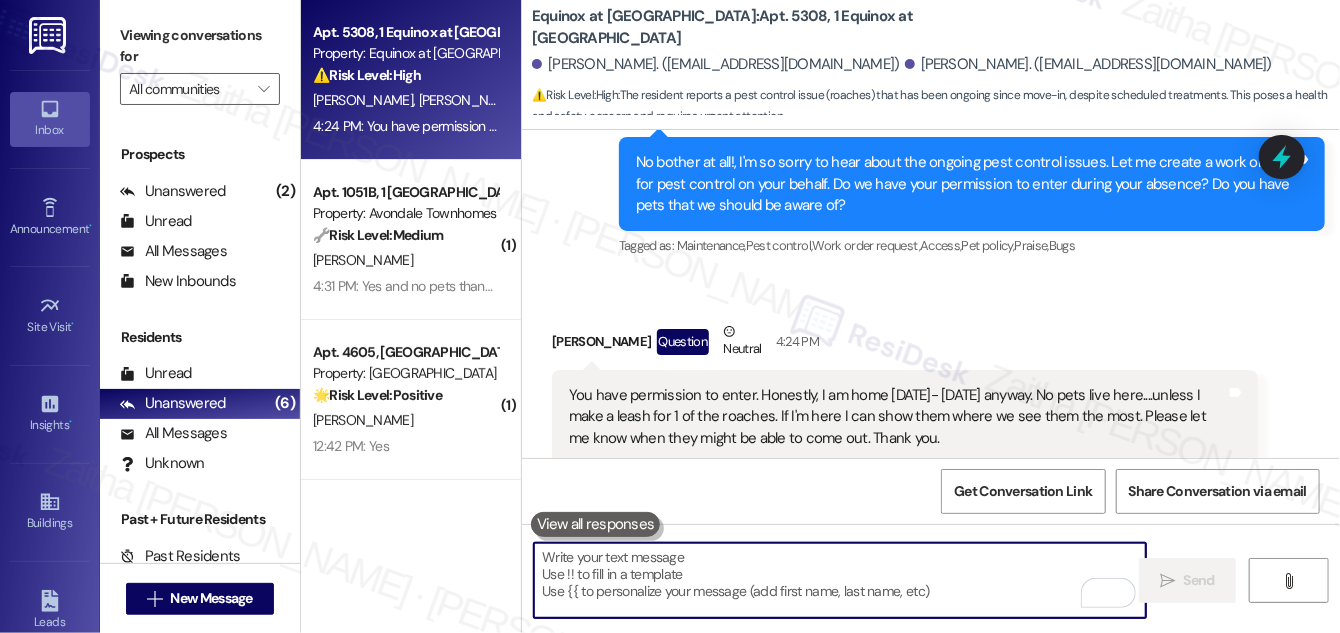 scroll, scrollTop: 5467, scrollLeft: 0, axis: vertical 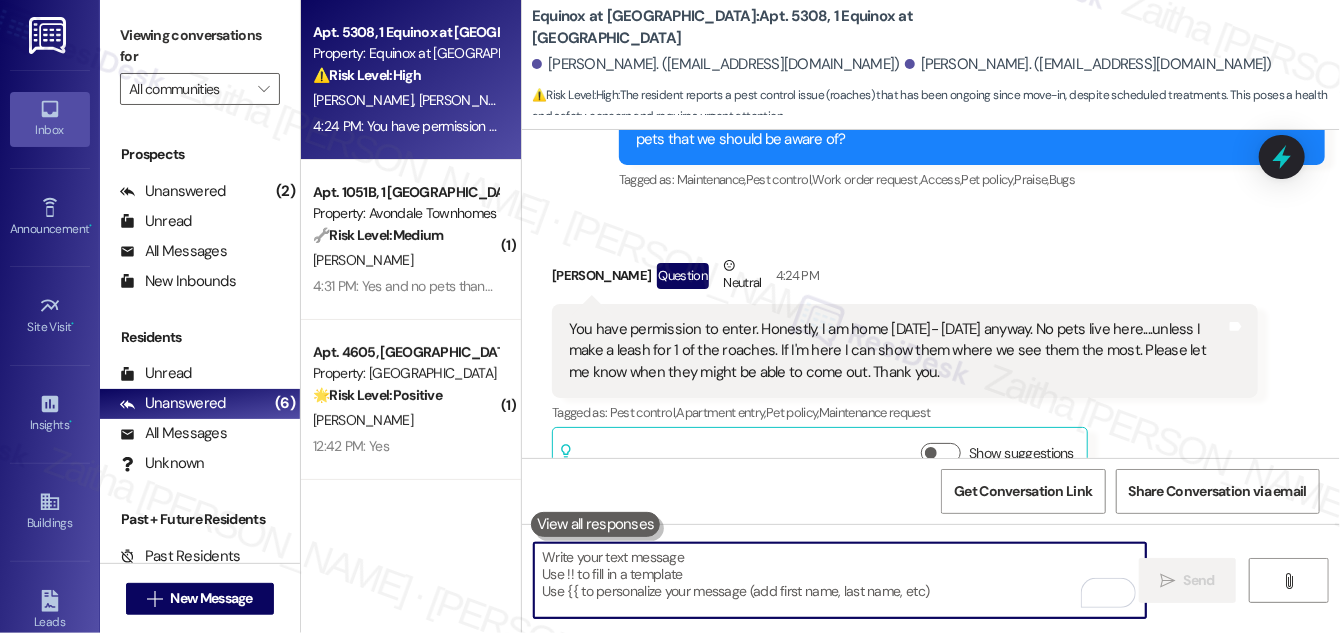 paste on "I have to say, that roach-on-a-leash comment gave me a good laugh! I’ve noted that you’re usually home Monday through Thursday, there are no pets, and we have permission to enter. I’ll go ahead and finalize the work order and notify the team. Is there anything else I can assist you with?" 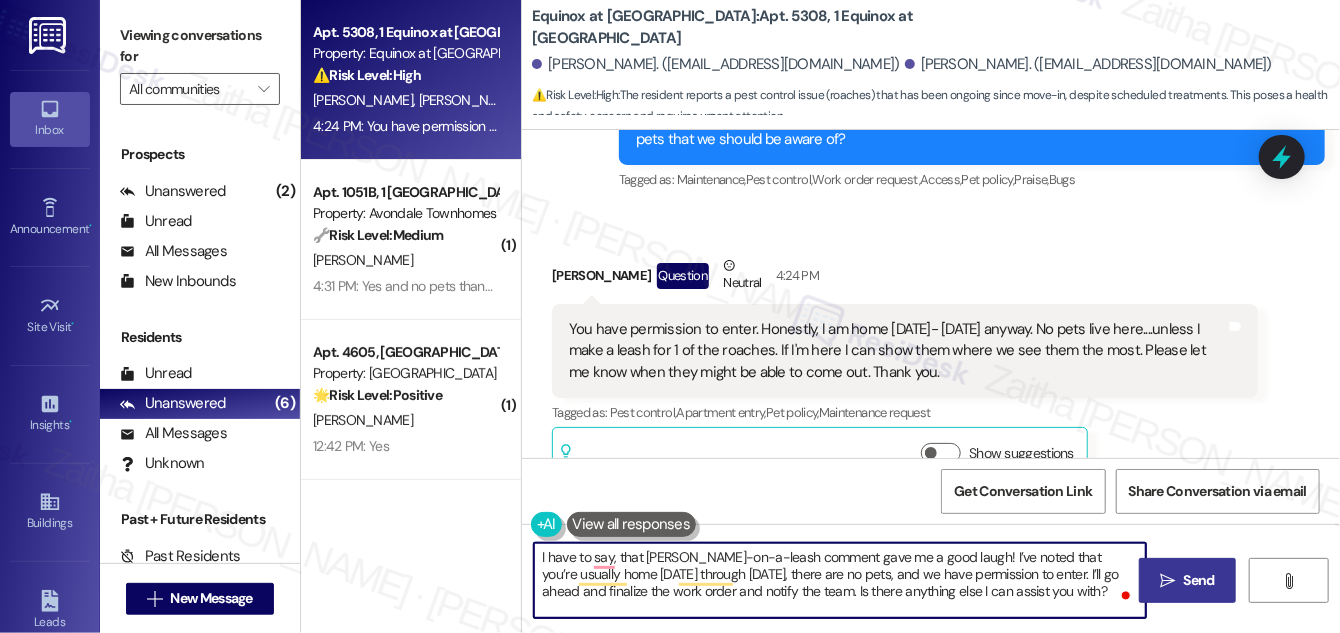 type on "I have to say, that roach-on-a-leash comment gave me a good laugh! I’ve noted that you’re usually home Monday through Thursday, there are no pets, and we have permission to enter. I’ll go ahead and finalize the work order and notify the team. Is there anything else I can assist you with?" 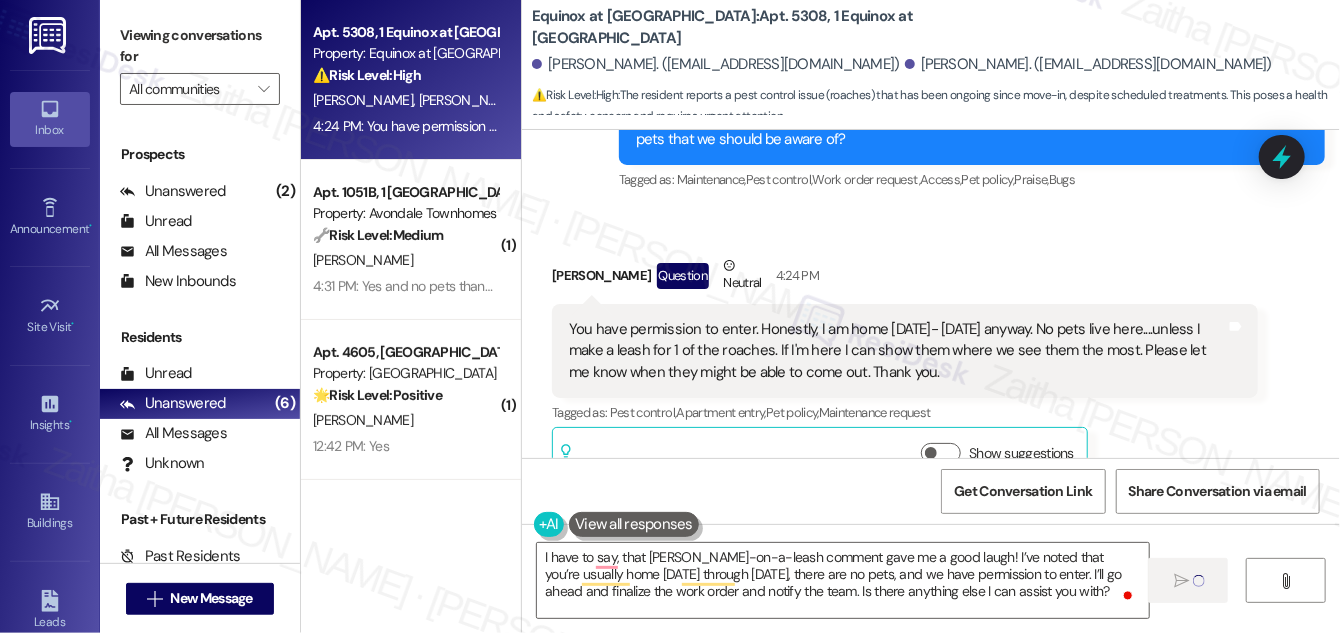 type 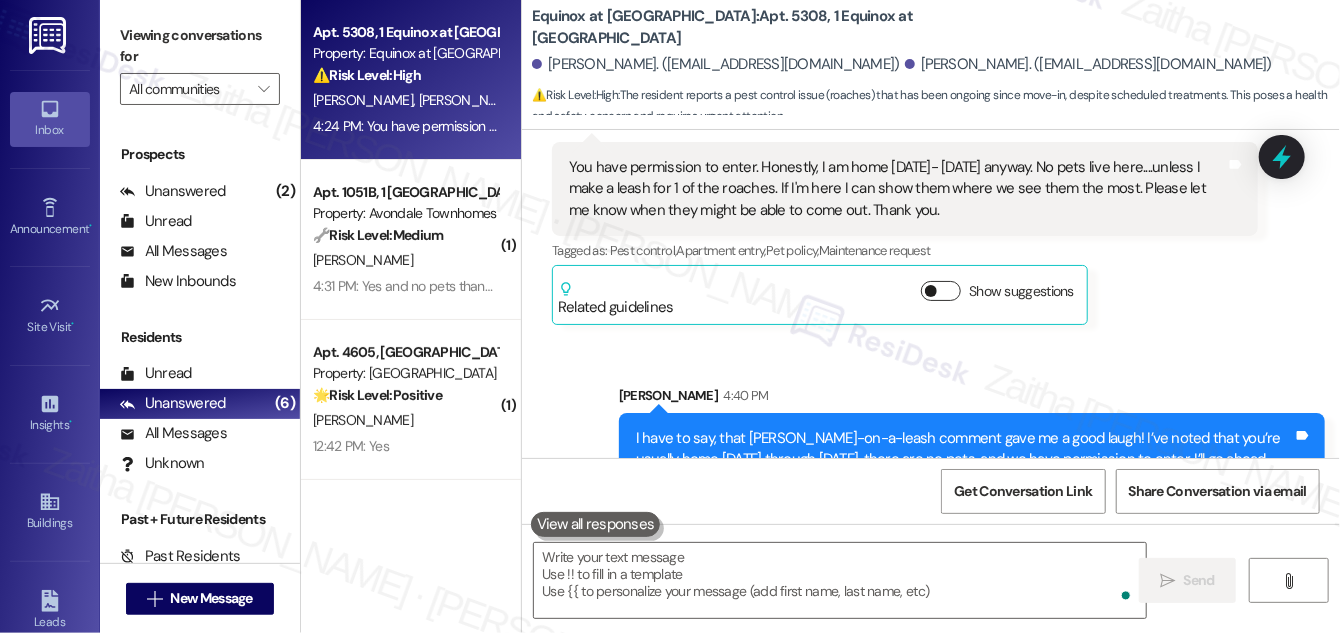 scroll, scrollTop: 5650, scrollLeft: 0, axis: vertical 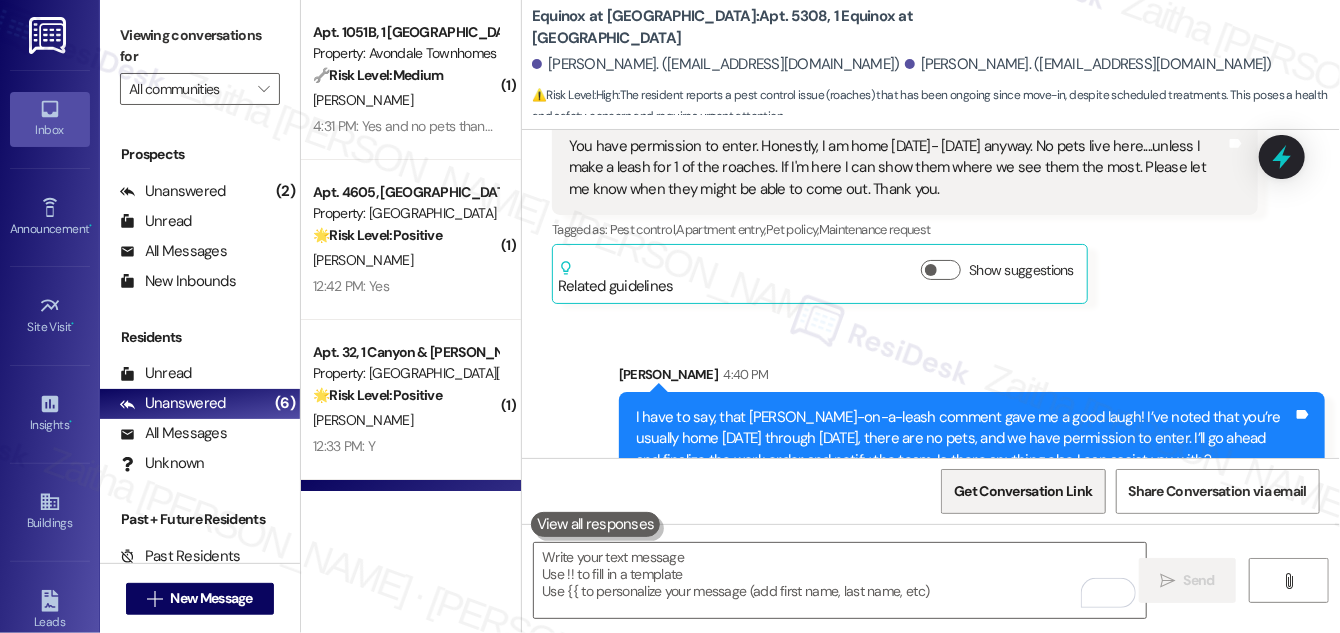 drag, startPoint x: 1029, startPoint y: 506, endPoint x: 988, endPoint y: 469, distance: 55.226807 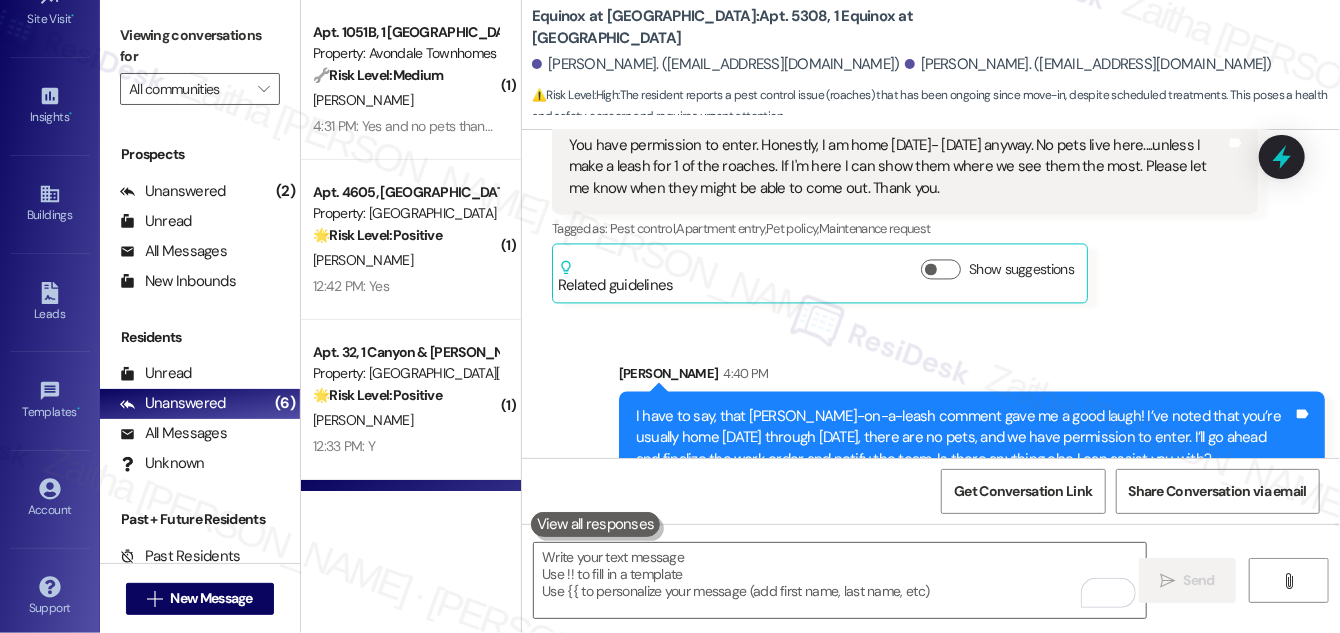 scroll, scrollTop: 314, scrollLeft: 0, axis: vertical 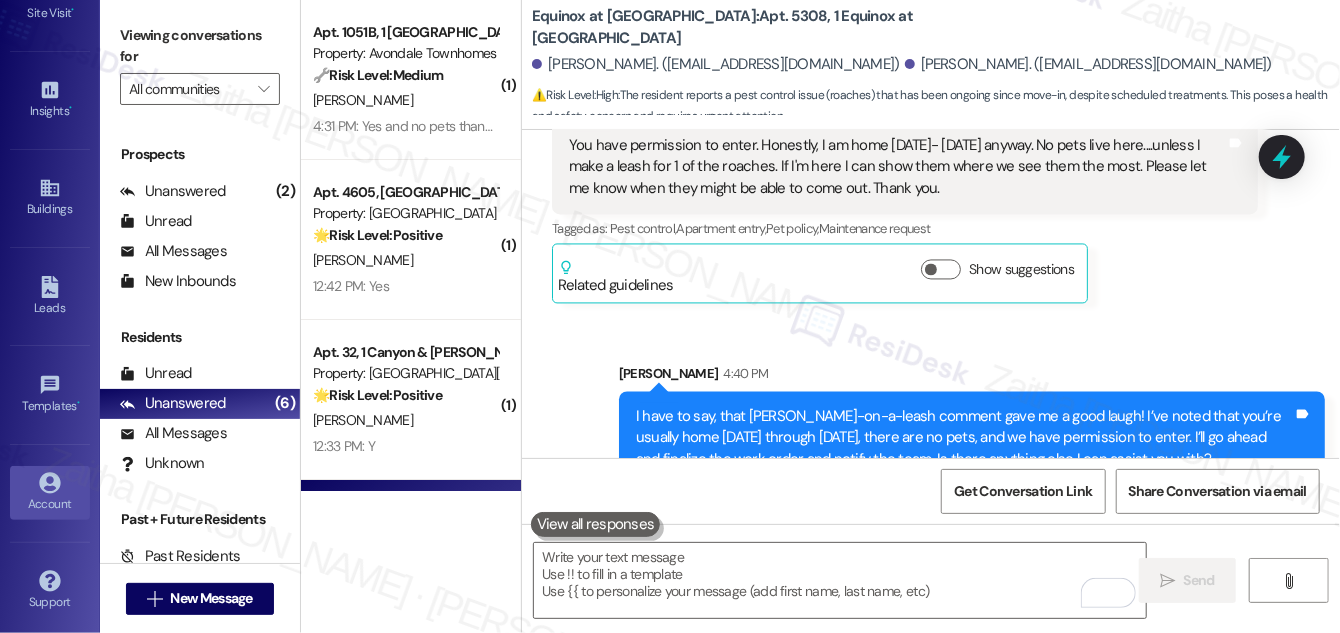 click on "Account" at bounding box center (50, 493) 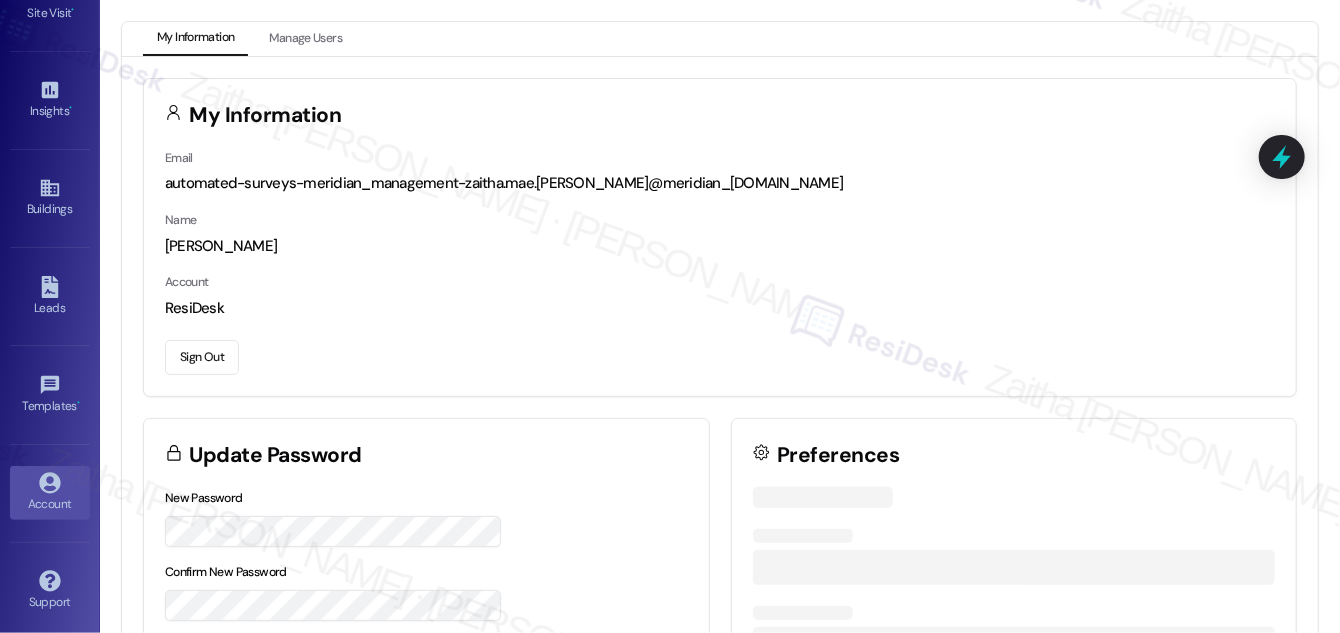 click on "Sign Out" at bounding box center (202, 357) 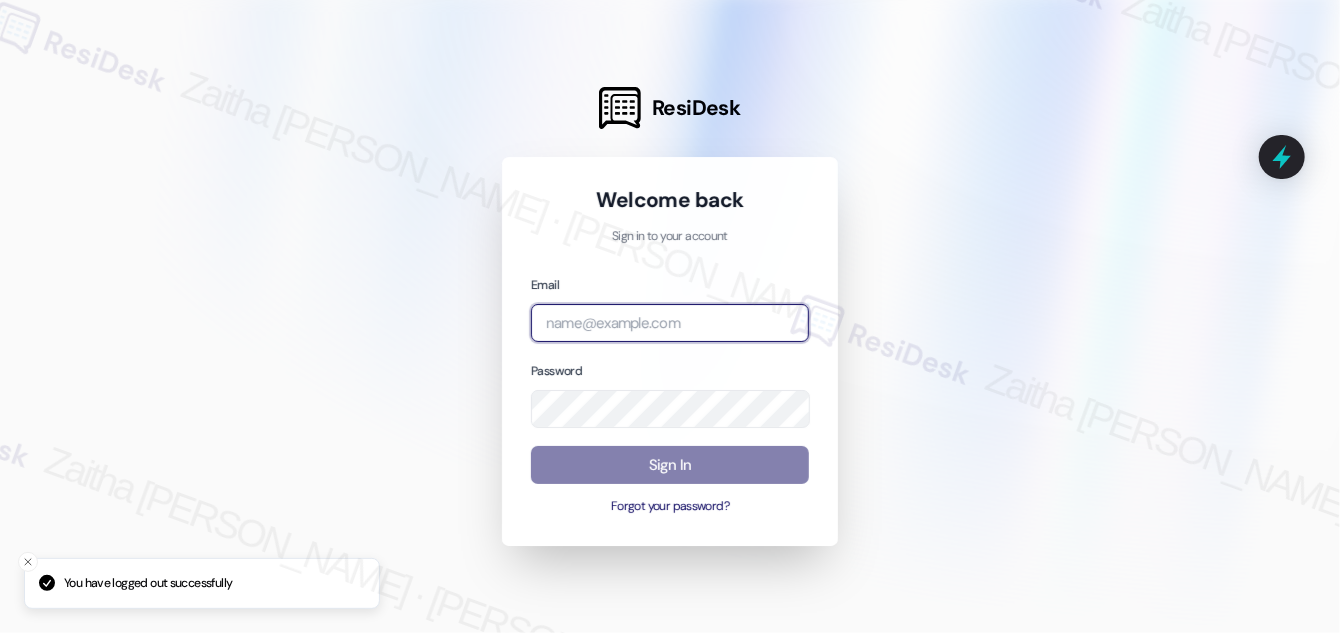 click at bounding box center [670, 323] 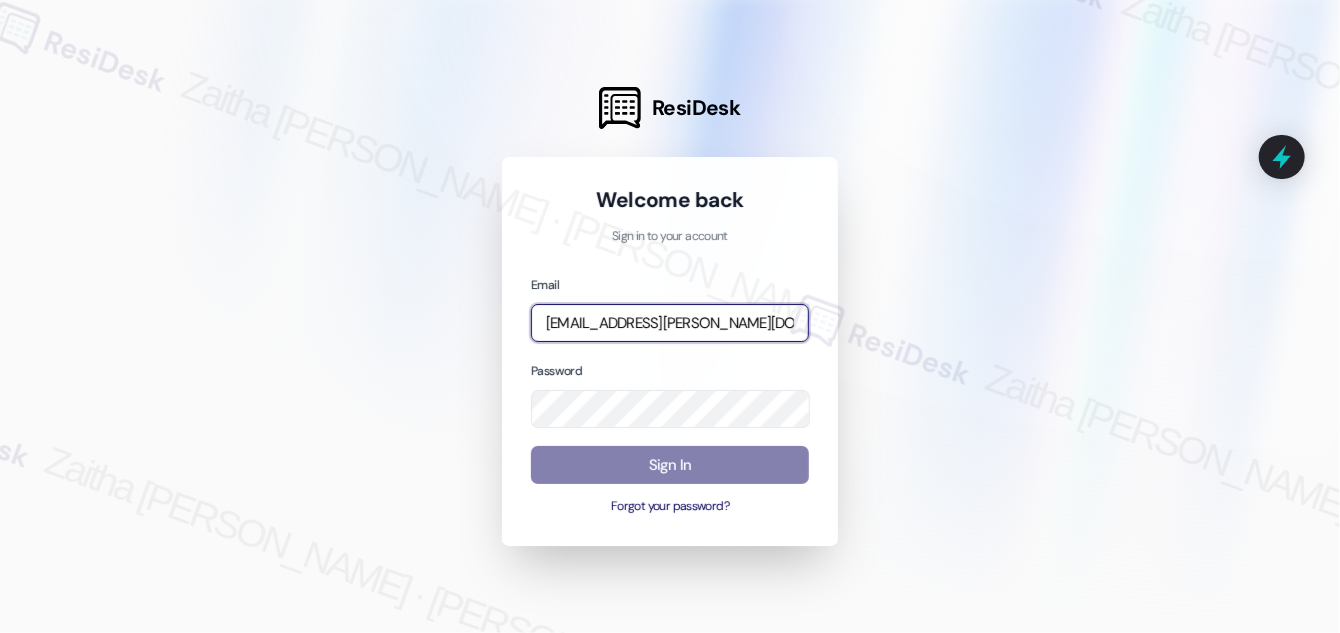 type on "automated-surveys-jag-zaitha.mae.garcia@jag.com" 